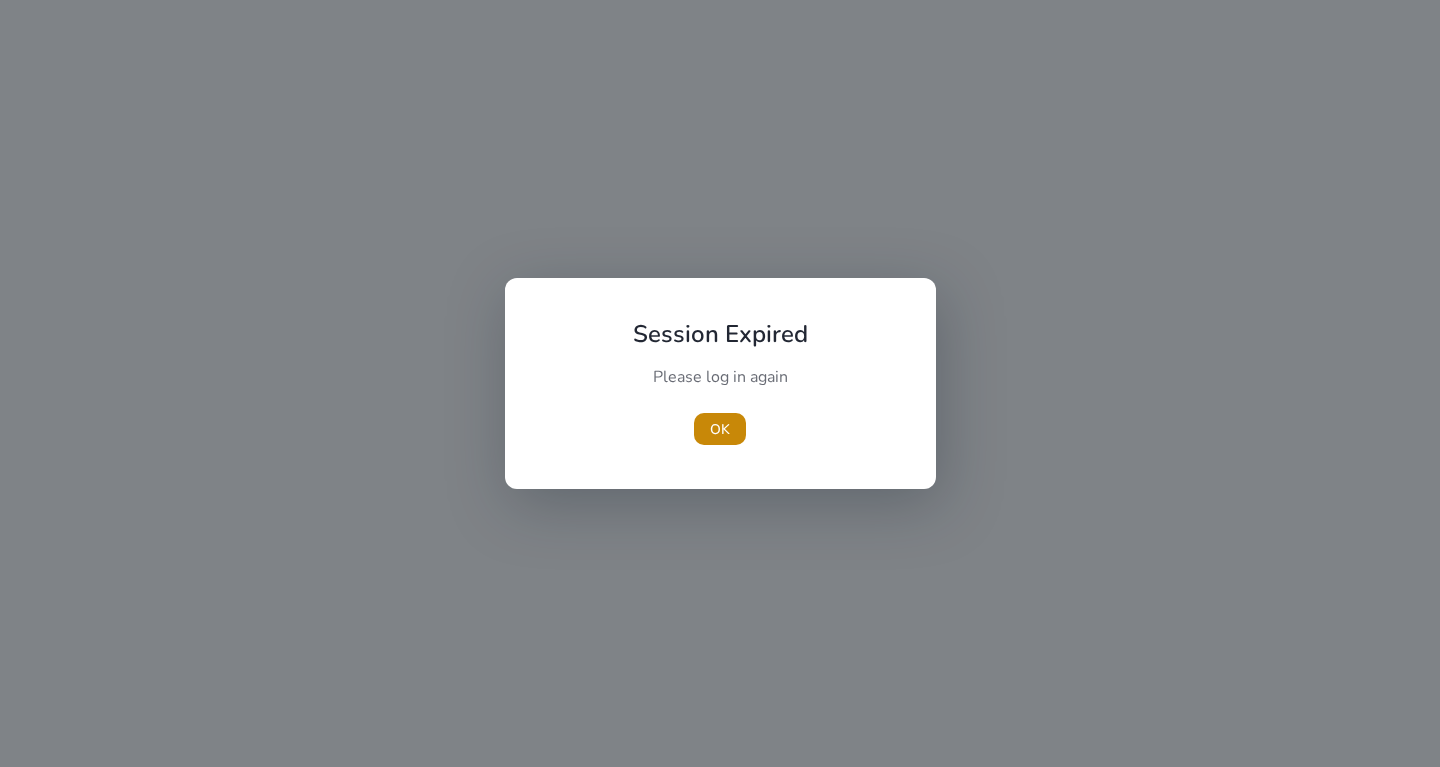 scroll, scrollTop: 0, scrollLeft: 0, axis: both 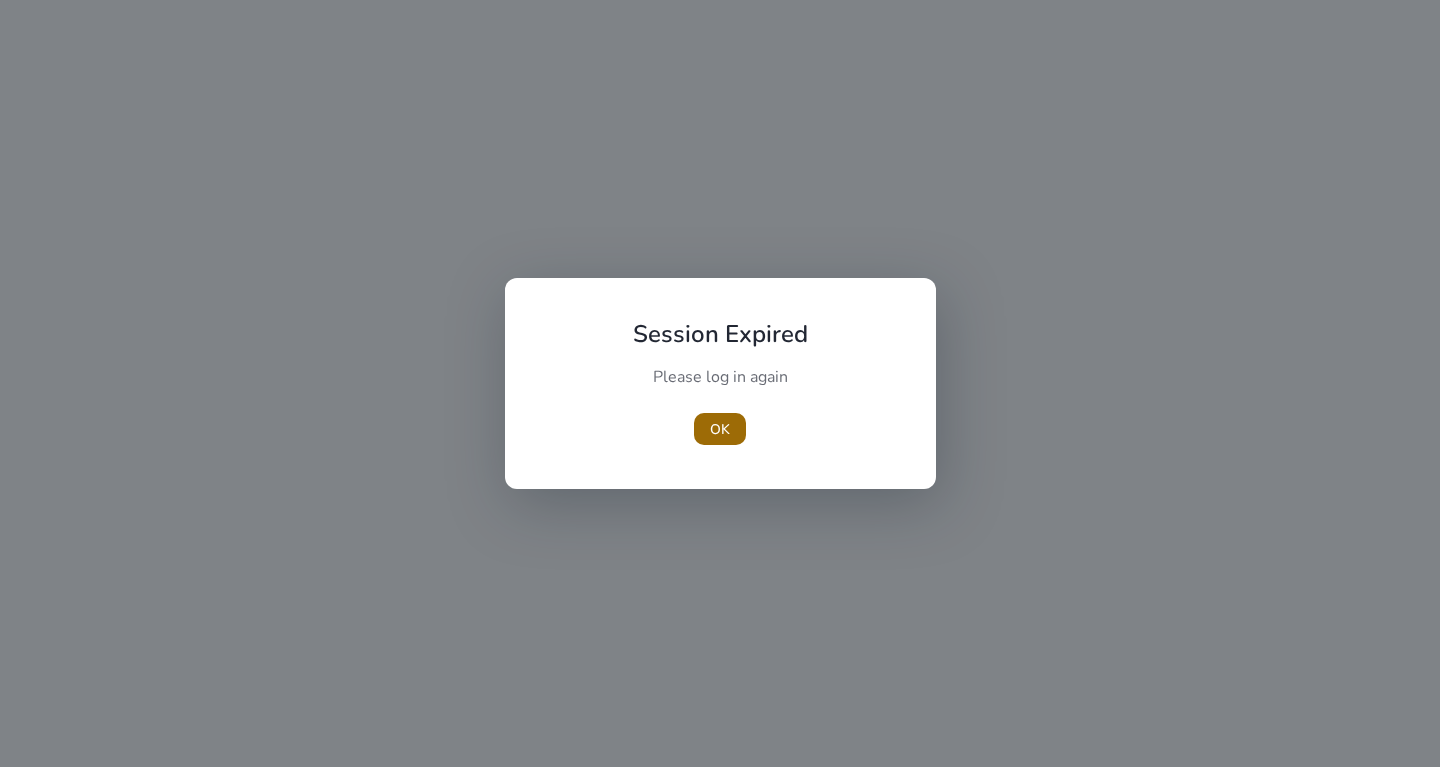click at bounding box center [720, 429] 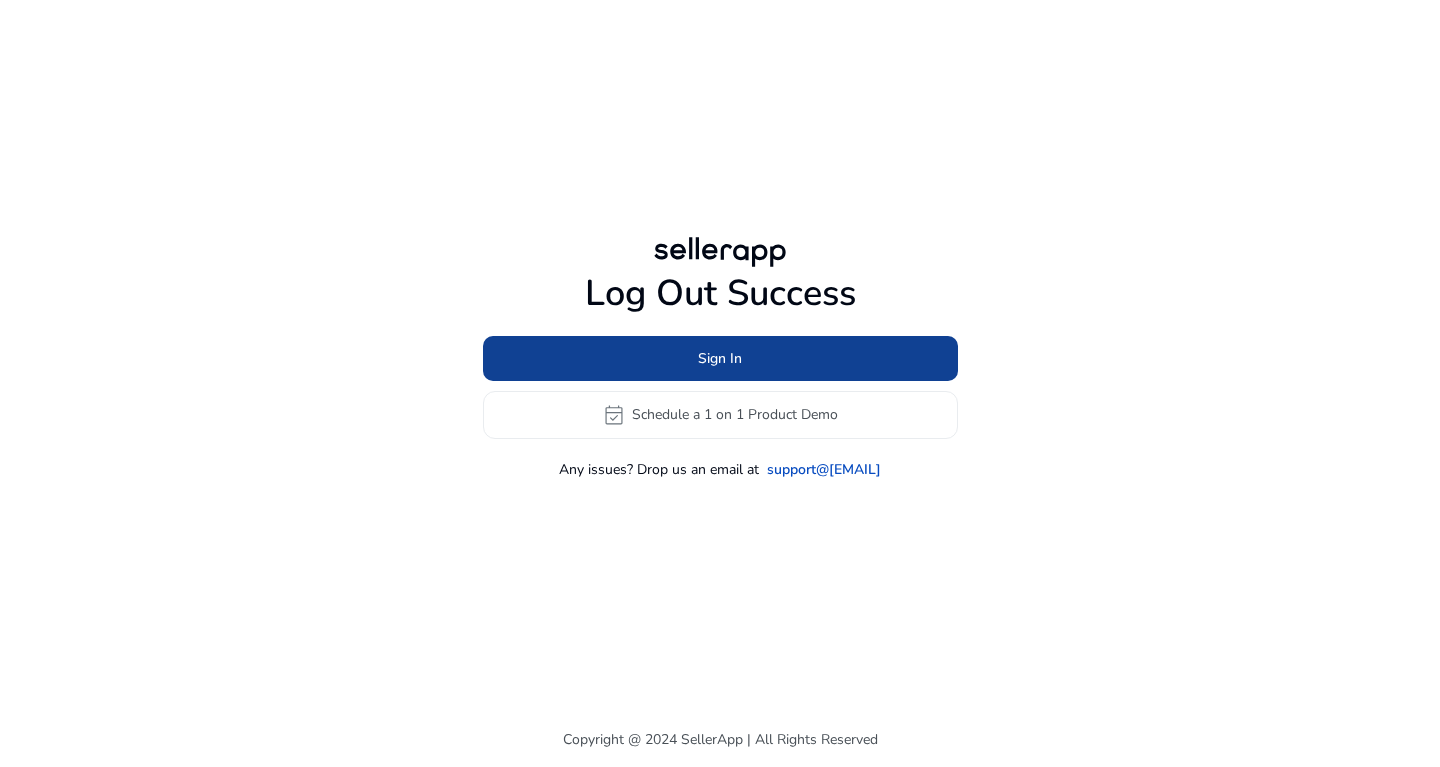 click 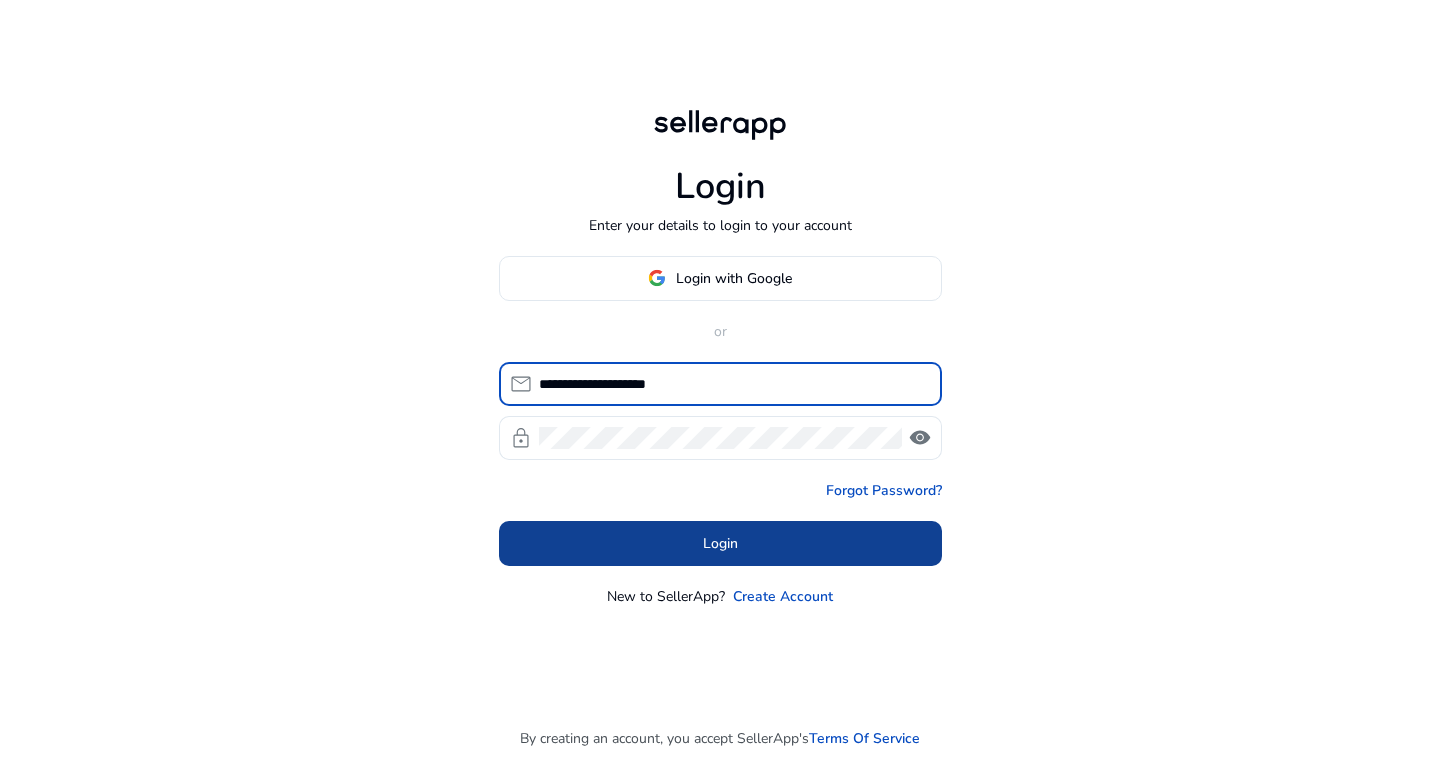 type on "**********" 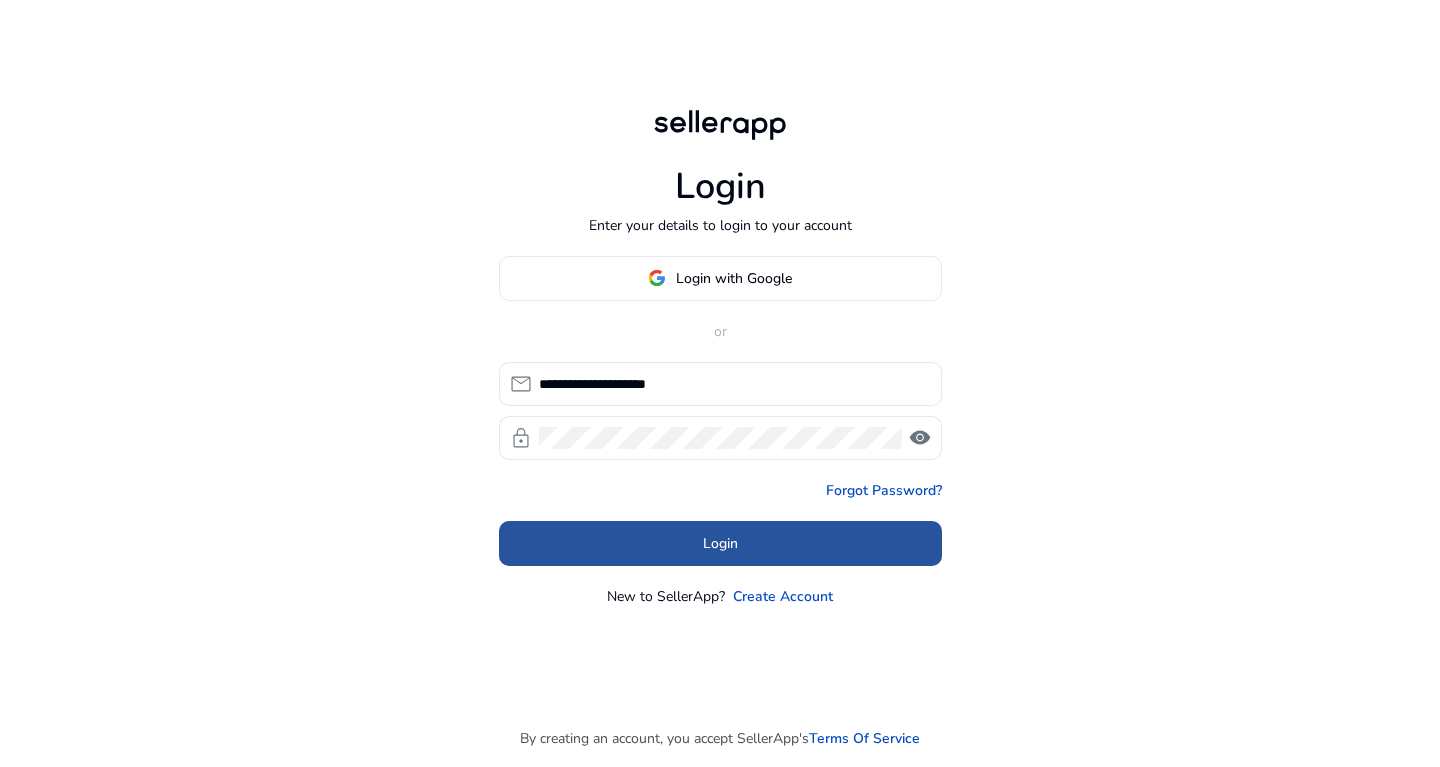 click on "Login" at bounding box center (720, 543) 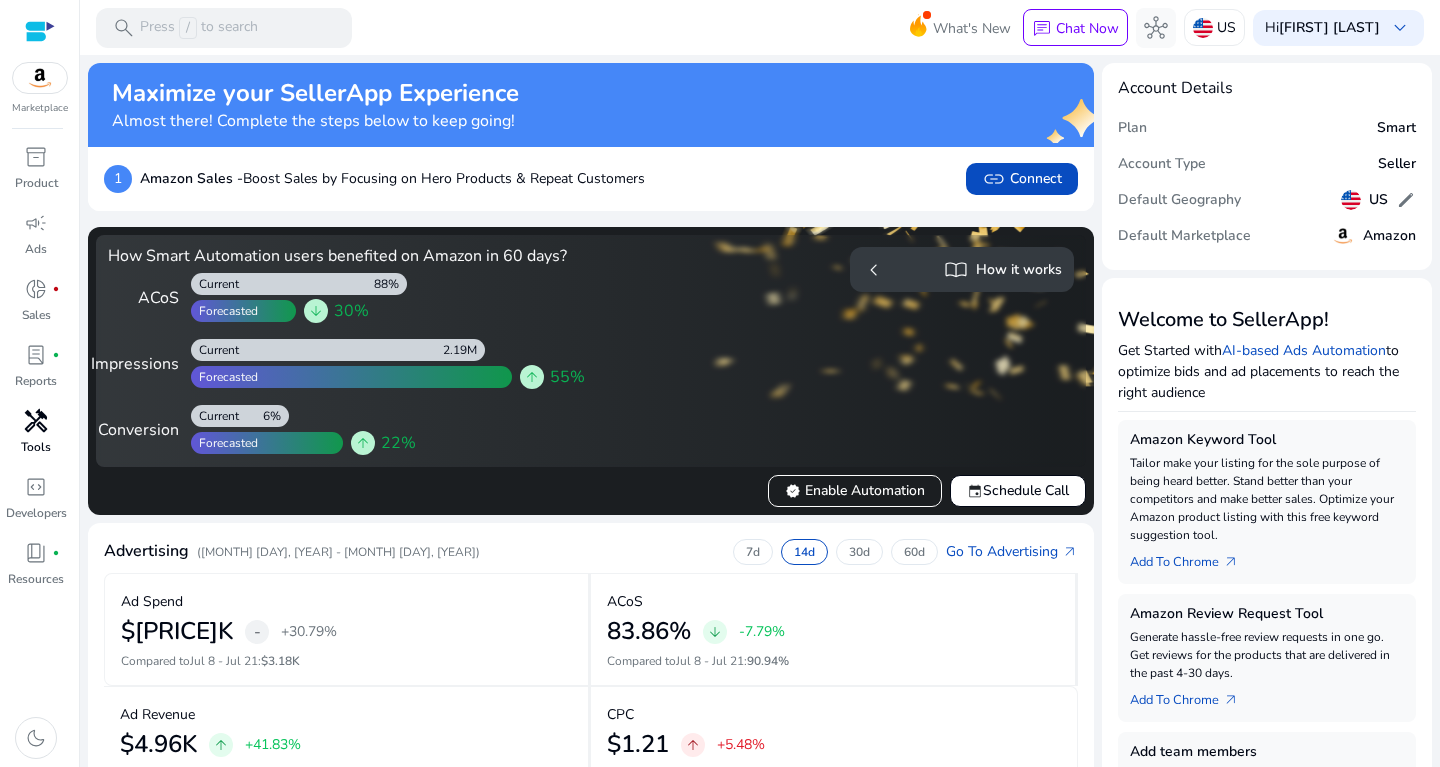 click on "handyman" at bounding box center (36, 421) 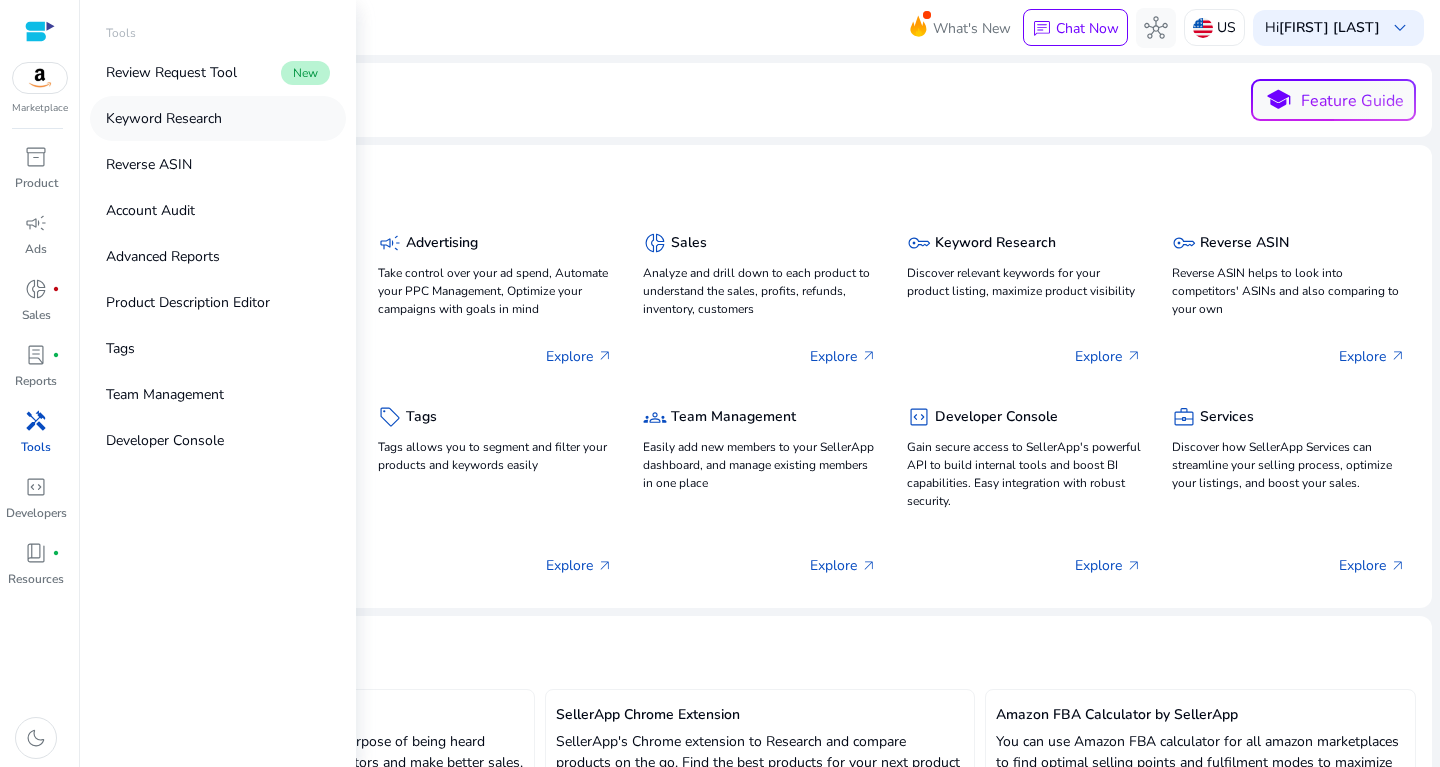 click on "Keyword Research" at bounding box center (164, 118) 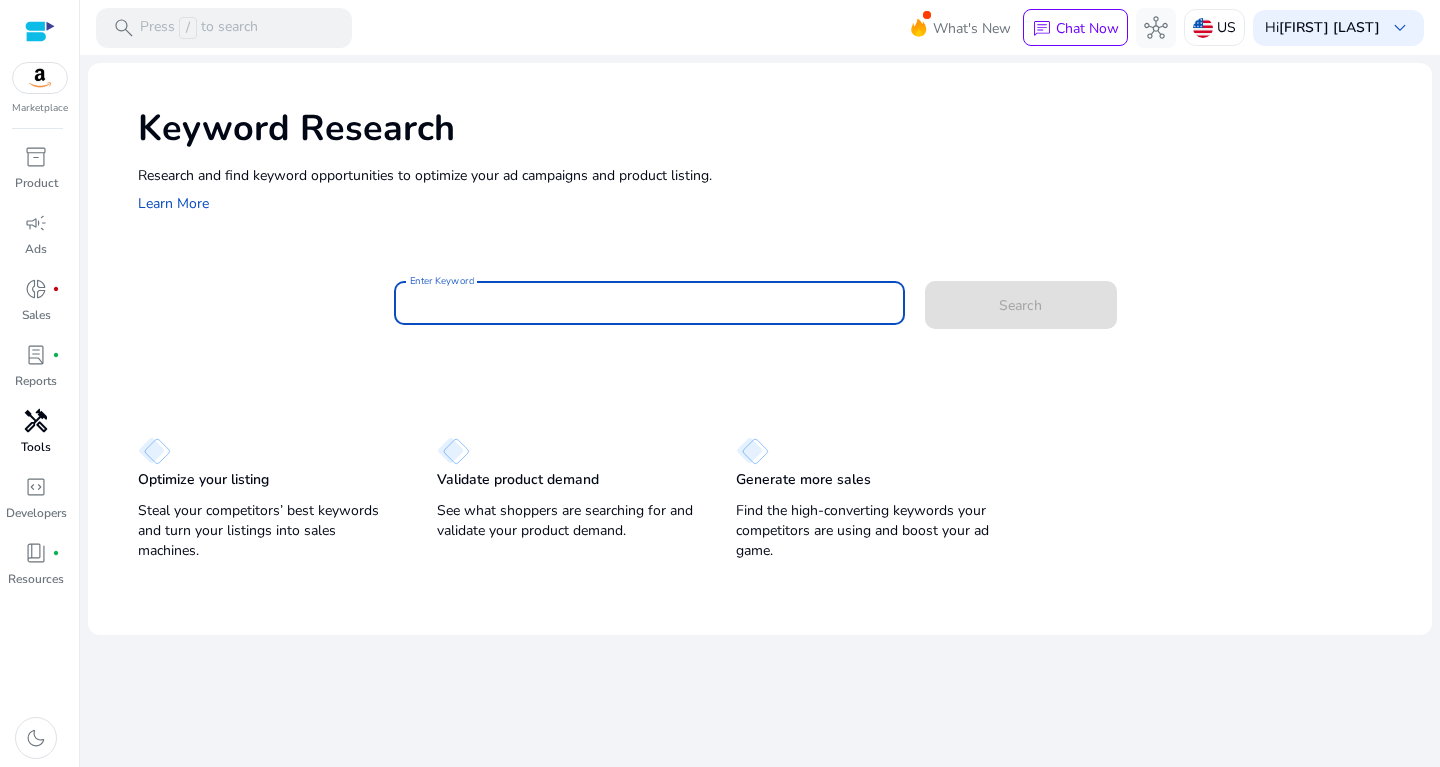 click on "Enter Keyword" at bounding box center (649, 303) 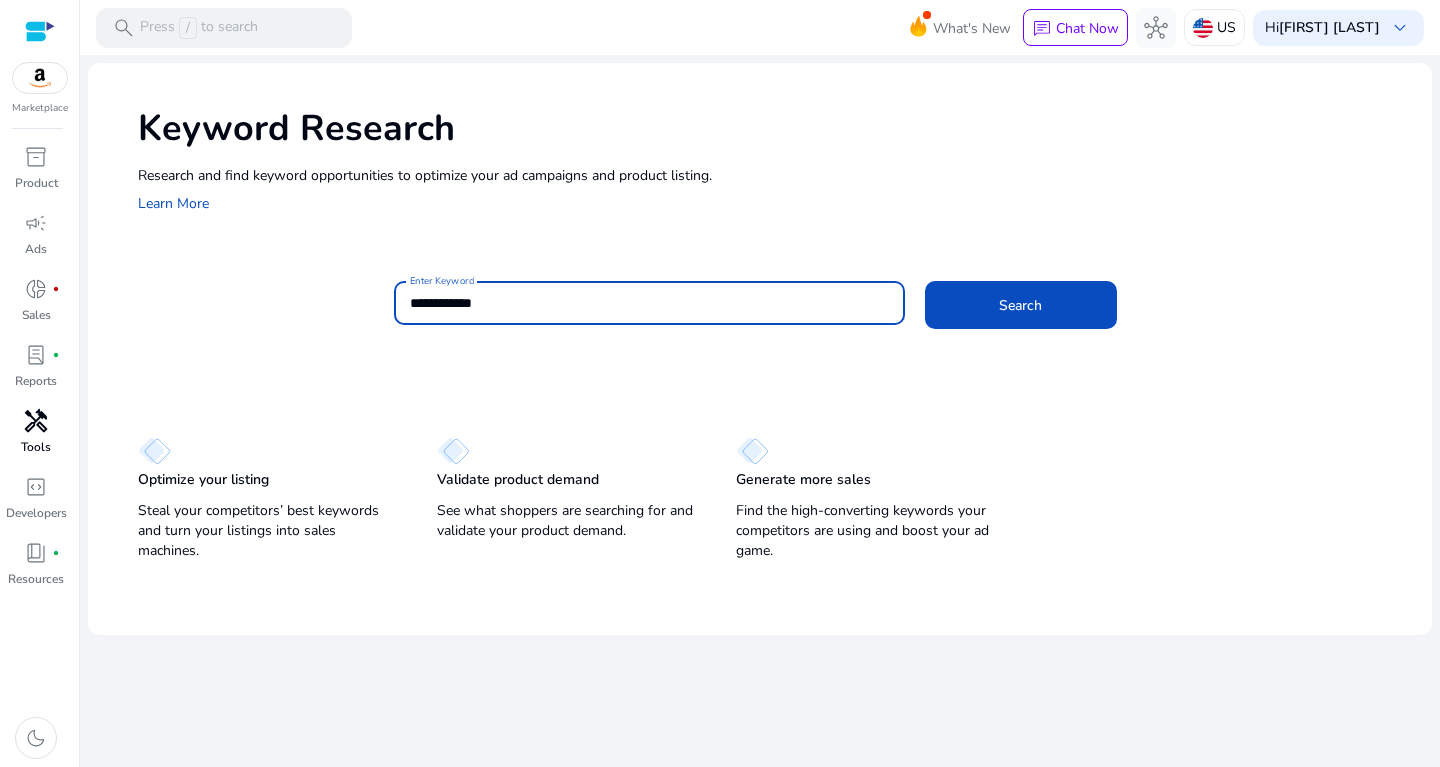 type on "**********" 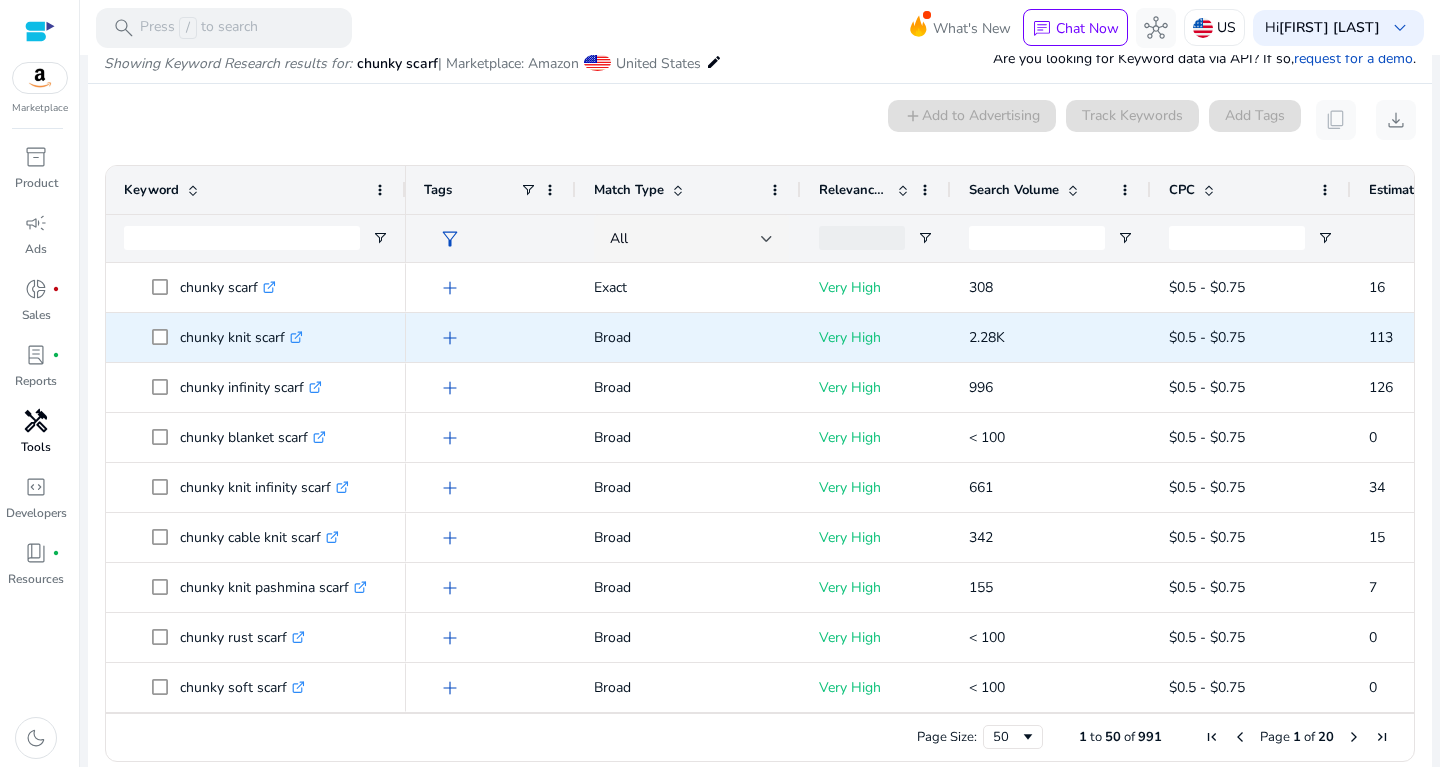 scroll, scrollTop: 170, scrollLeft: 0, axis: vertical 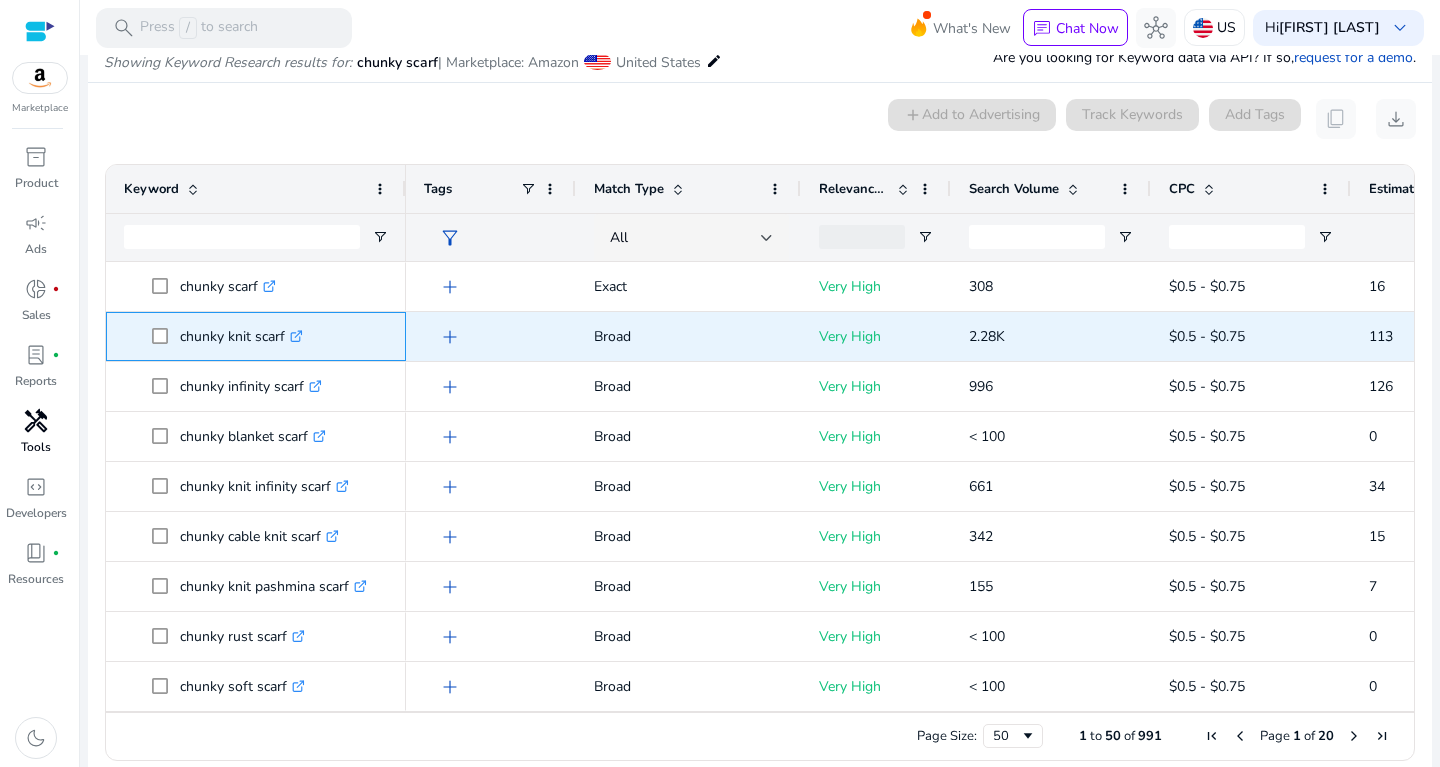 drag, startPoint x: 182, startPoint y: 335, endPoint x: 285, endPoint y: 328, distance: 103.23759 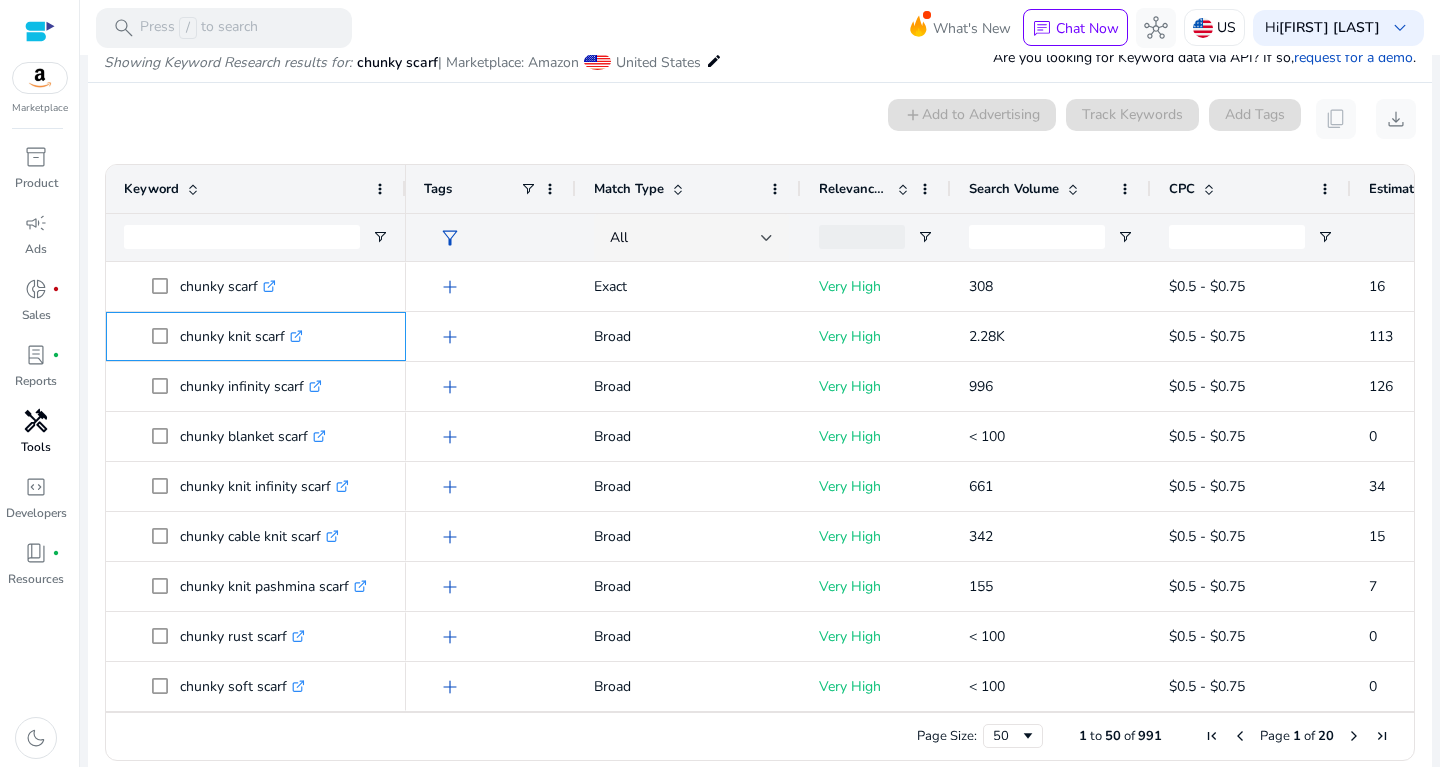 copy on "chunky knit scarf" 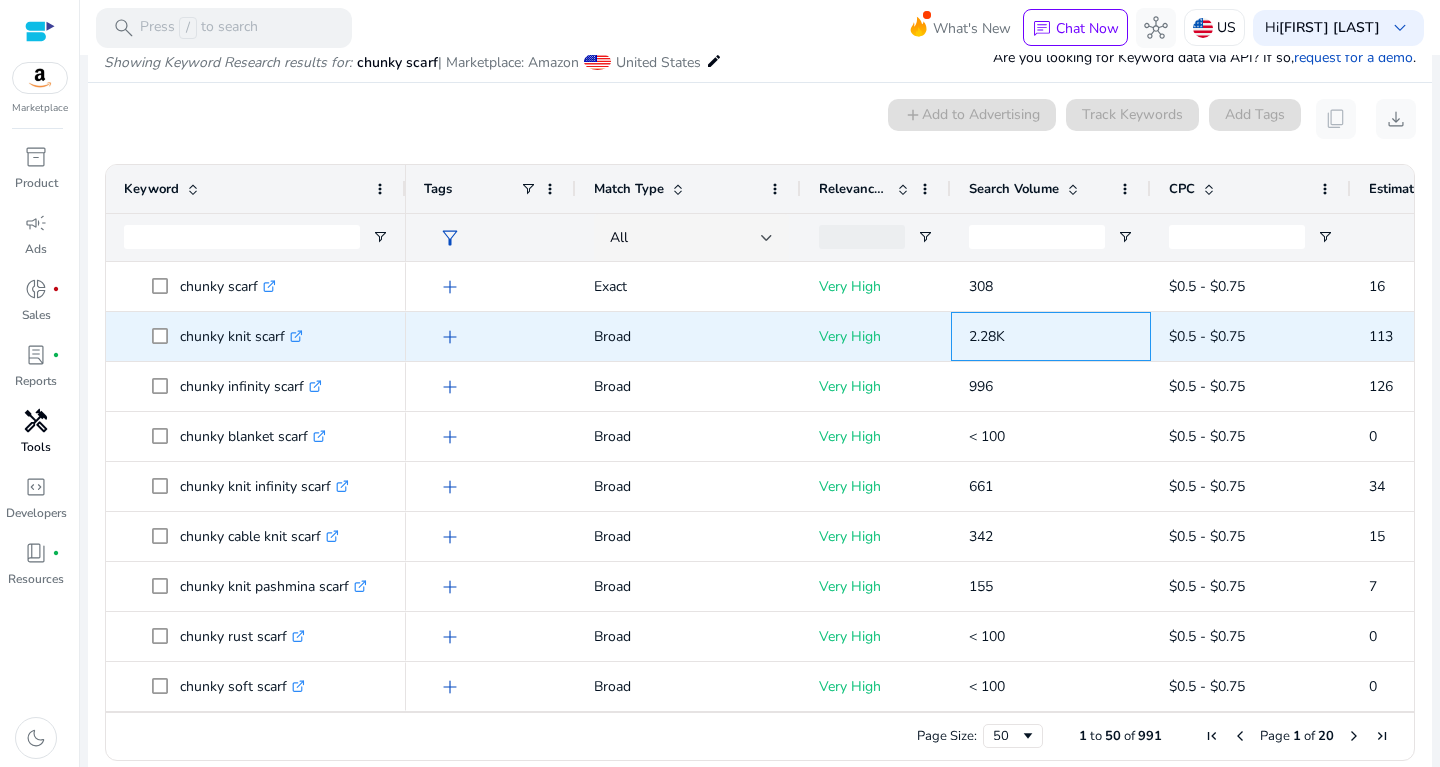 drag, startPoint x: 965, startPoint y: 329, endPoint x: 1019, endPoint y: 335, distance: 54.33231 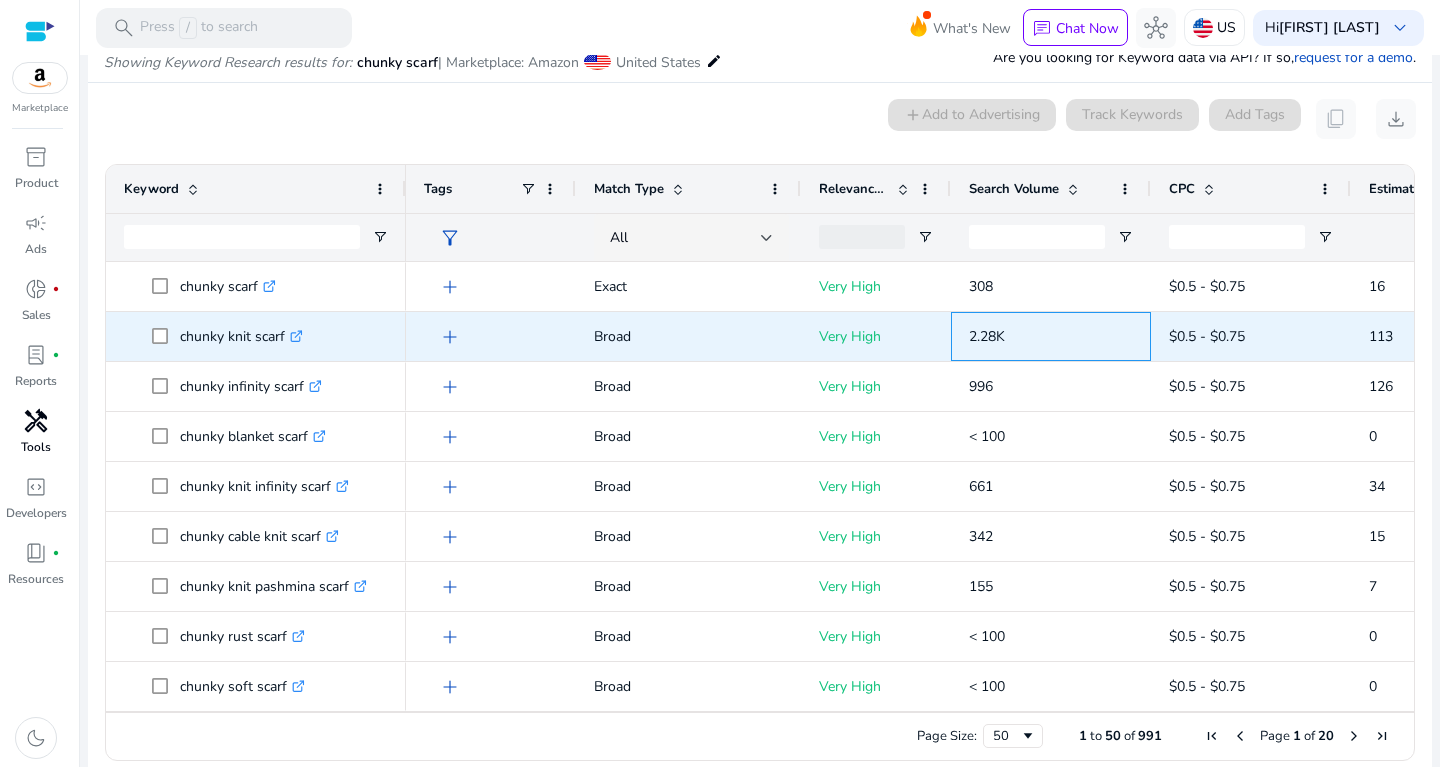 copy on "2.28K" 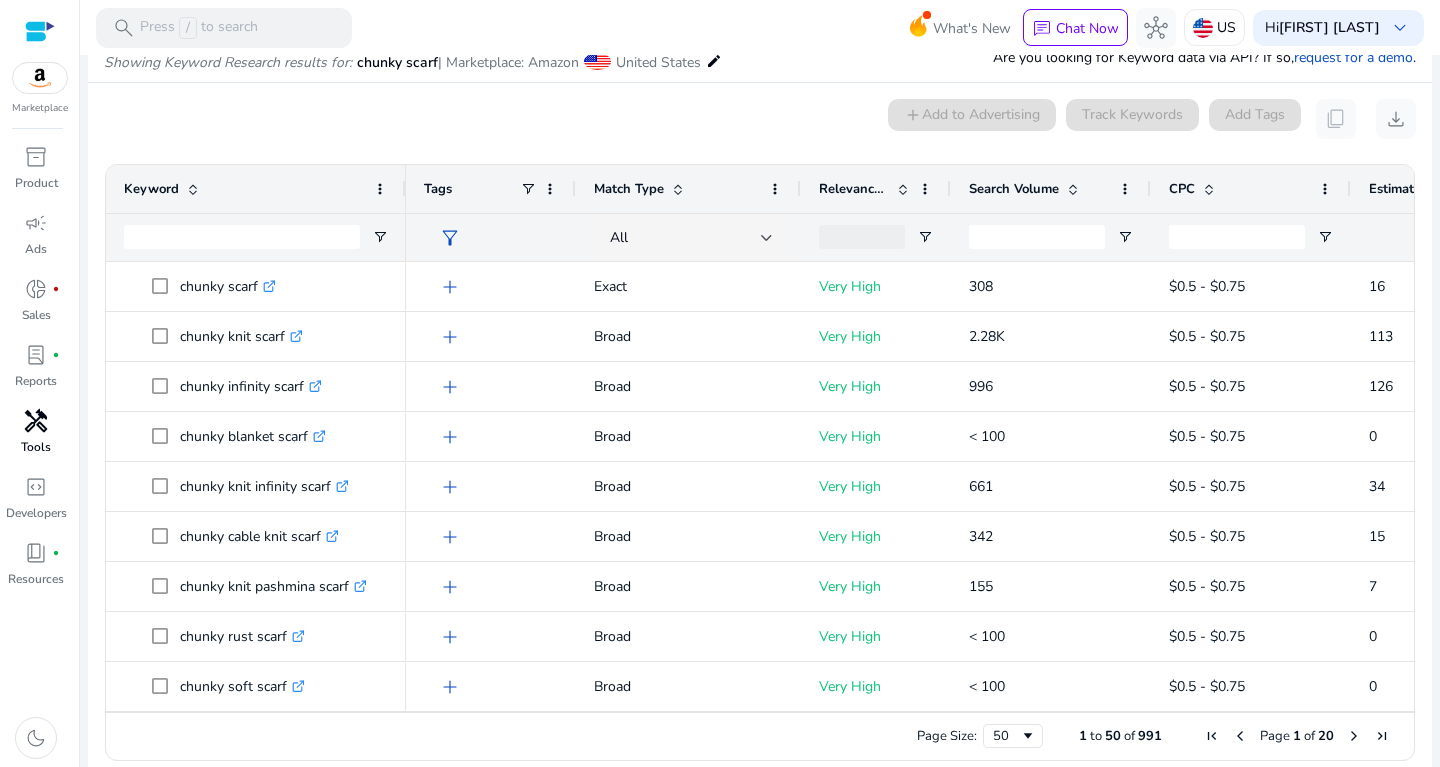 click on "Search Volume" at bounding box center [1040, 189] 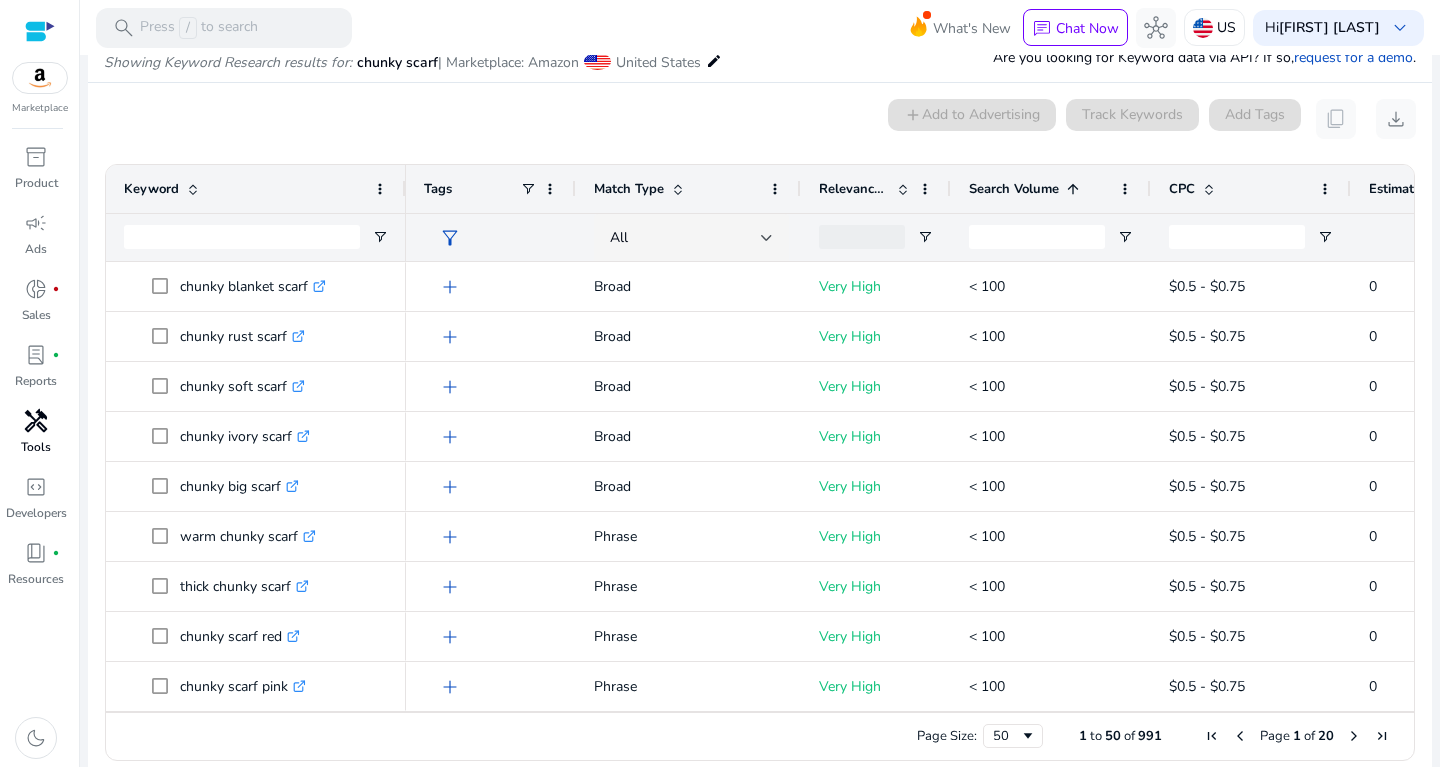 click on "Search Volume
1" at bounding box center [1040, 189] 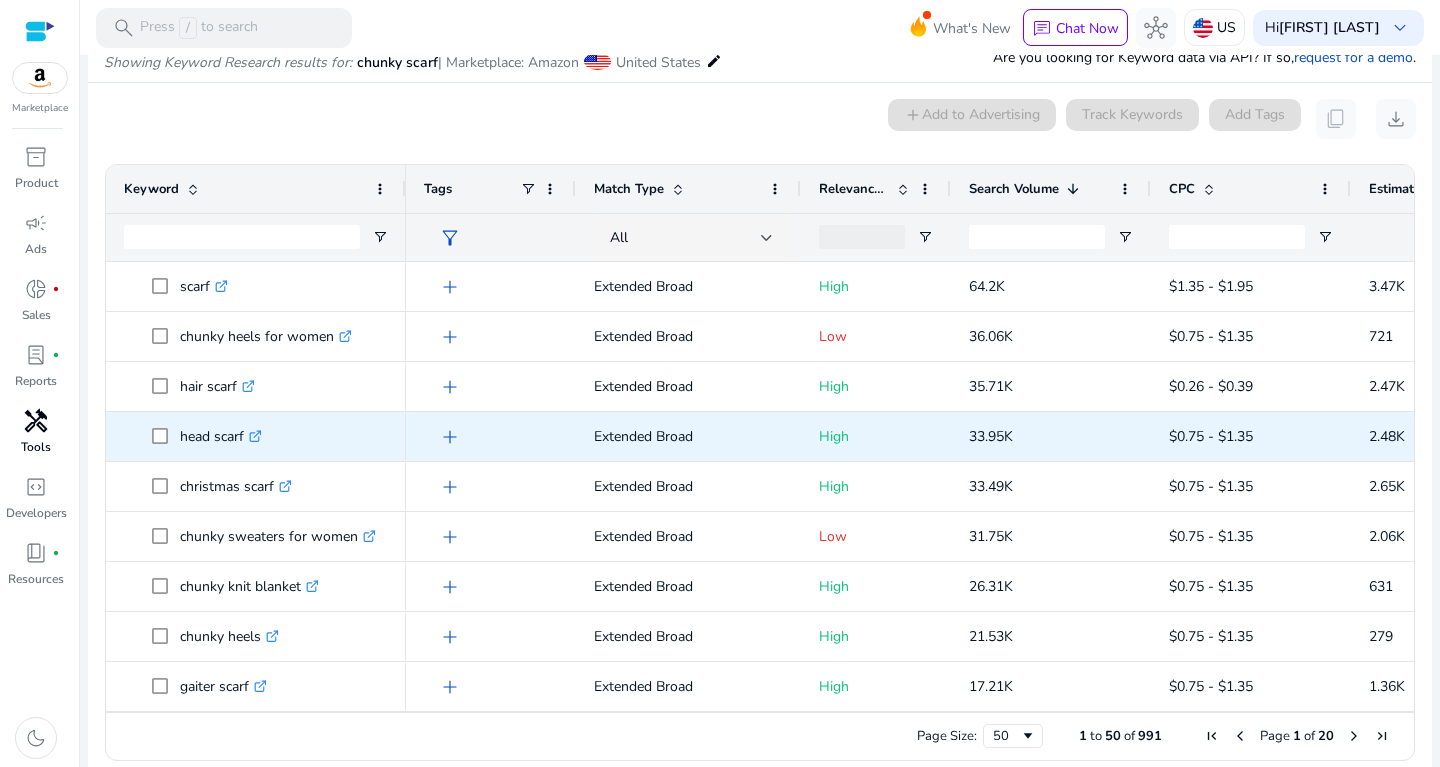 scroll, scrollTop: 21, scrollLeft: 0, axis: vertical 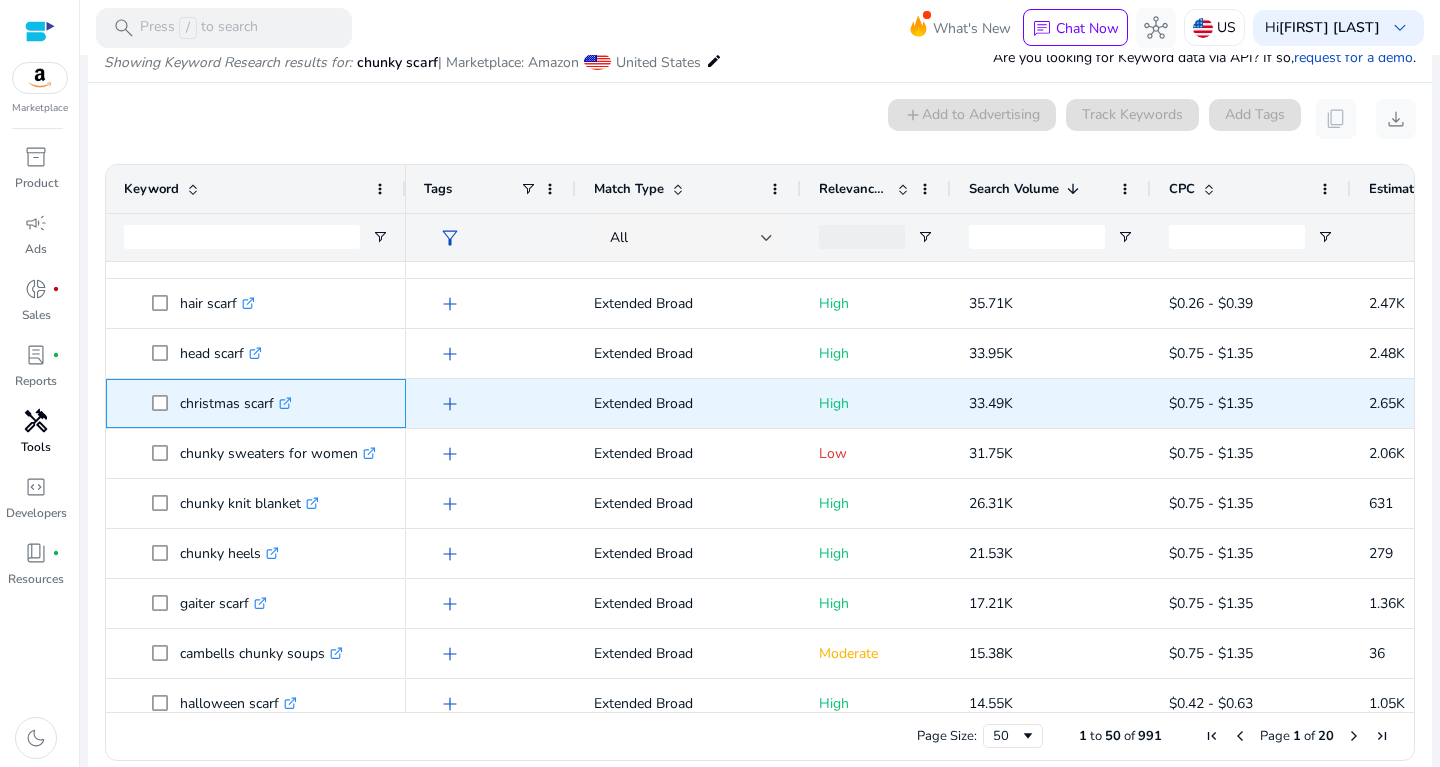 drag, startPoint x: 182, startPoint y: 387, endPoint x: 322, endPoint y: 412, distance: 142.21463 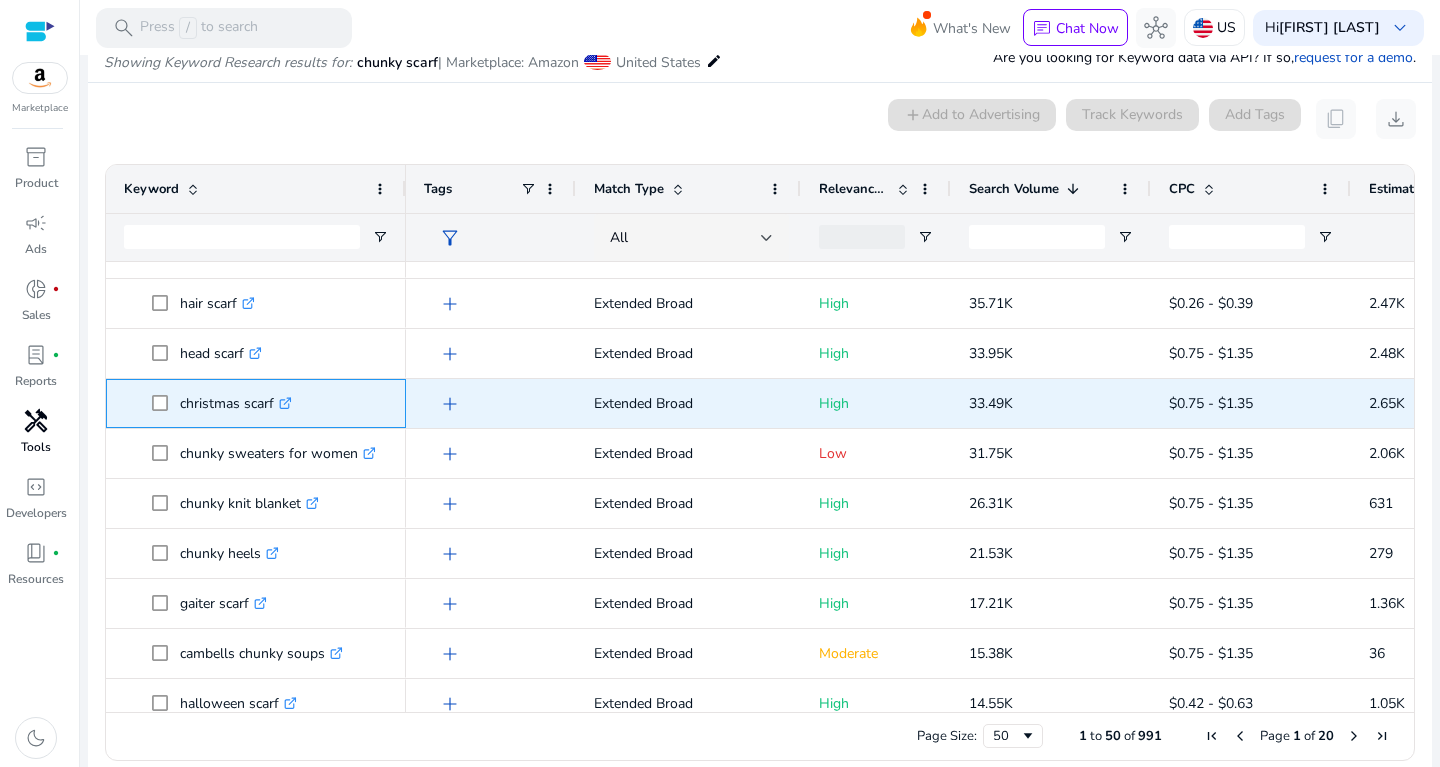 click at bounding box center [166, 403] 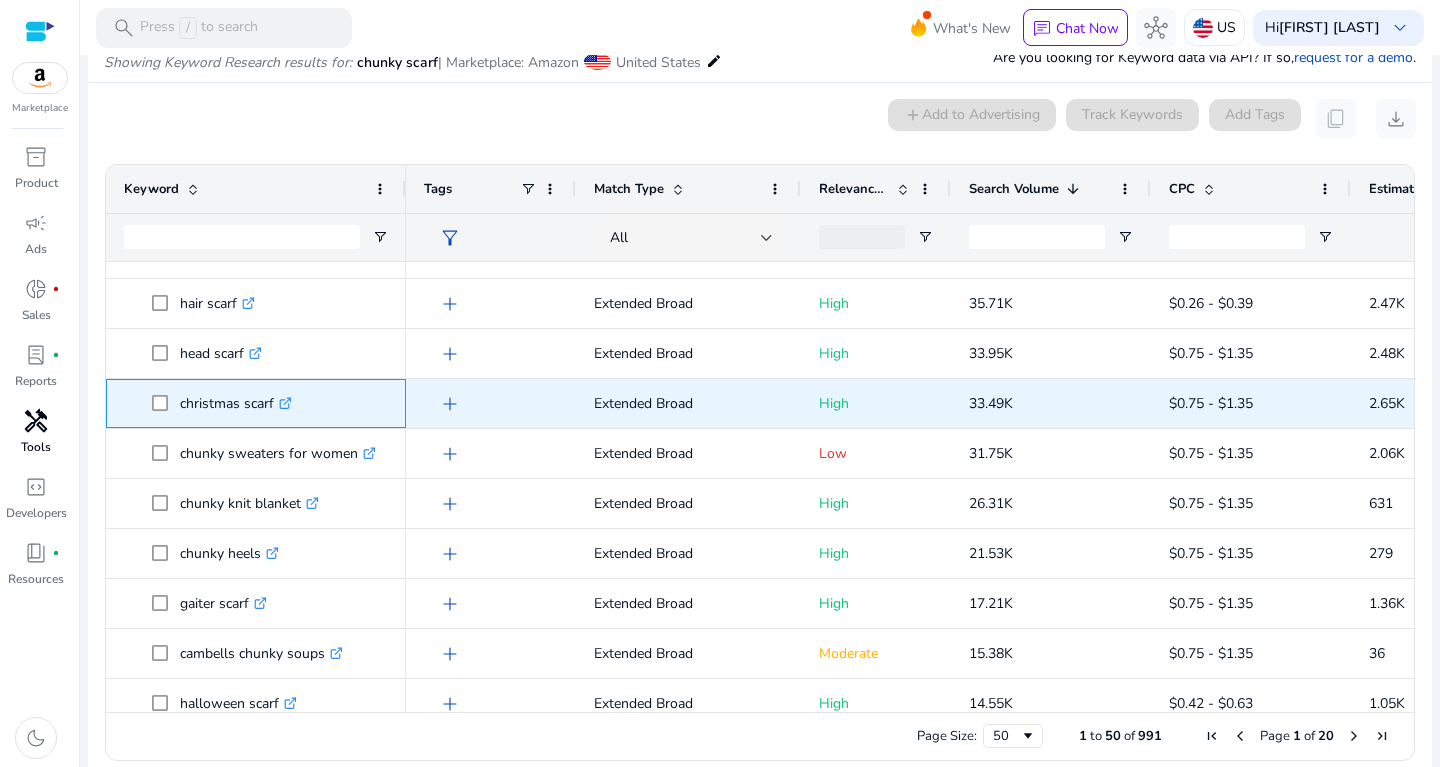 drag, startPoint x: 175, startPoint y: 388, endPoint x: 283, endPoint y: 403, distance: 109.03669 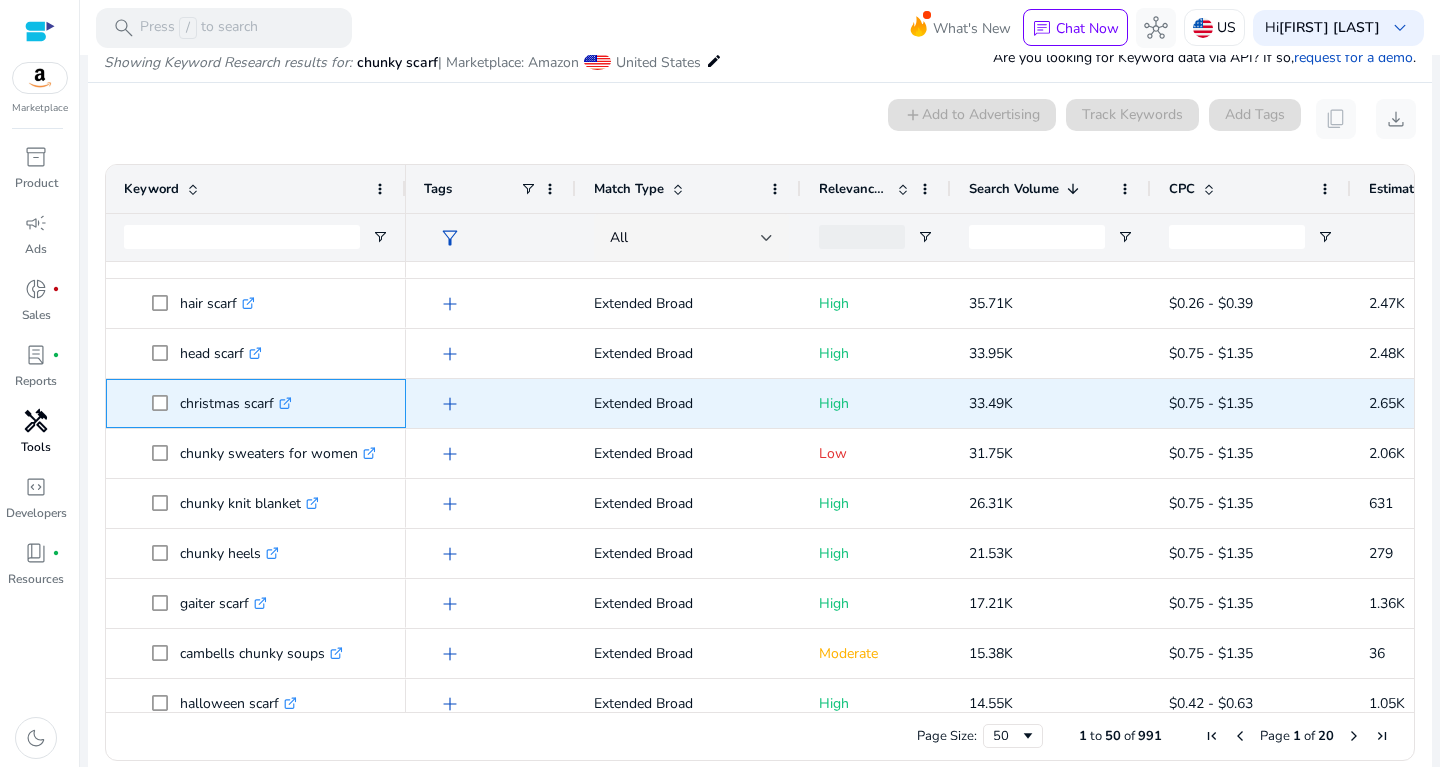 copy on "christmas scarf" 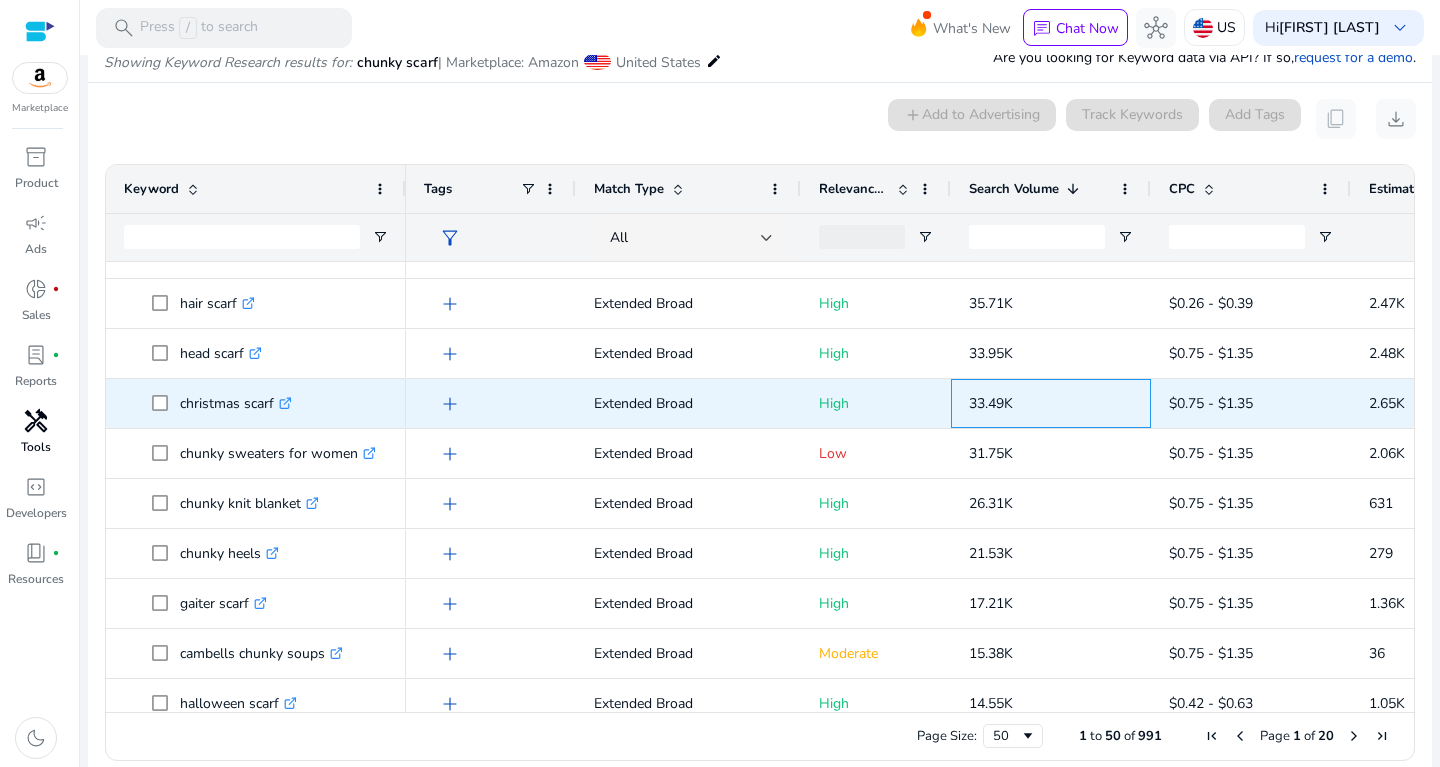 drag, startPoint x: 960, startPoint y: 401, endPoint x: 1019, endPoint y: 394, distance: 59.413803 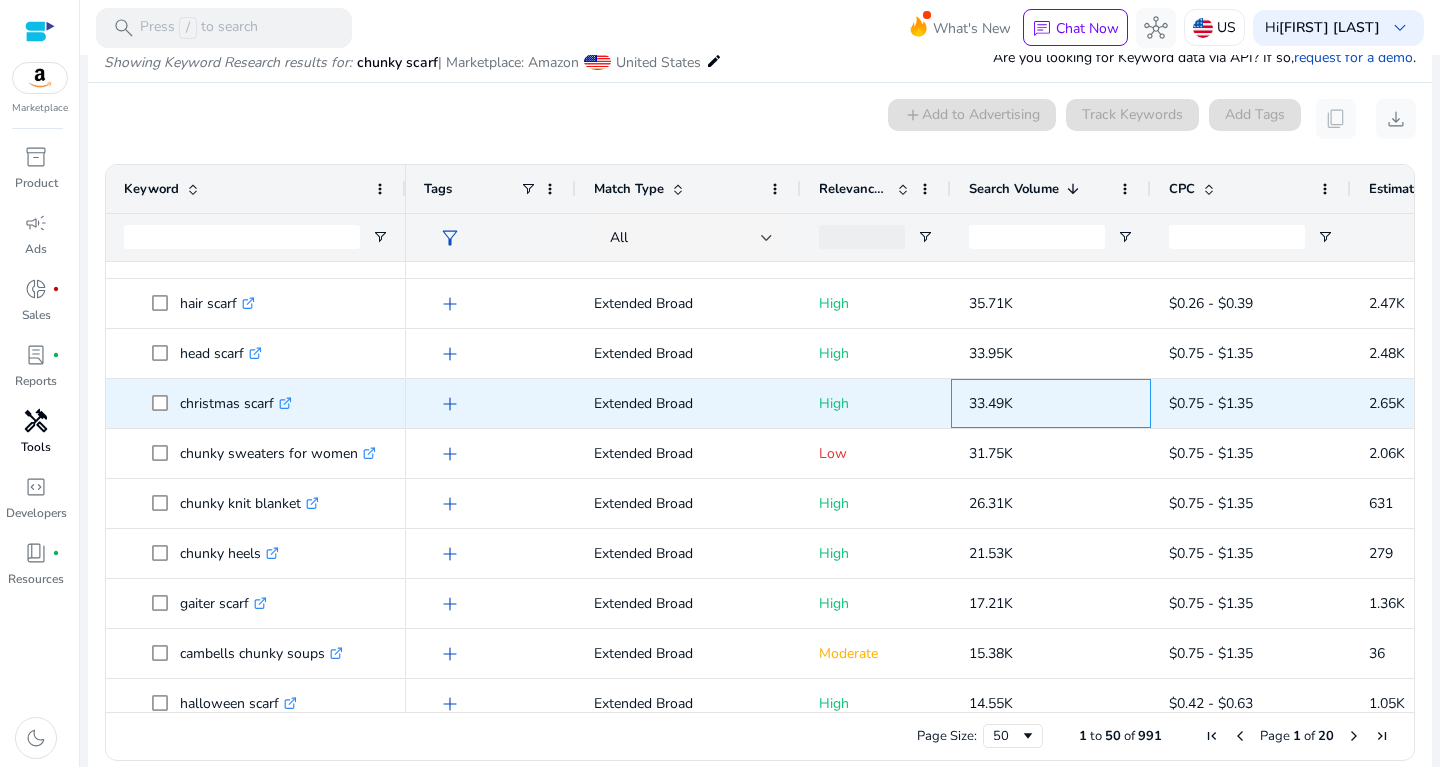 copy on "33.49K" 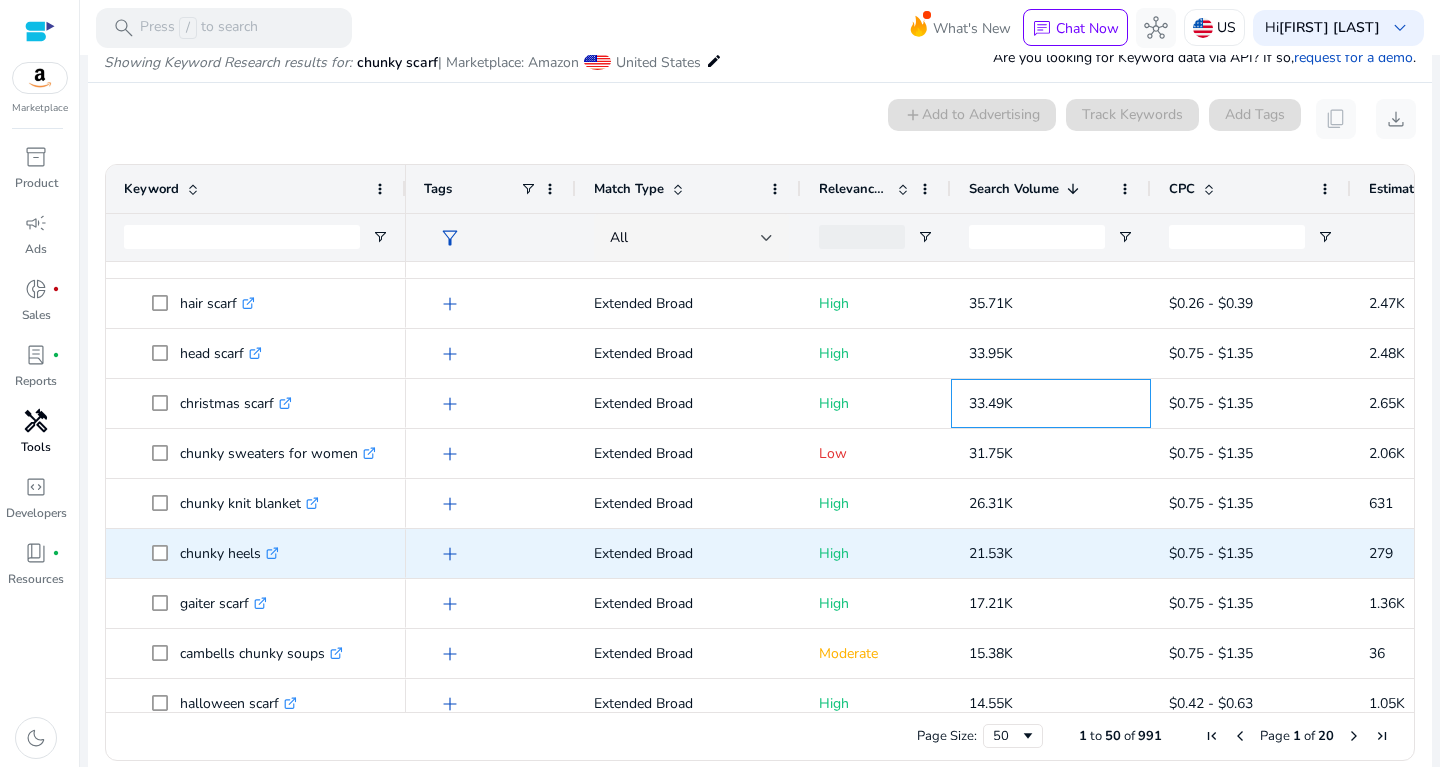 scroll, scrollTop: 91, scrollLeft: 0, axis: vertical 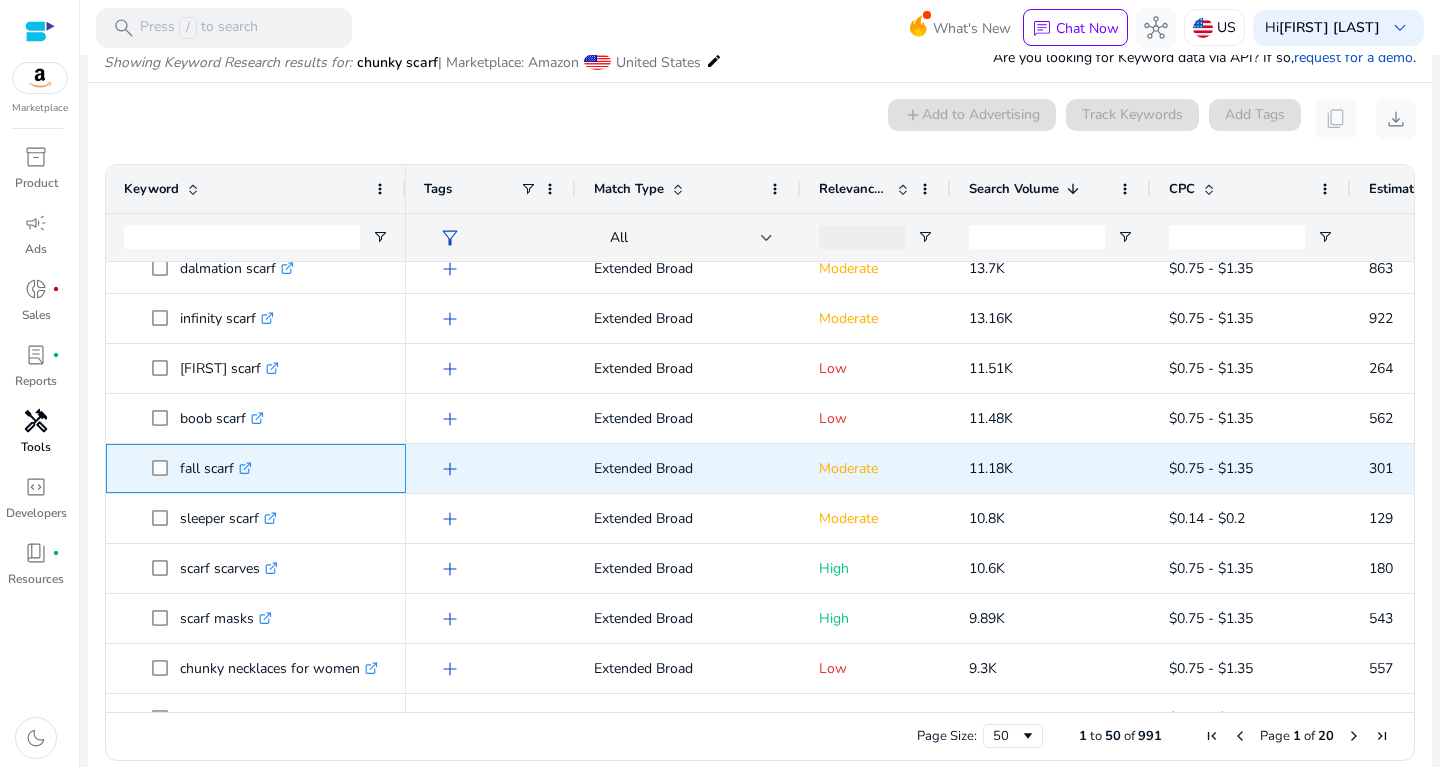 drag, startPoint x: 180, startPoint y: 470, endPoint x: 237, endPoint y: 468, distance: 57.035076 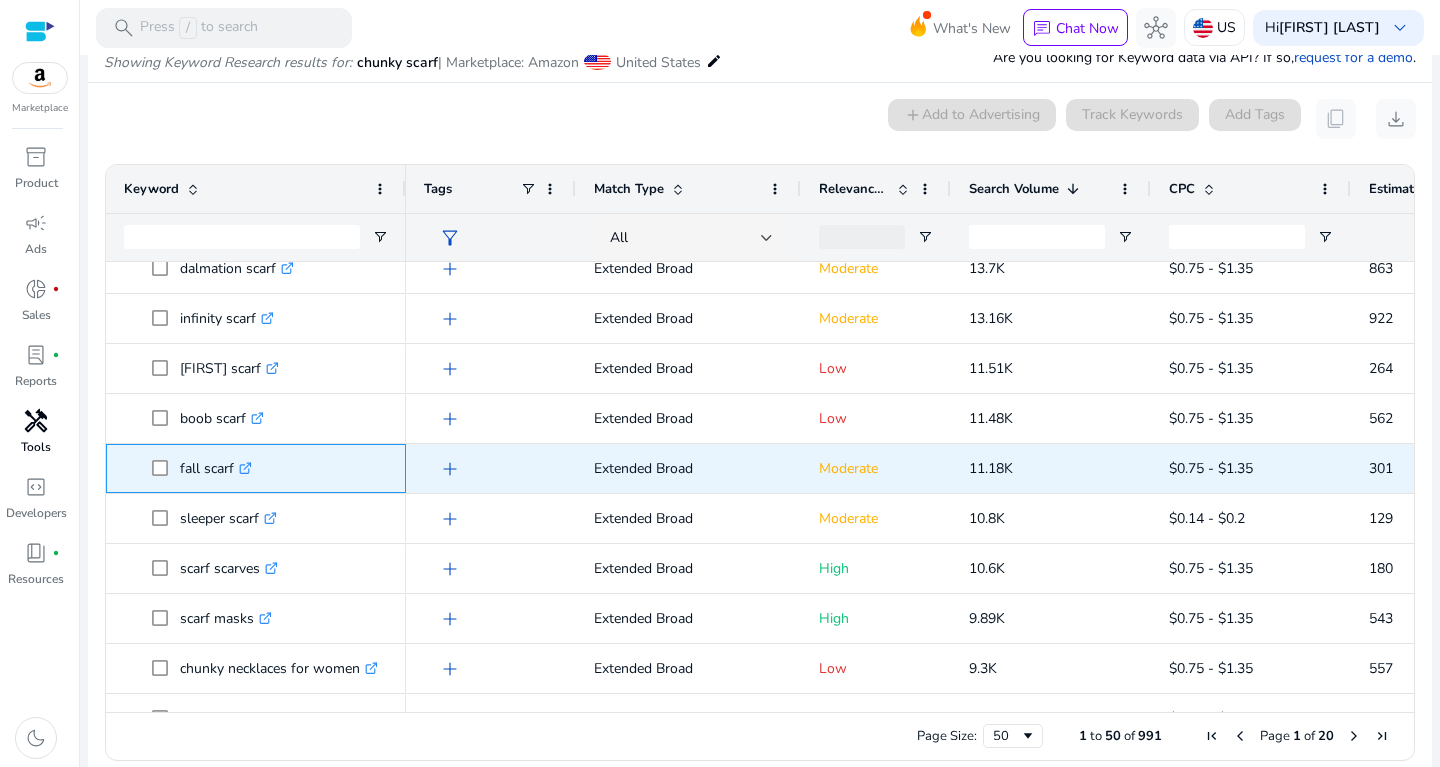 copy on "fall scarf" 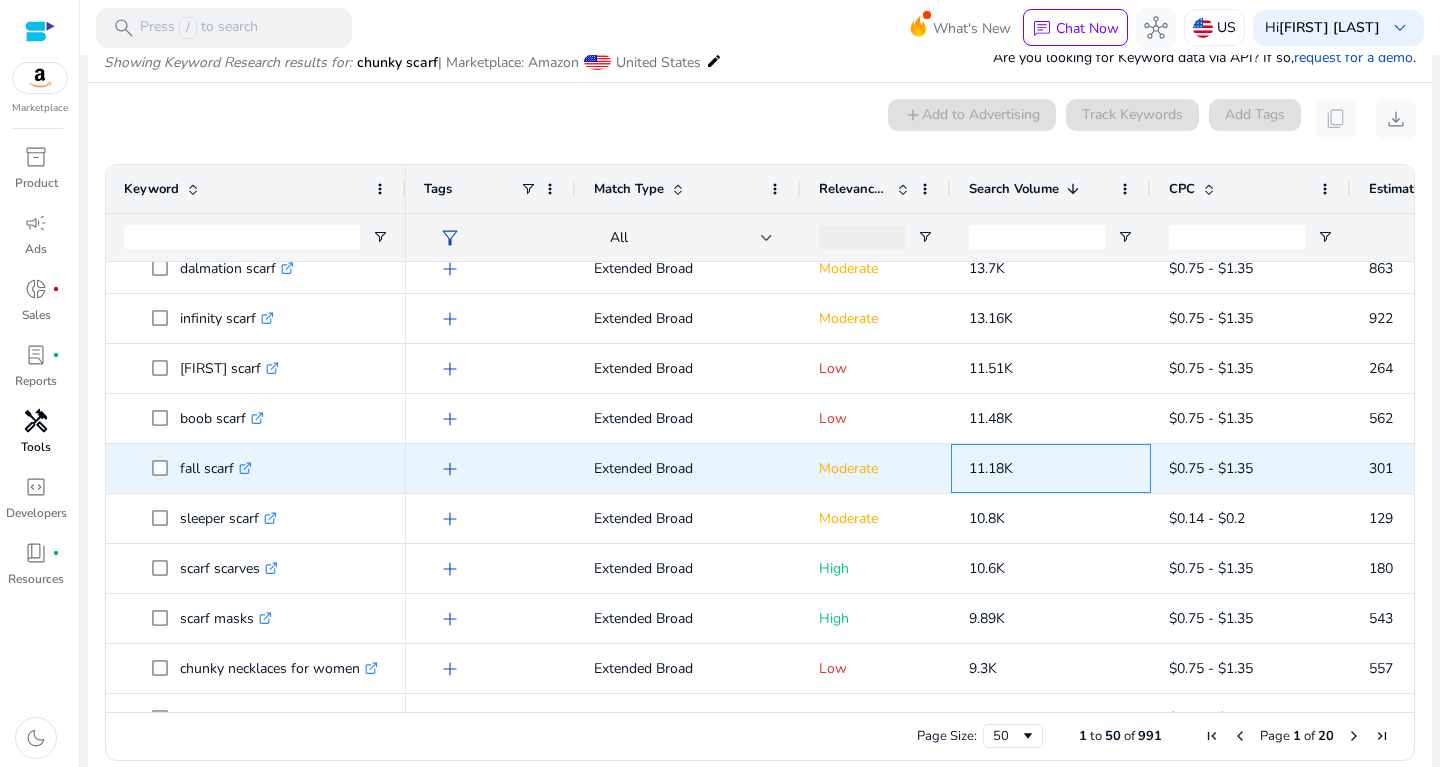 drag, startPoint x: 958, startPoint y: 461, endPoint x: 1047, endPoint y: 447, distance: 90.0944 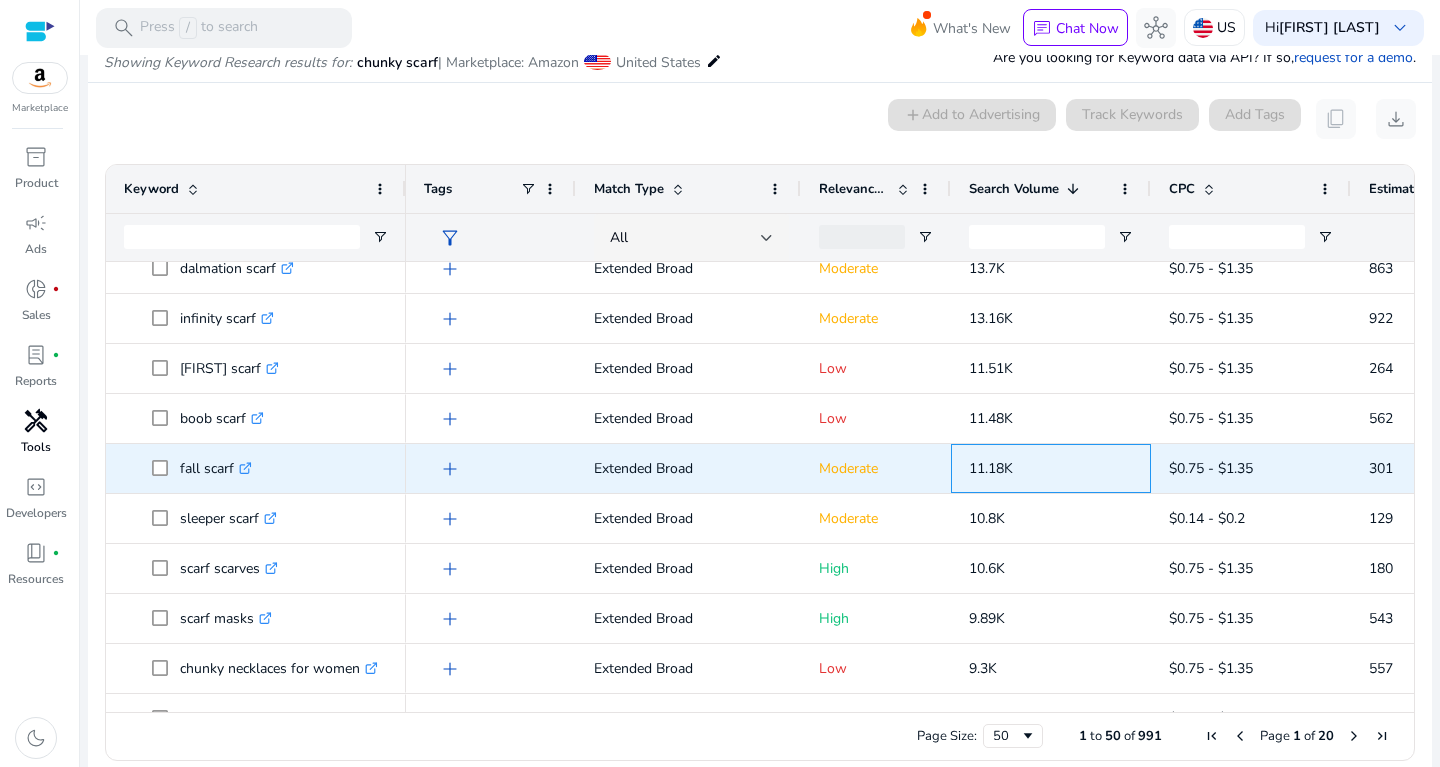 copy on "11.18K" 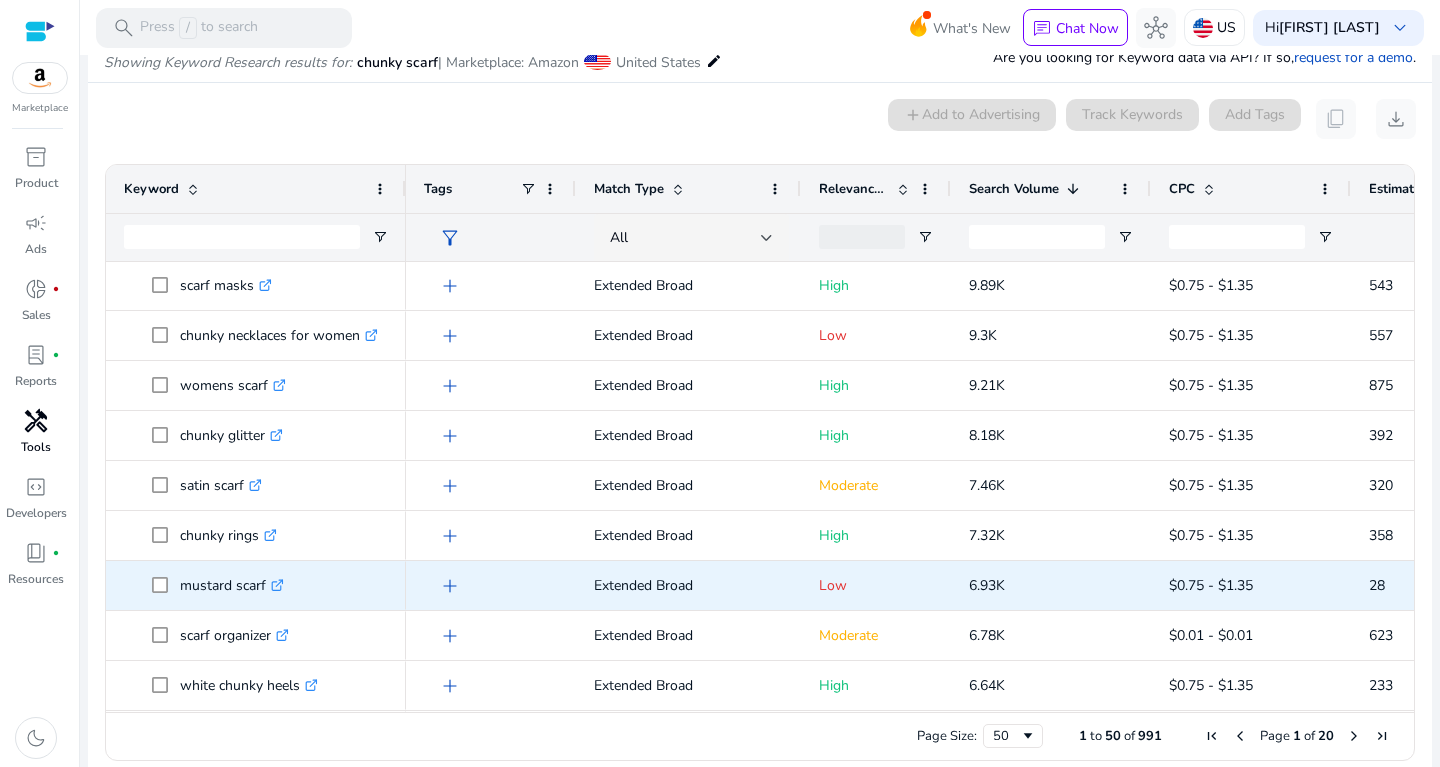 scroll, scrollTop: 928, scrollLeft: 0, axis: vertical 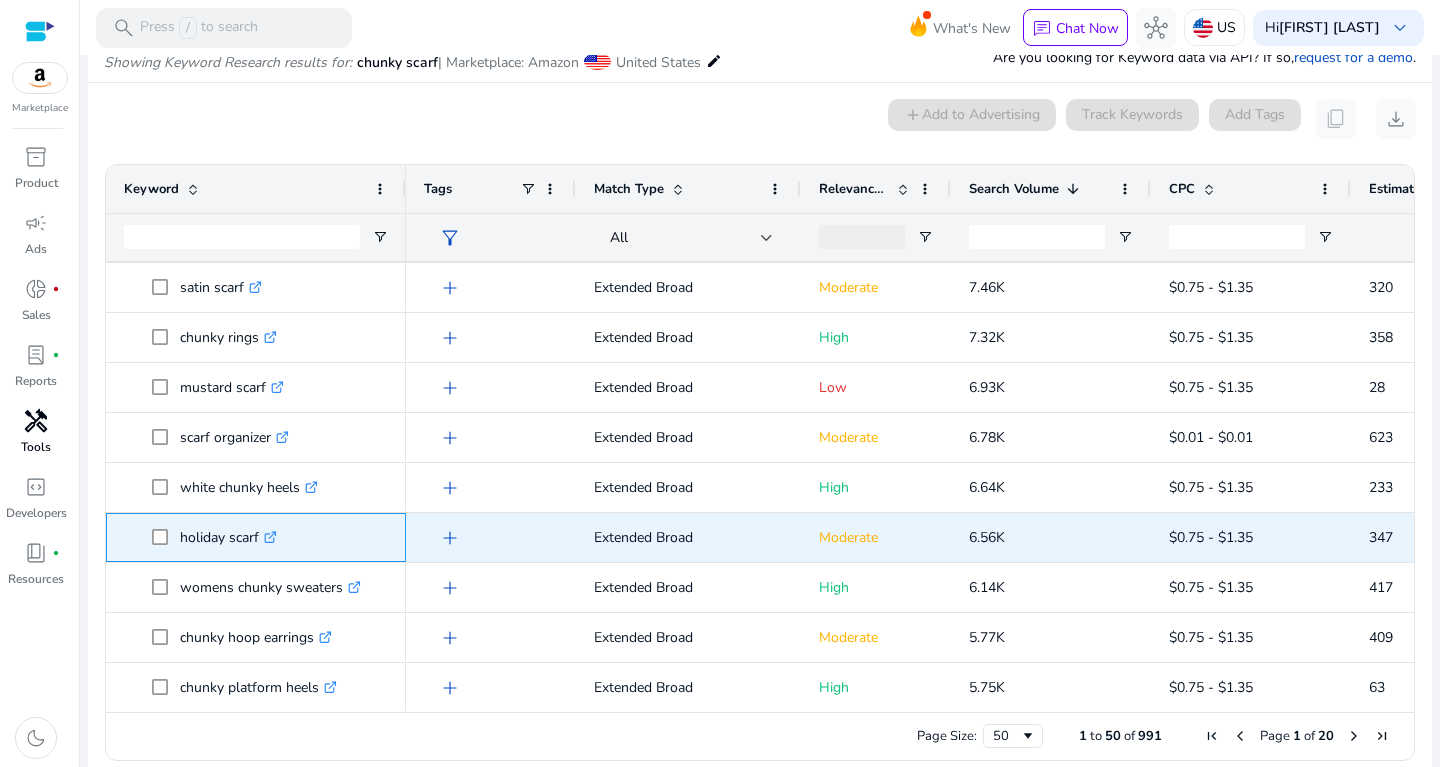 drag, startPoint x: 180, startPoint y: 522, endPoint x: 269, endPoint y: 521, distance: 89.005615 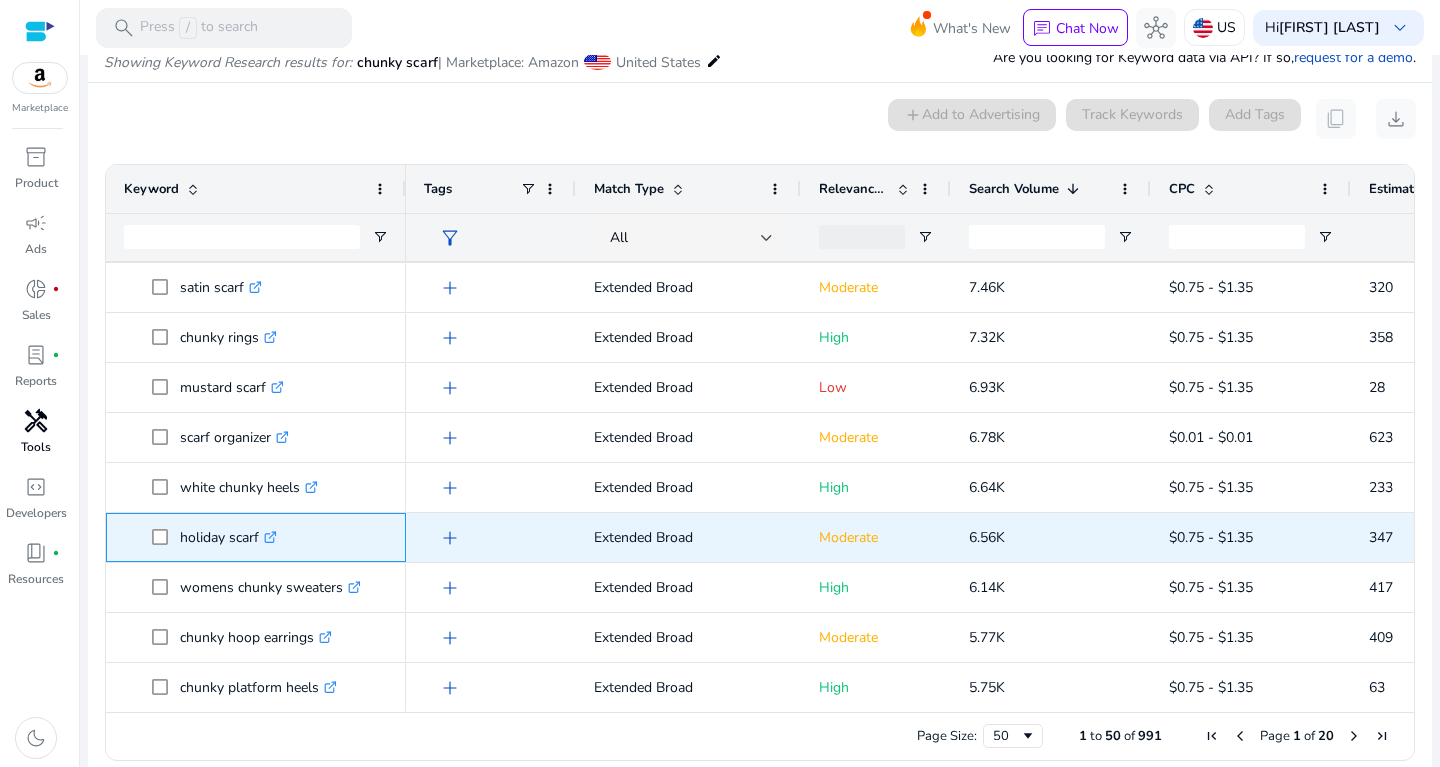 copy on "holiday scarf" 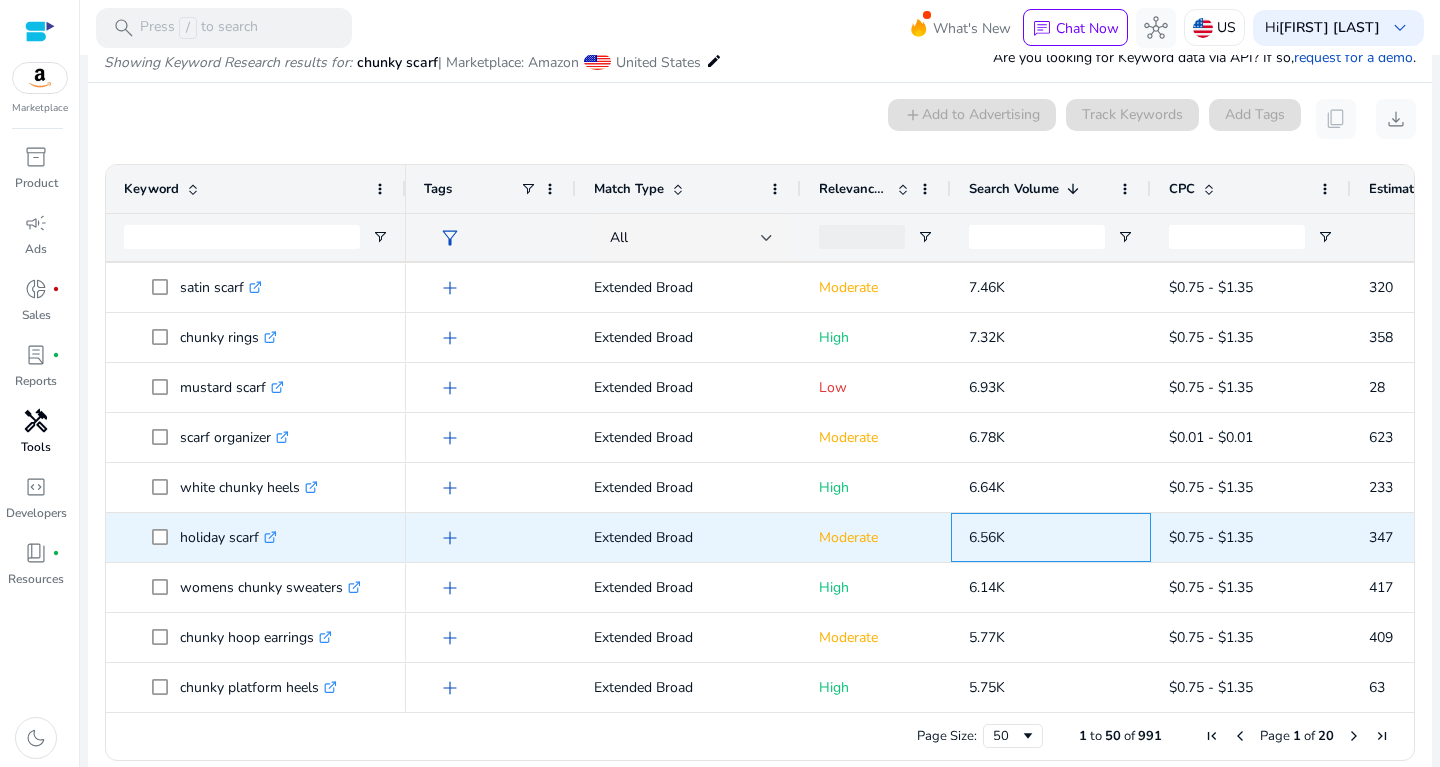 drag, startPoint x: 961, startPoint y: 541, endPoint x: 1046, endPoint y: 541, distance: 85 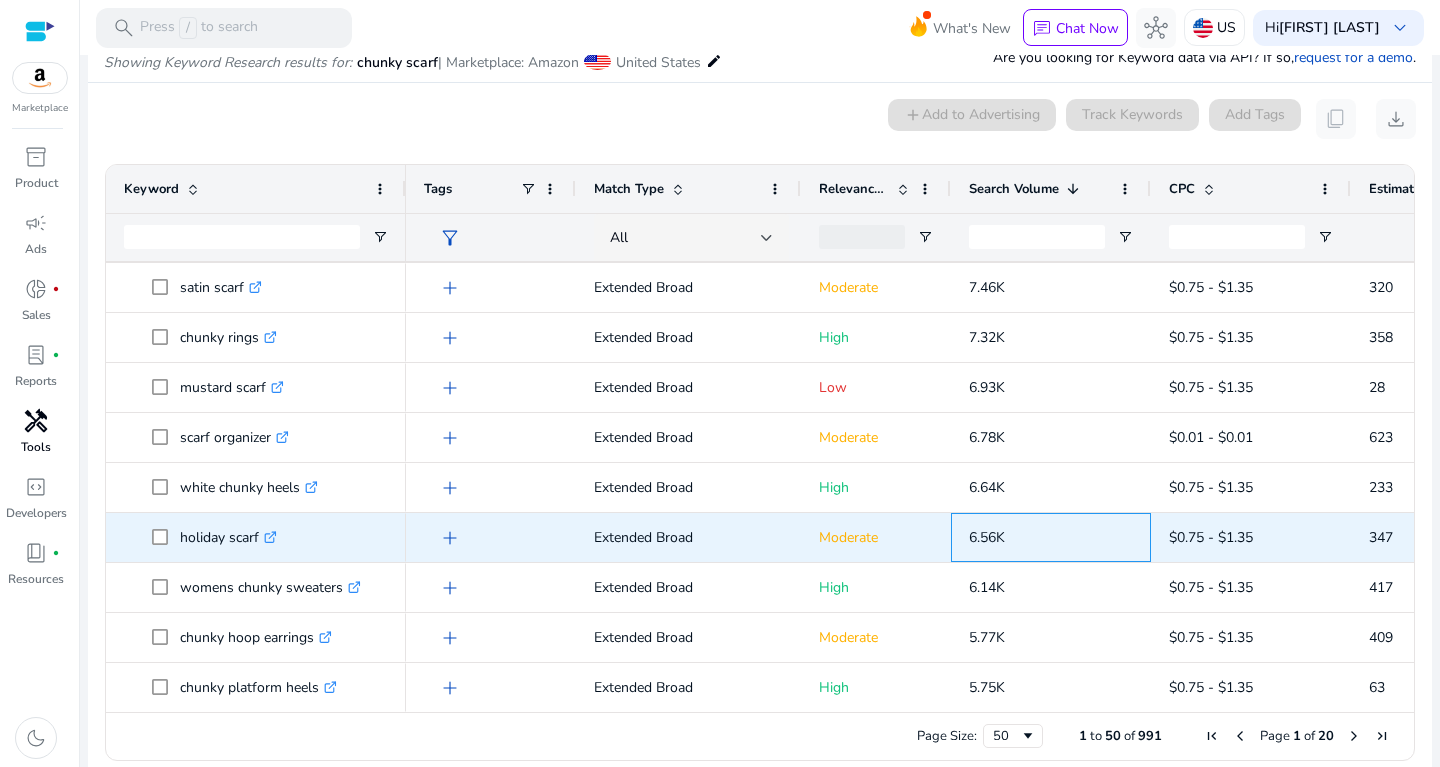 copy on "6.56K" 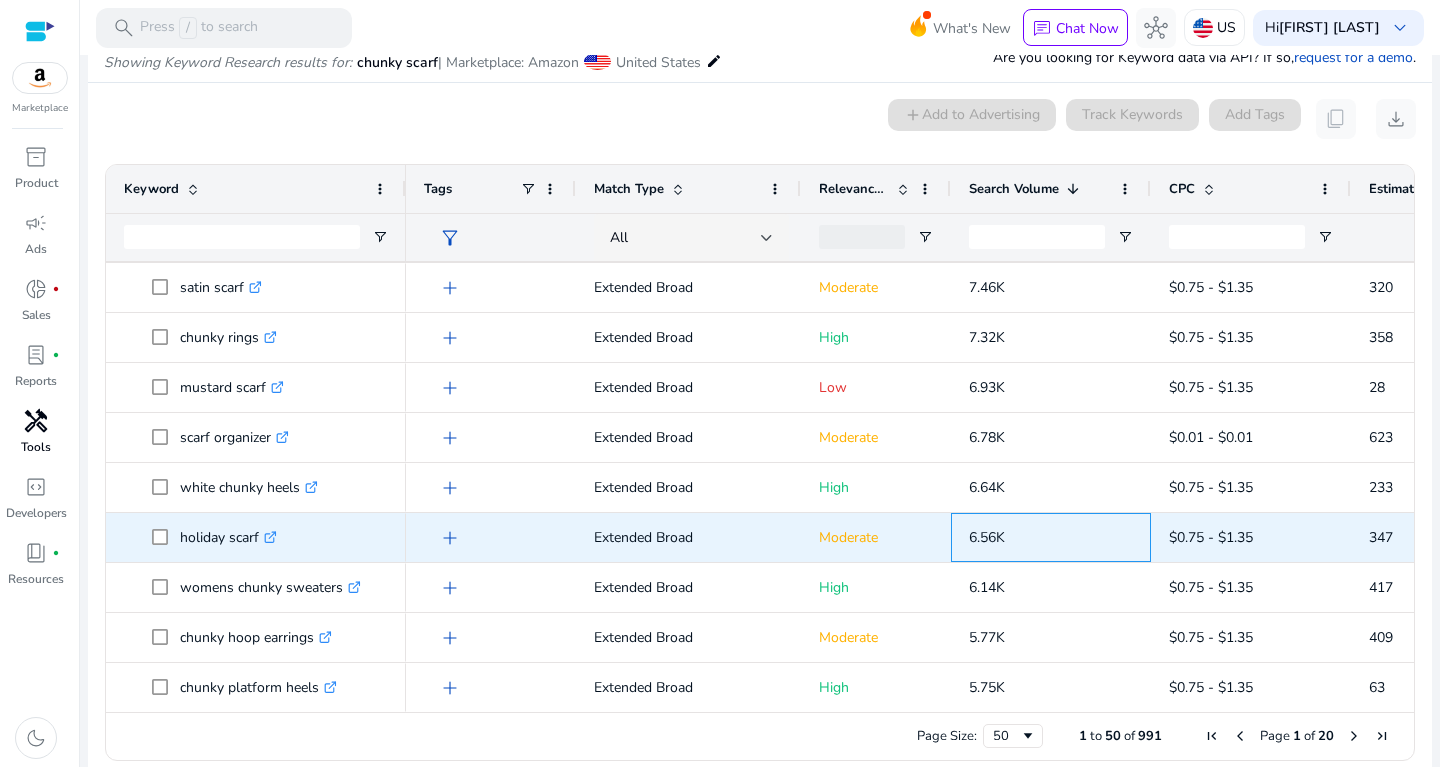 scroll, scrollTop: 1219, scrollLeft: 0, axis: vertical 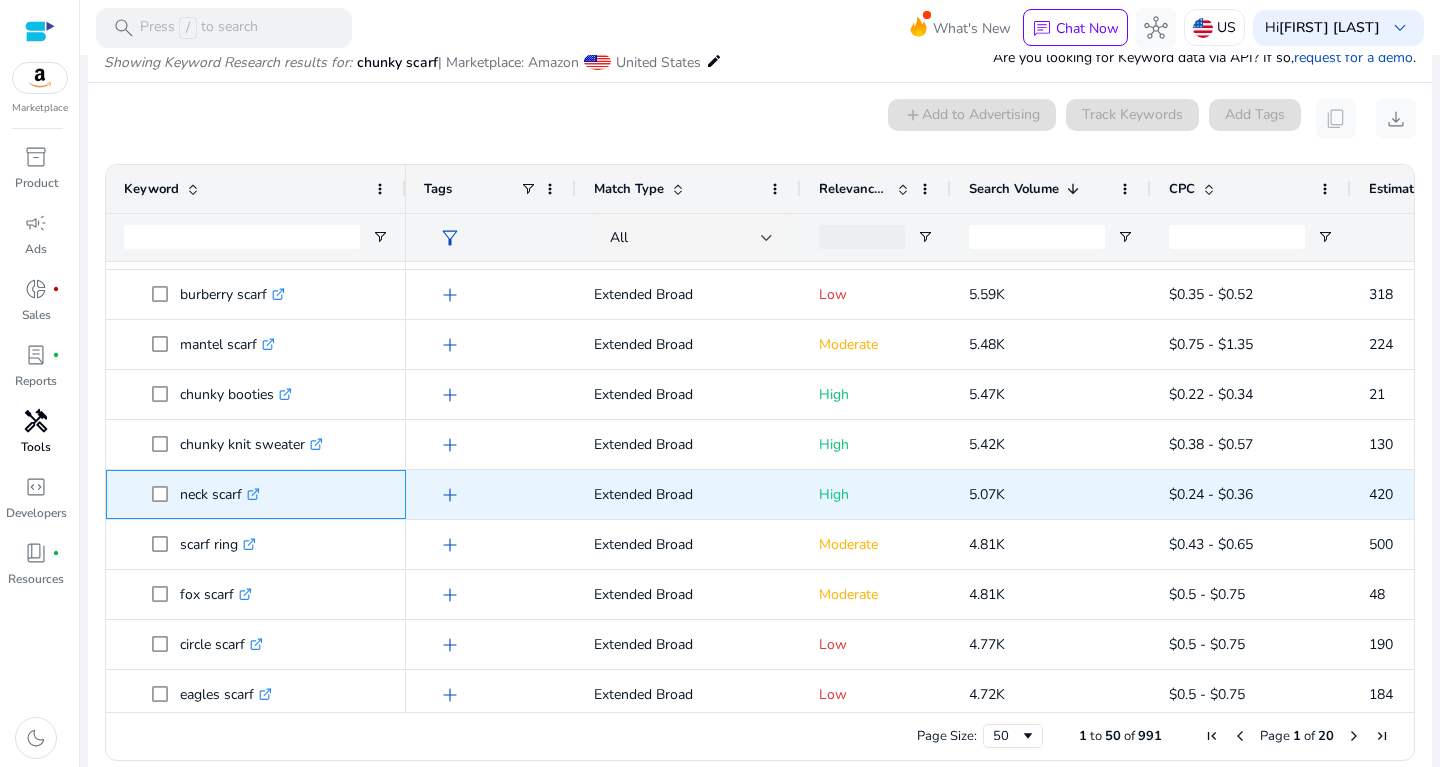 drag, startPoint x: 177, startPoint y: 487, endPoint x: 259, endPoint y: 479, distance: 82.38932 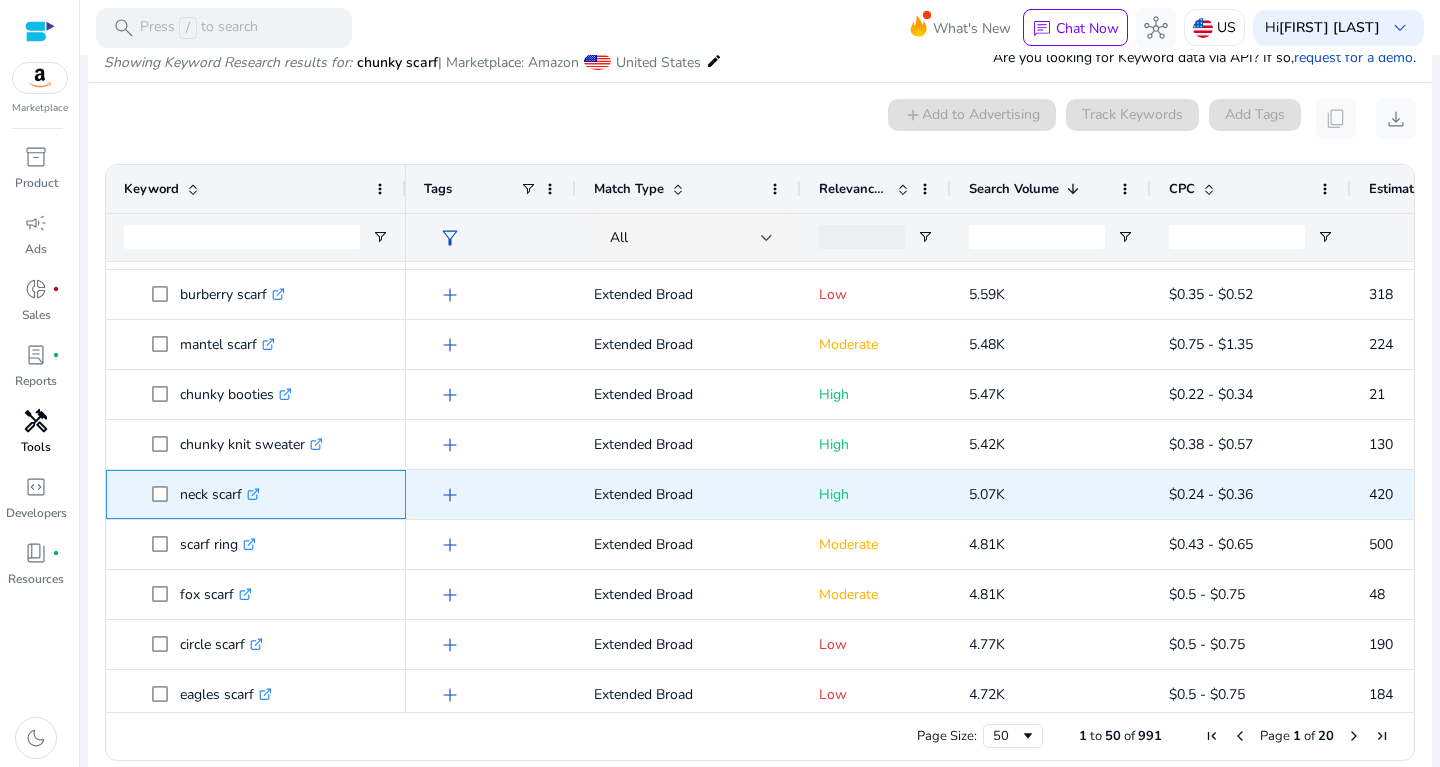copy on "neck scarf" 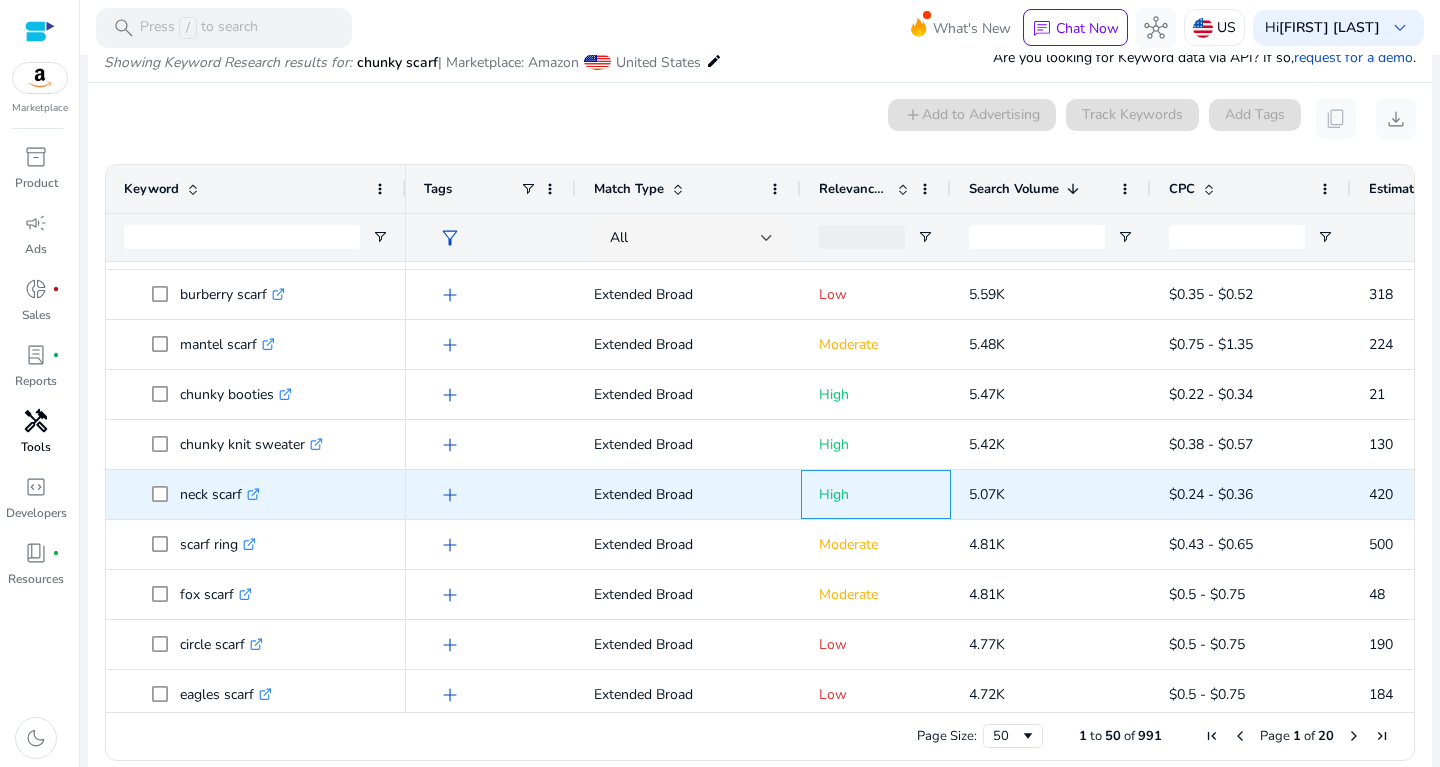 drag, startPoint x: 950, startPoint y: 490, endPoint x: 1043, endPoint y: 498, distance: 93.34345 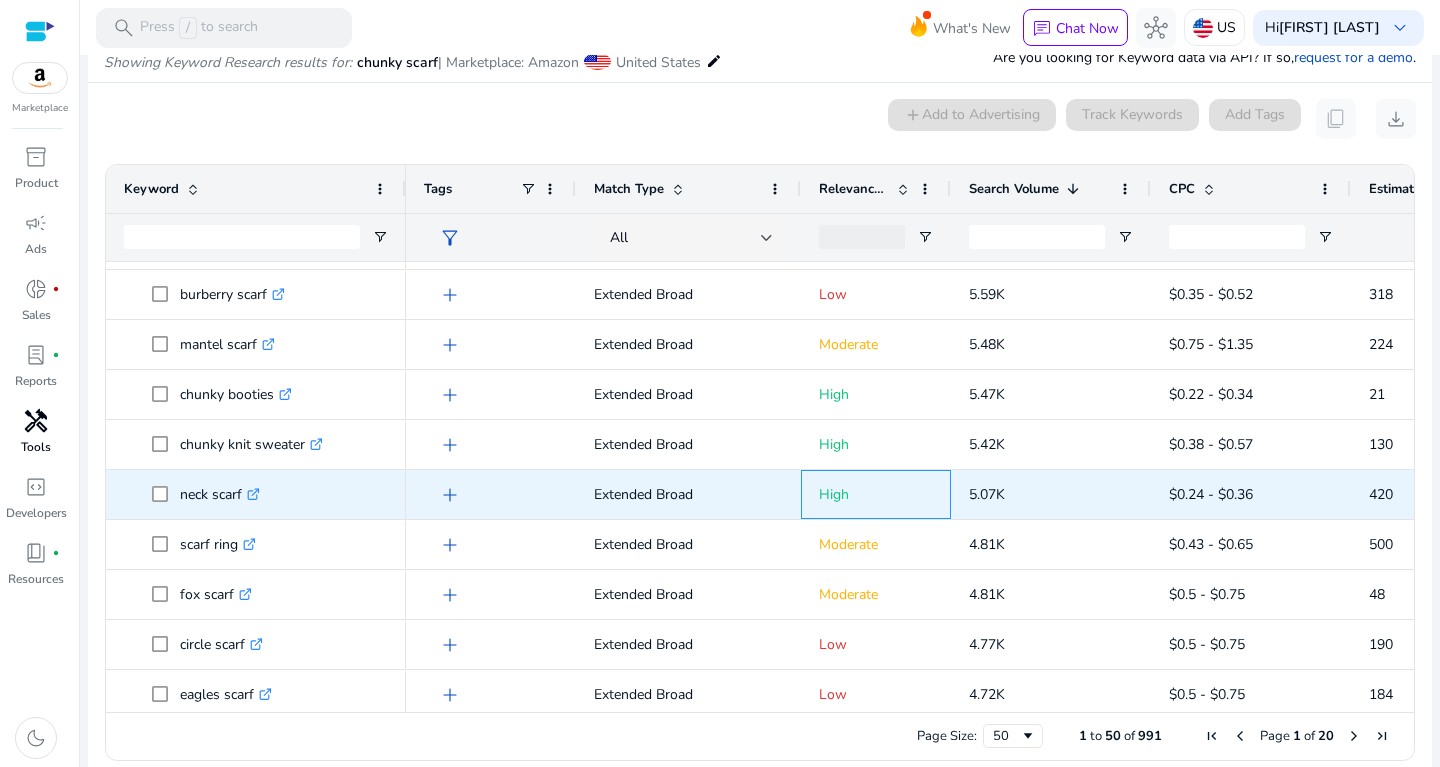 copy on "5.07K" 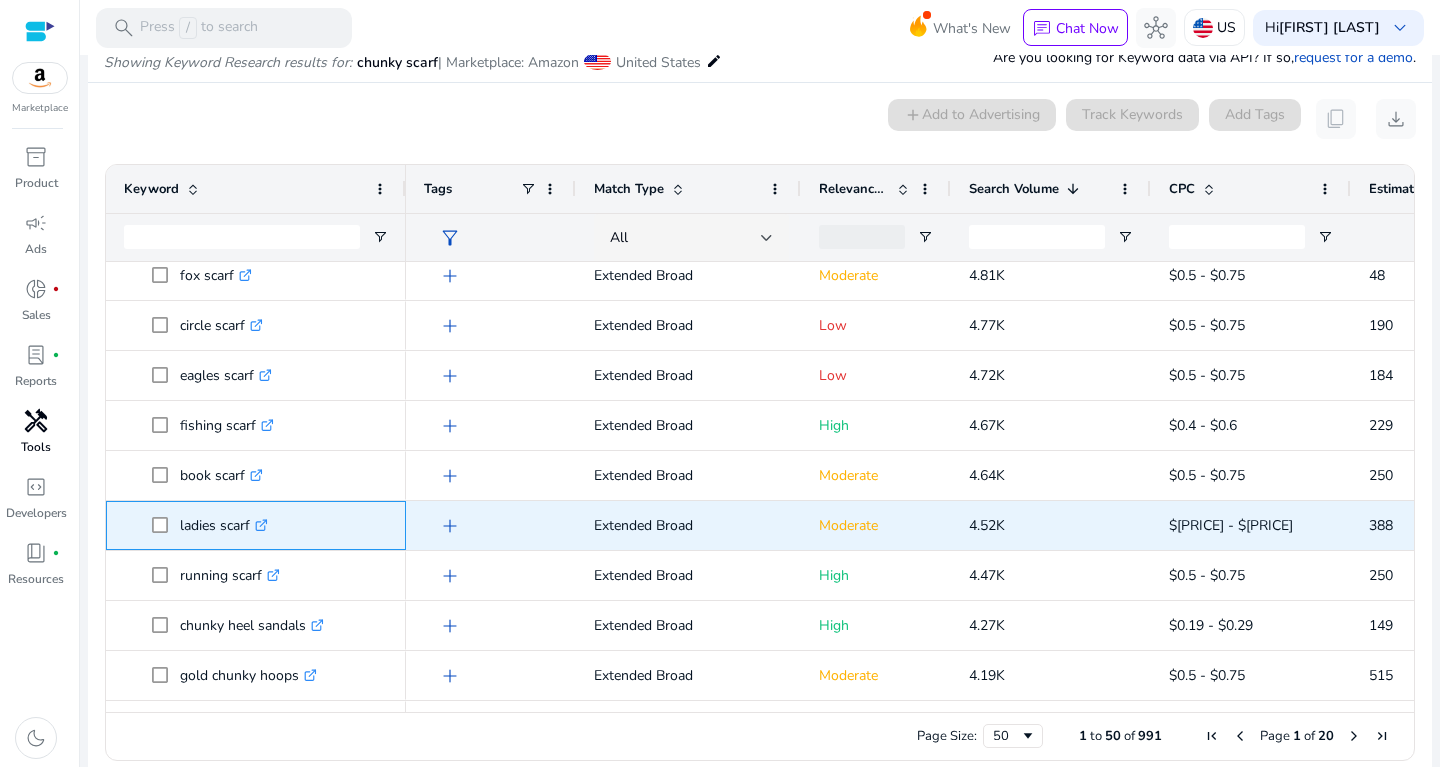drag, startPoint x: 180, startPoint y: 515, endPoint x: 268, endPoint y: 513, distance: 88.02273 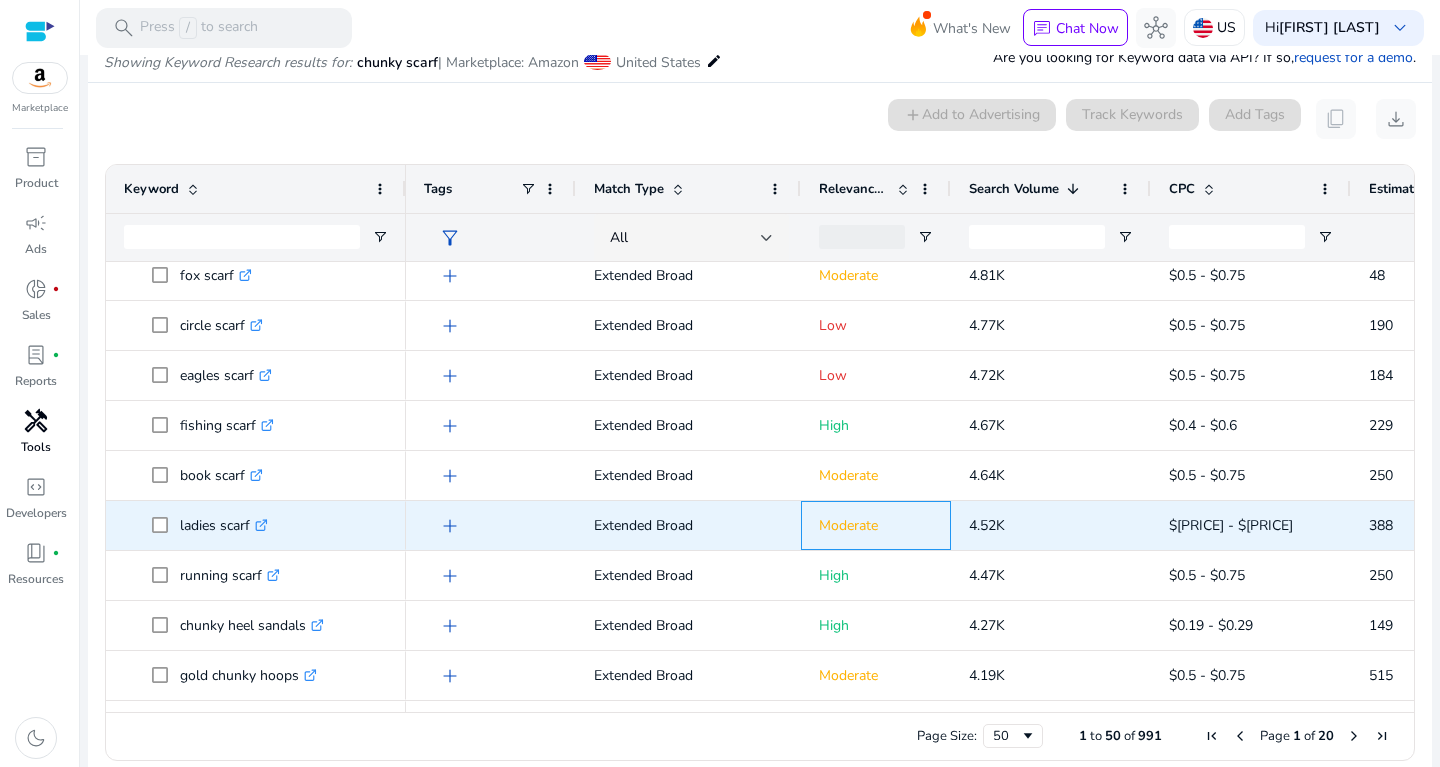 drag, startPoint x: 924, startPoint y: 518, endPoint x: 1014, endPoint y: 519, distance: 90.005554 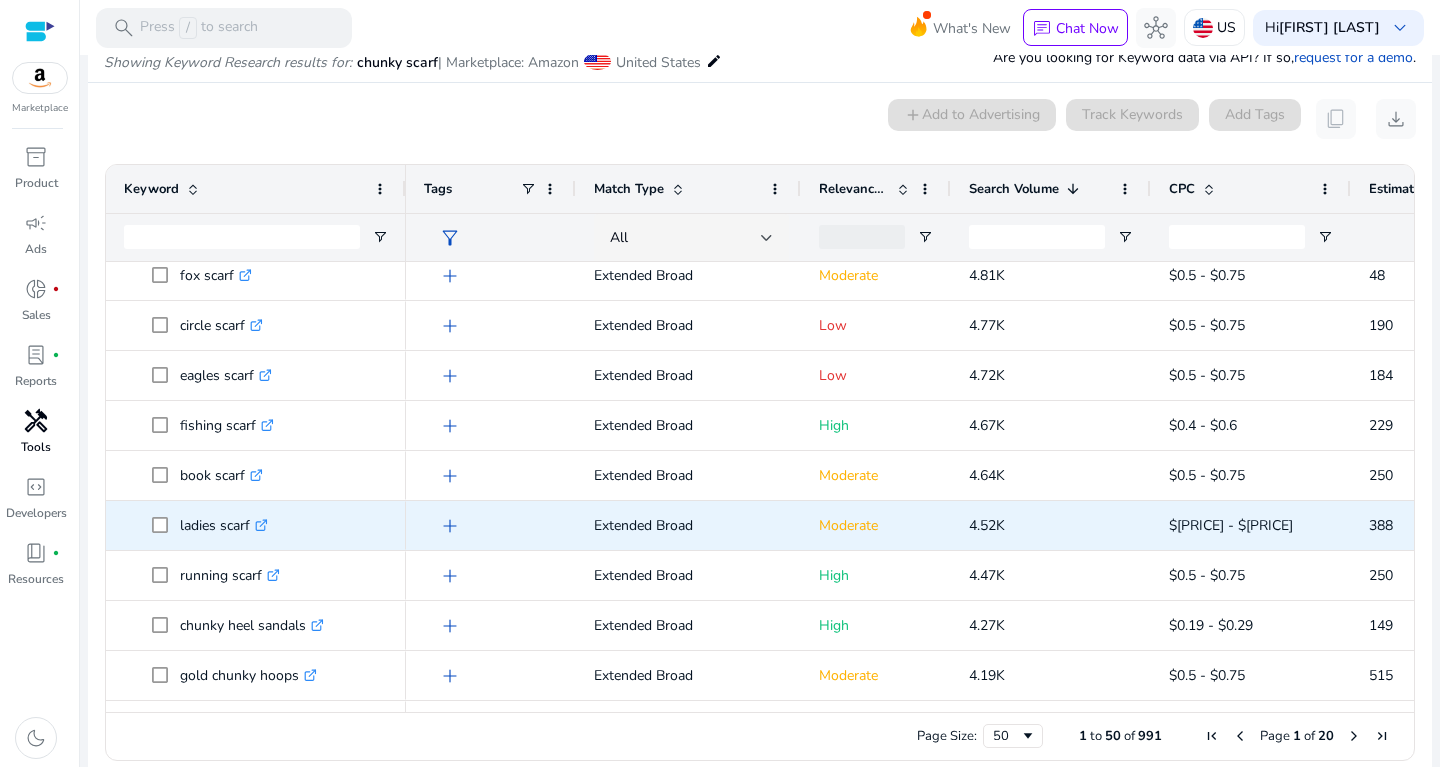 click on "4.52K" at bounding box center [1051, 525] 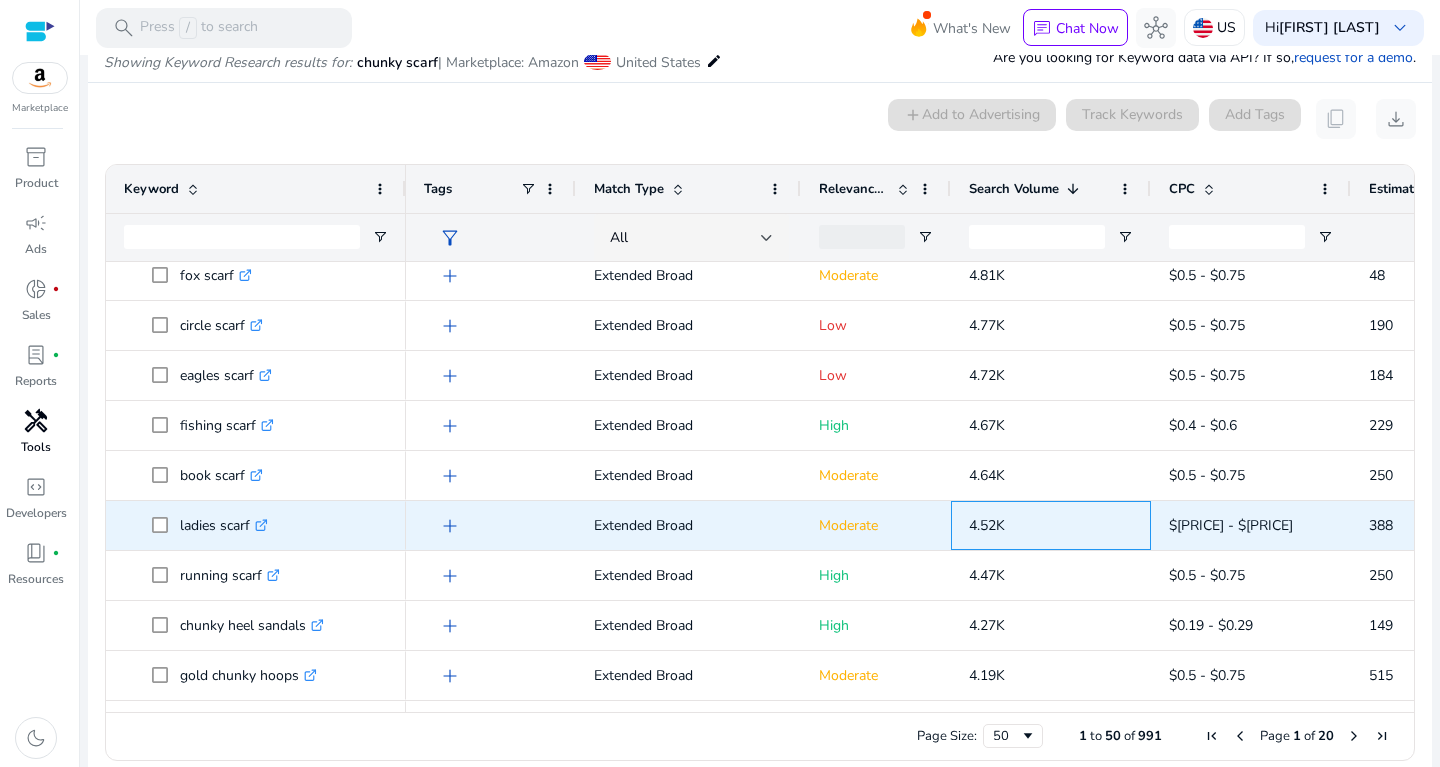 drag, startPoint x: 1005, startPoint y: 529, endPoint x: 959, endPoint y: 529, distance: 46 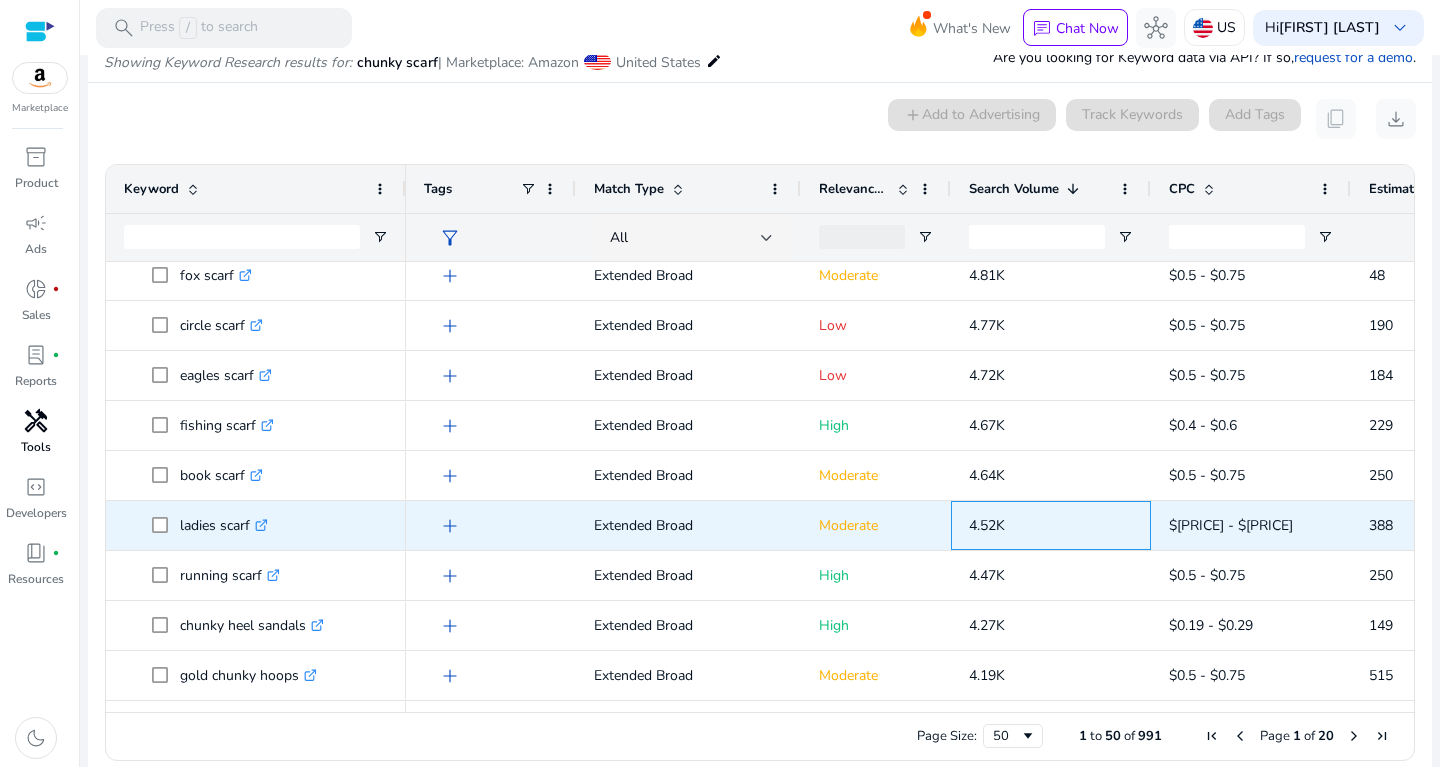 click on "4.52K" at bounding box center [987, 525] 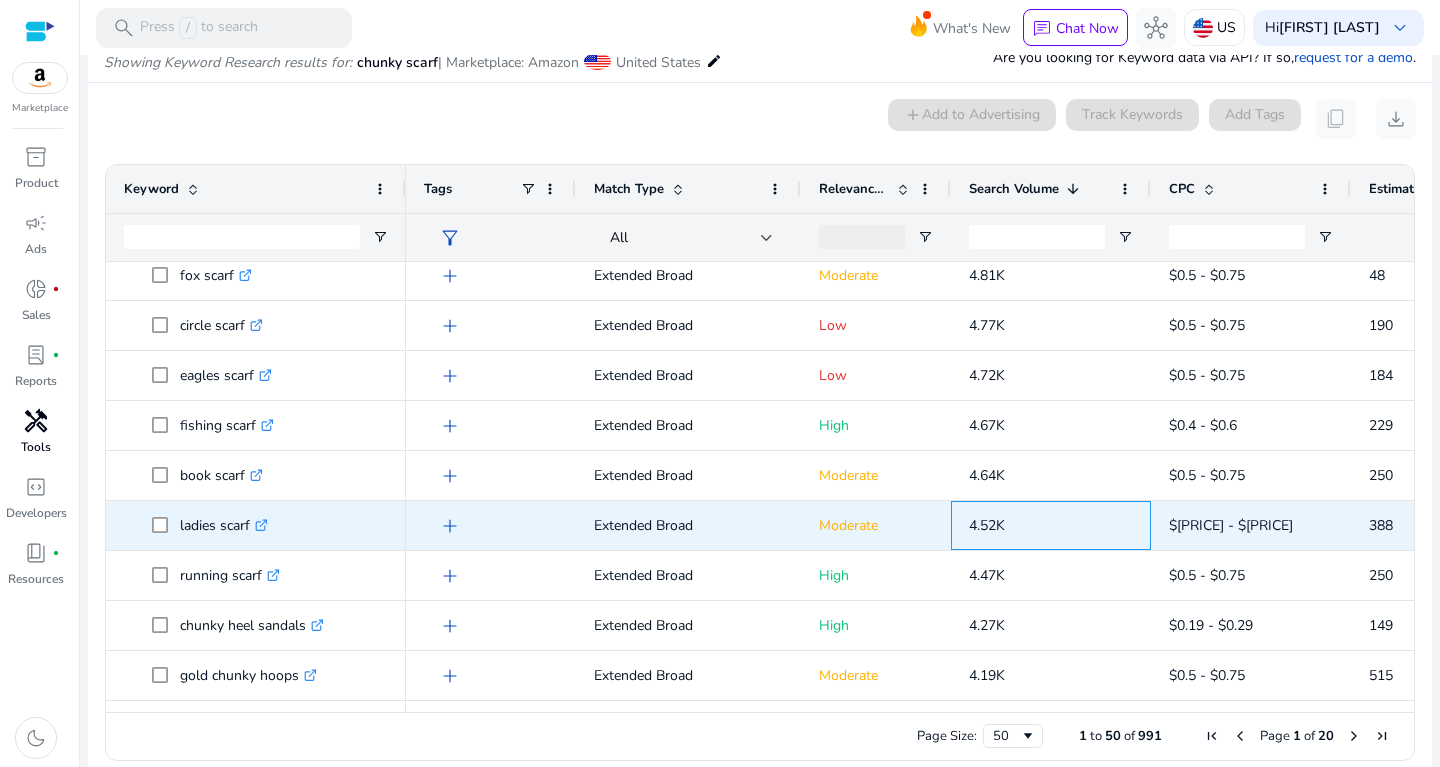 drag, startPoint x: 971, startPoint y: 523, endPoint x: 1035, endPoint y: 523, distance: 64 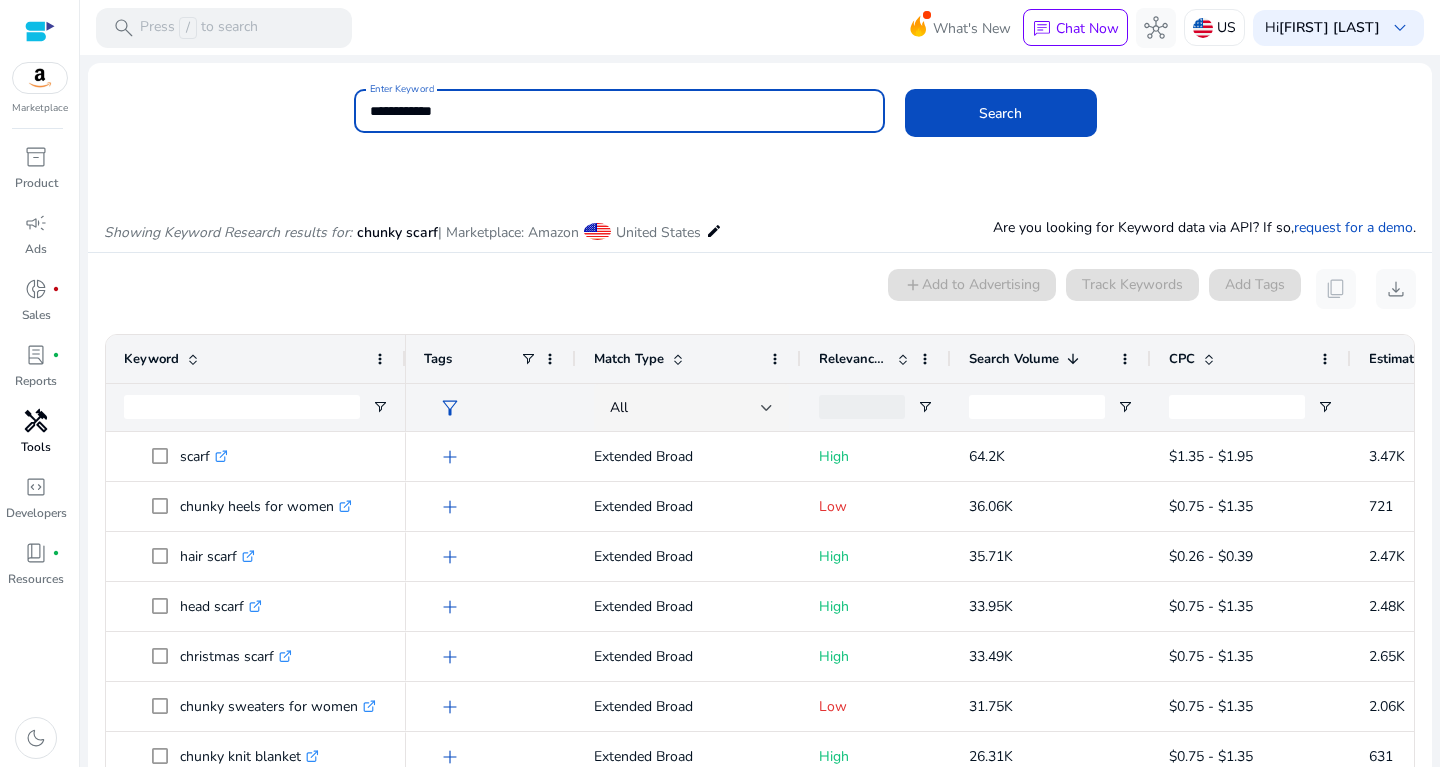 drag, startPoint x: 486, startPoint y: 116, endPoint x: 224, endPoint y: 117, distance: 262.00192 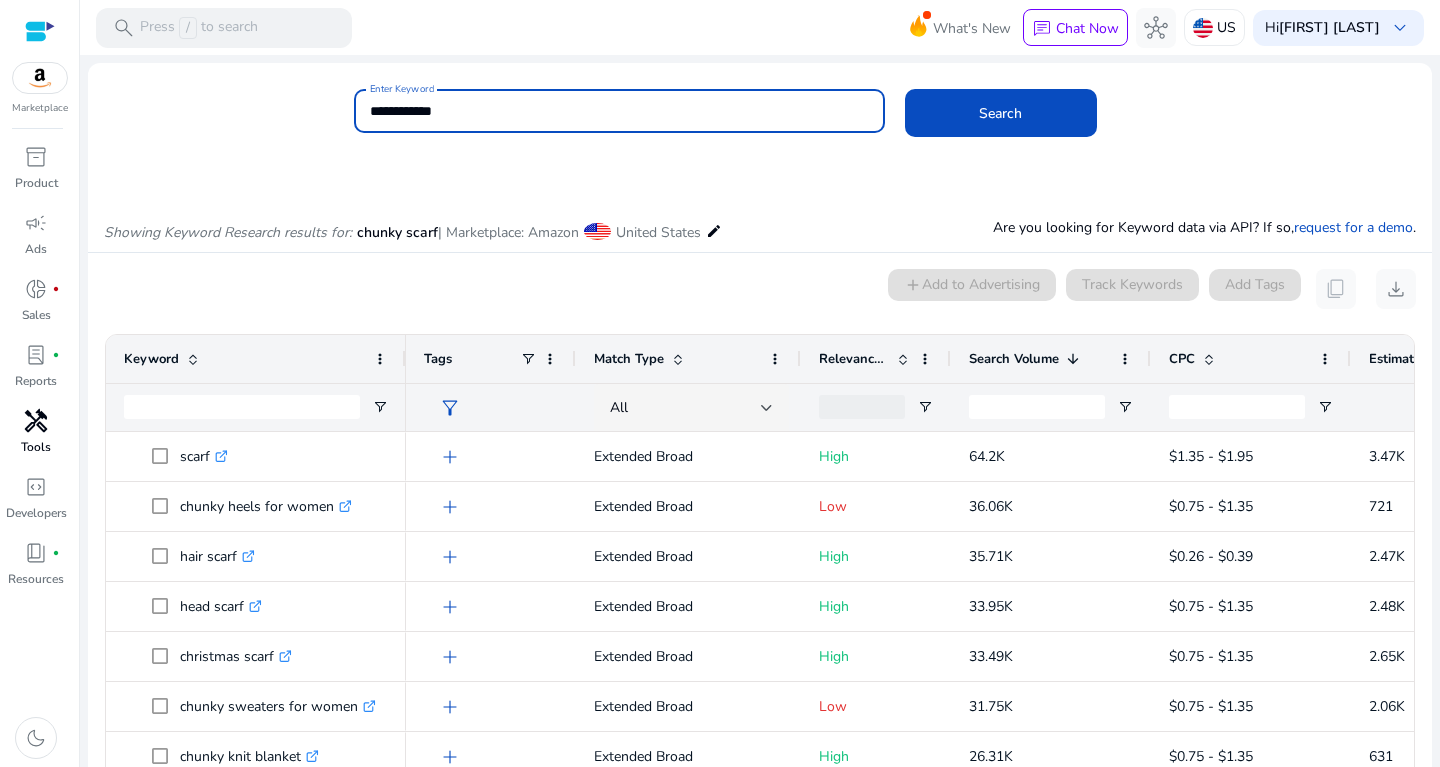type on "**********" 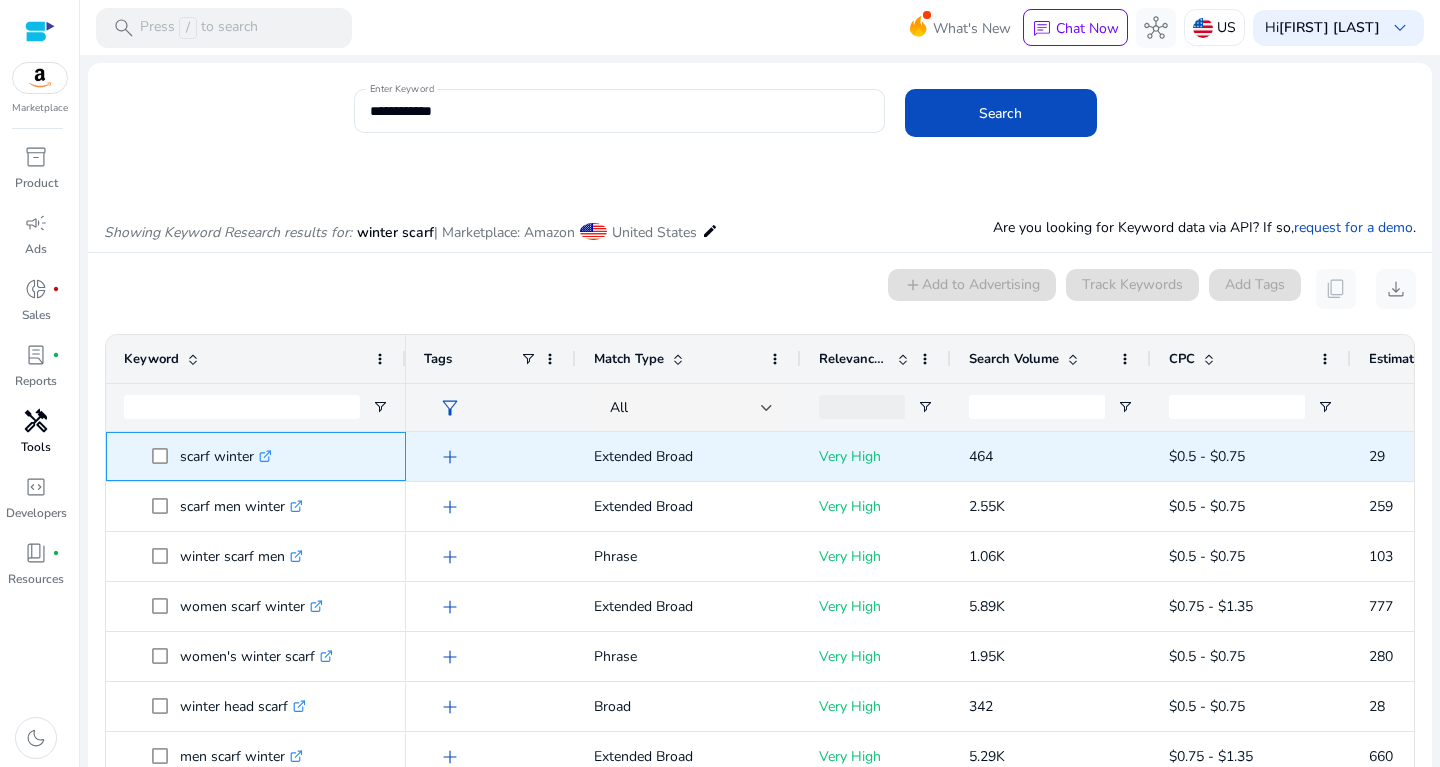 drag, startPoint x: 182, startPoint y: 451, endPoint x: 306, endPoint y: 441, distance: 124.40257 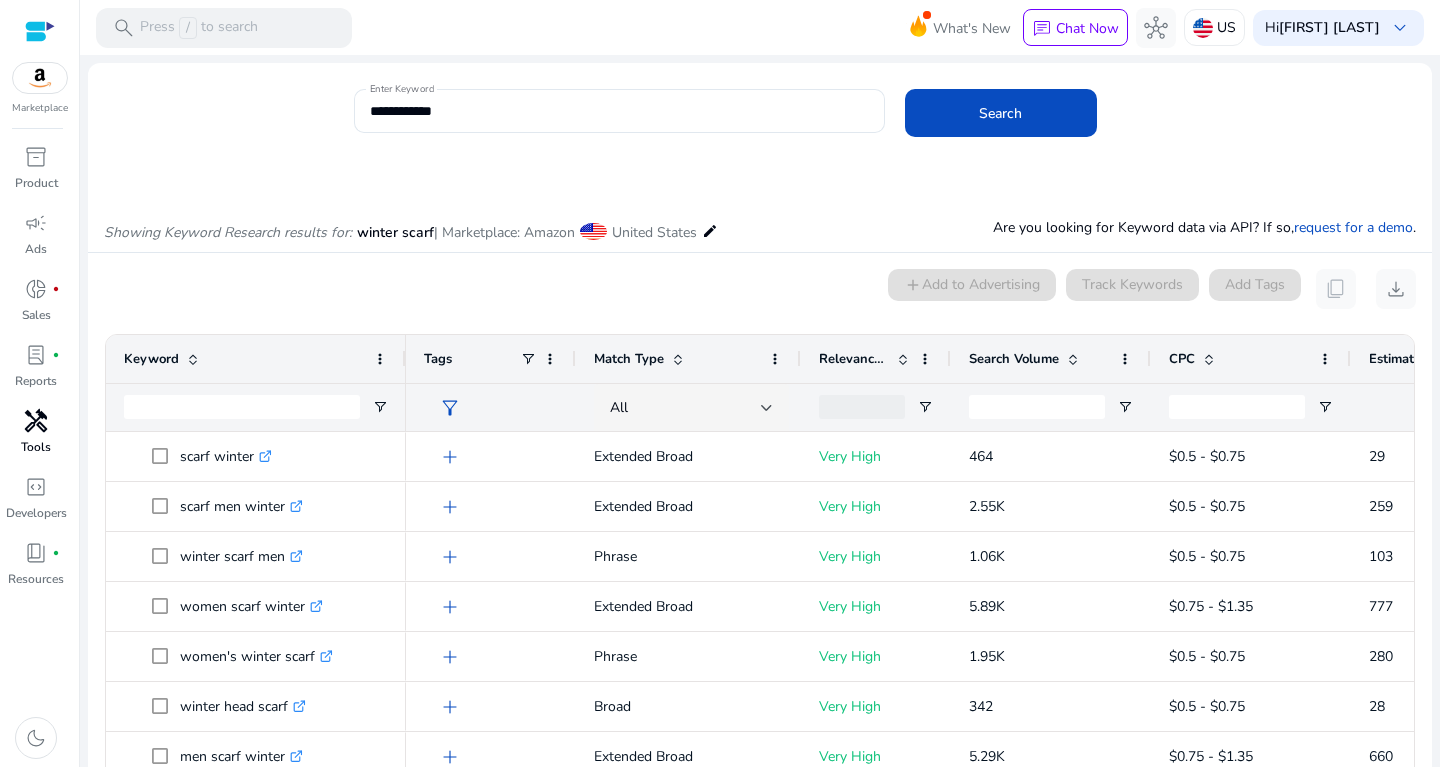 click on "Match Type" at bounding box center [677, 359] 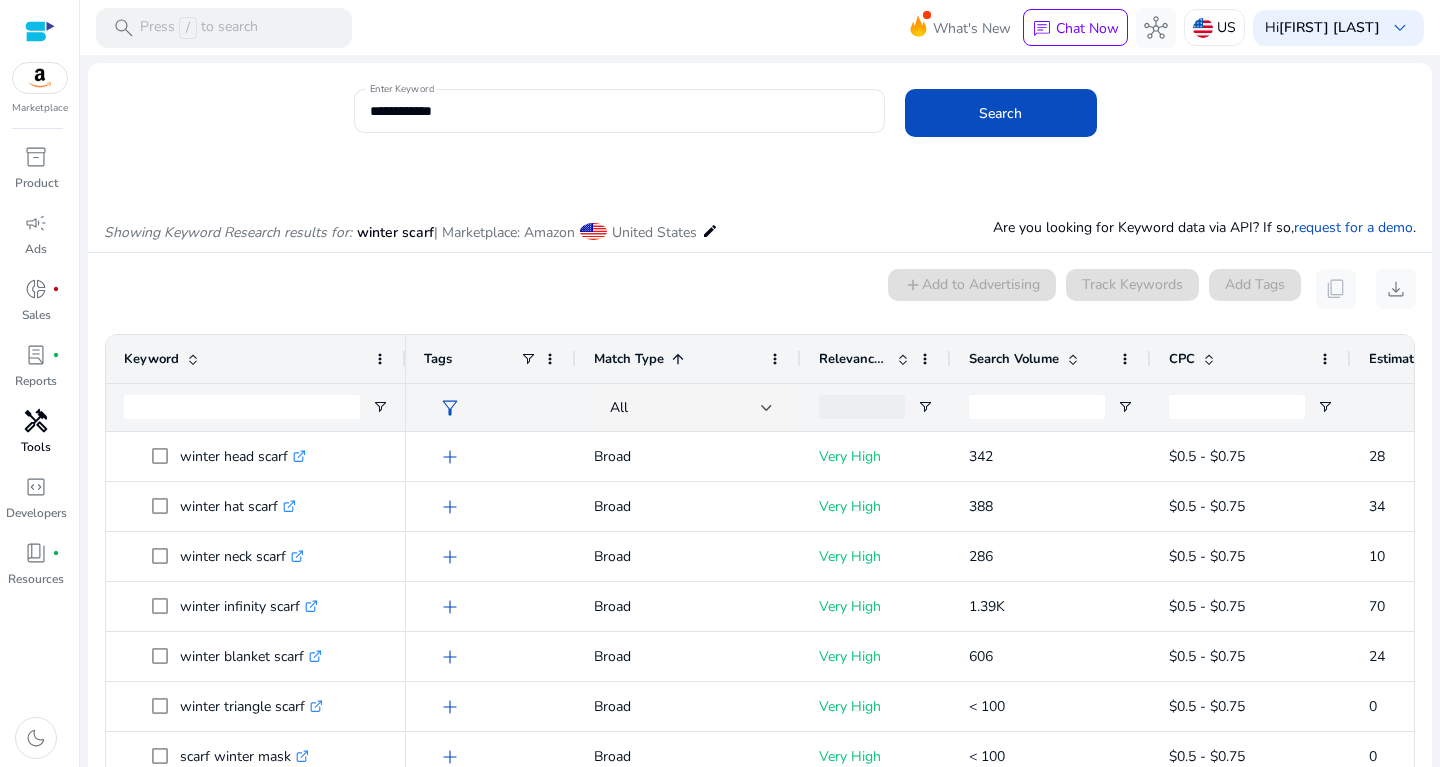 click at bounding box center (678, 359) 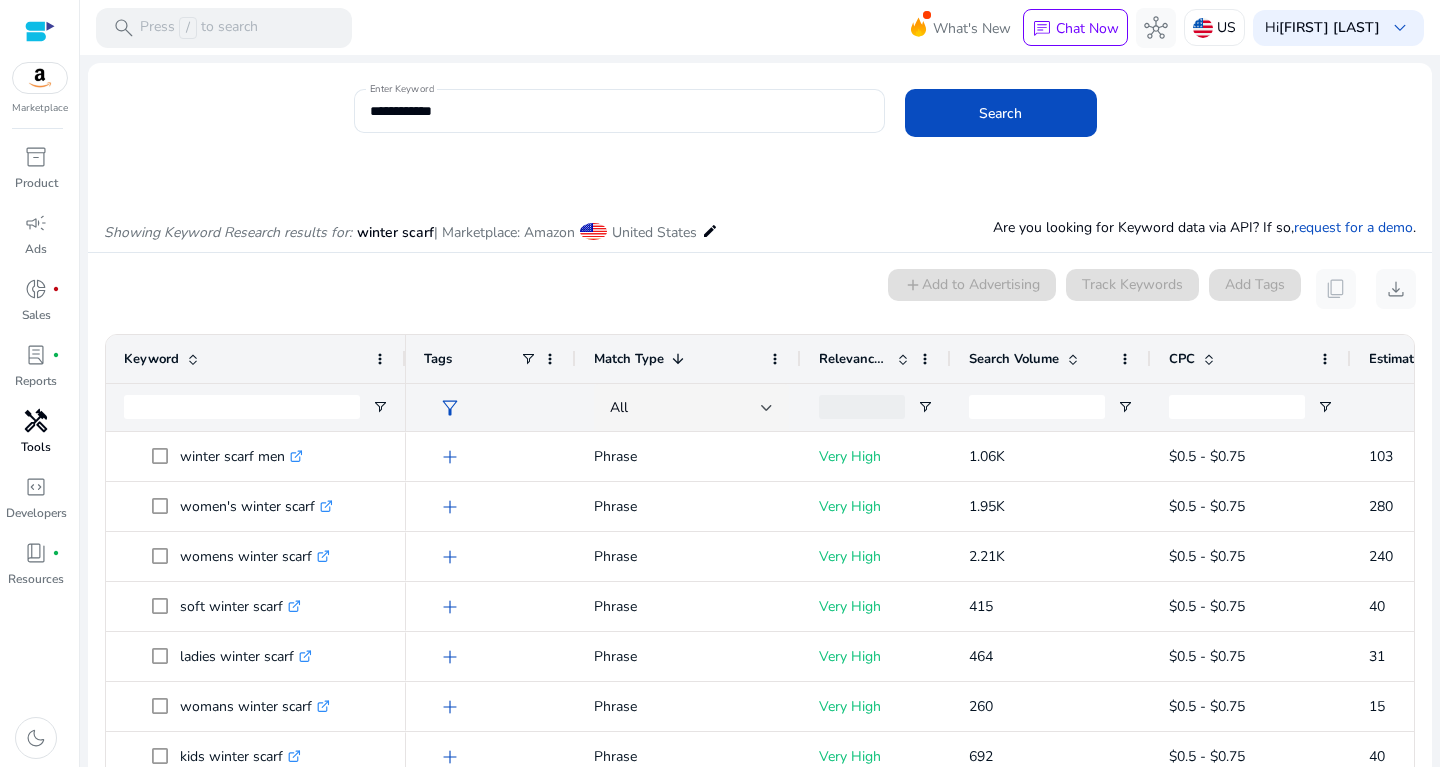 click on "Relevance Score" at bounding box center (865, 359) 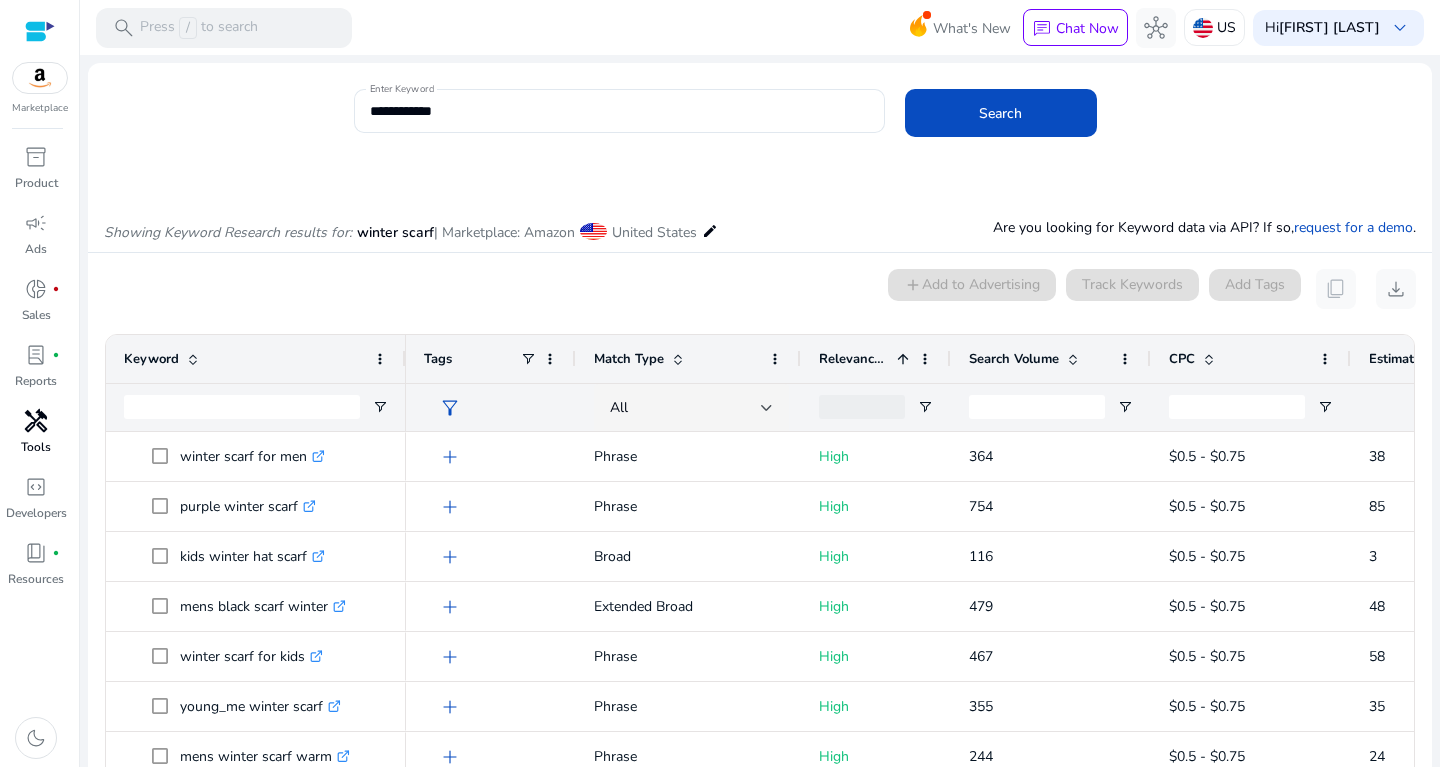 click on "Relevance Score
1" at bounding box center [865, 359] 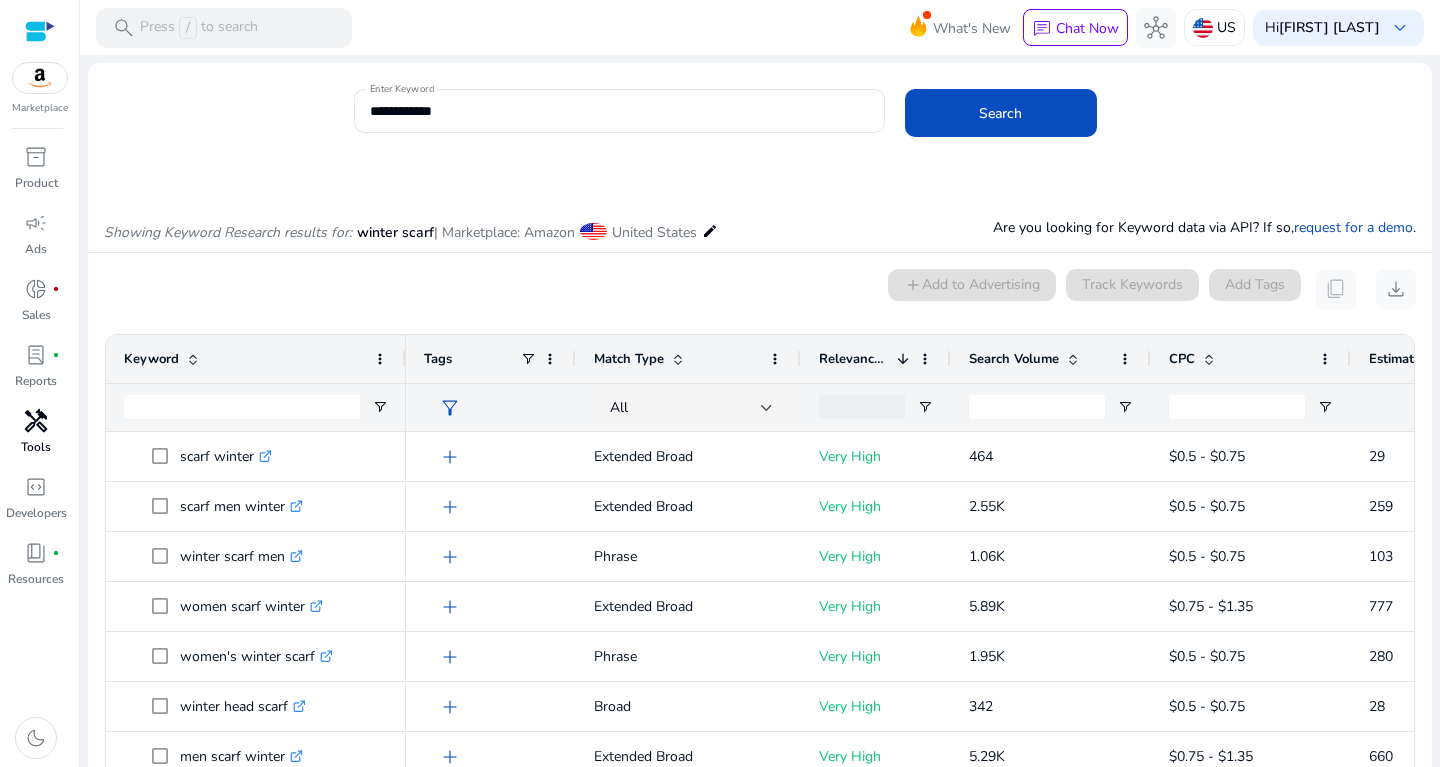 click at bounding box center (1073, 359) 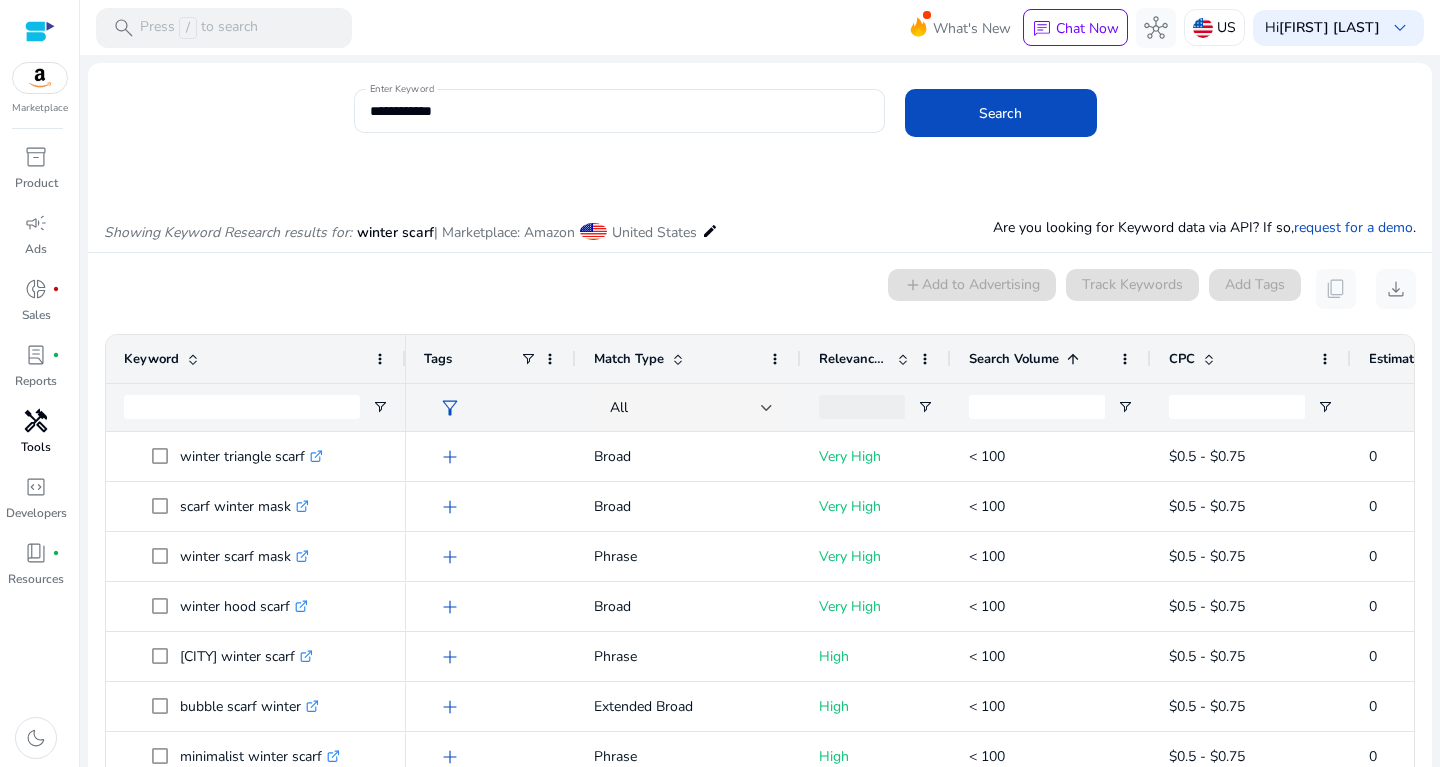 click at bounding box center (1073, 359) 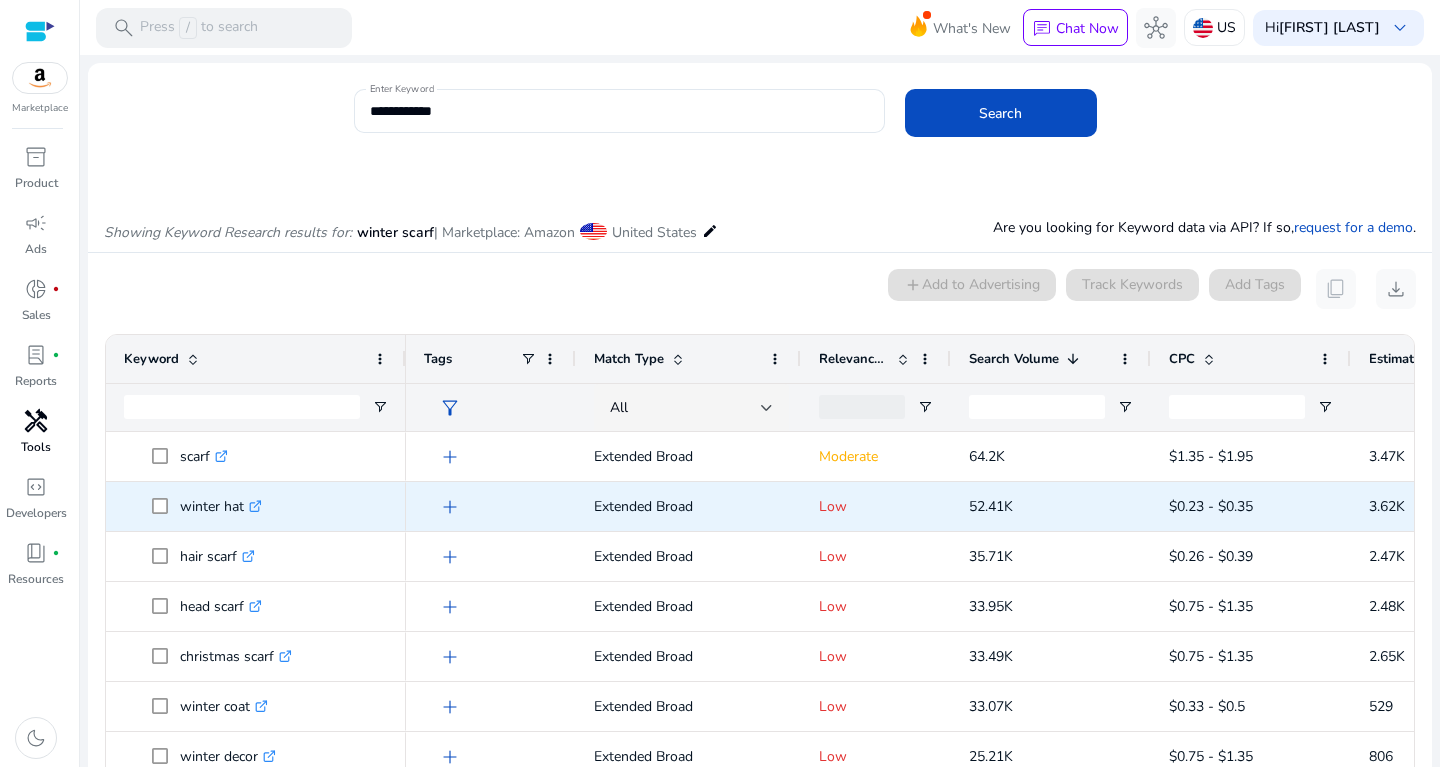 scroll, scrollTop: 9, scrollLeft: 0, axis: vertical 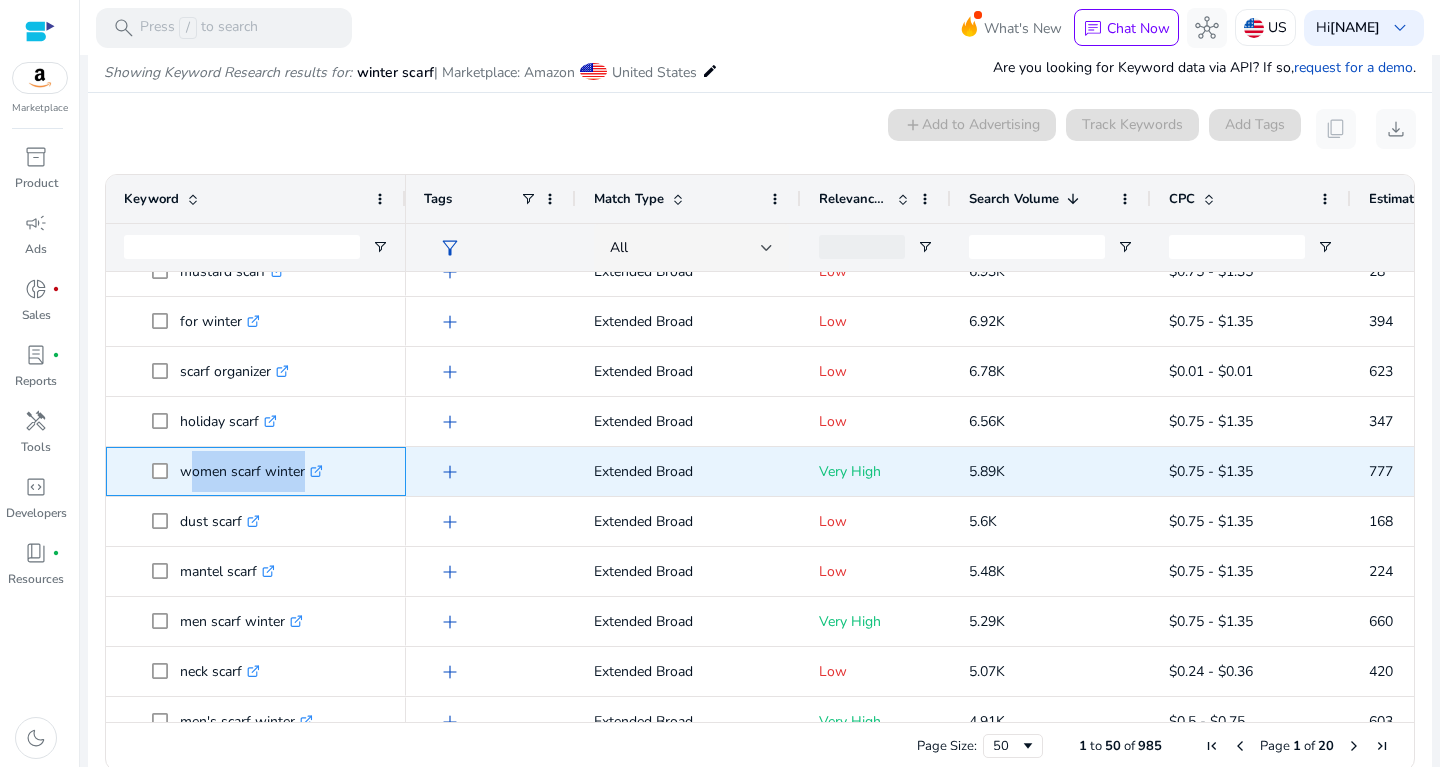 drag, startPoint x: 181, startPoint y: 470, endPoint x: 312, endPoint y: 474, distance: 131.06105 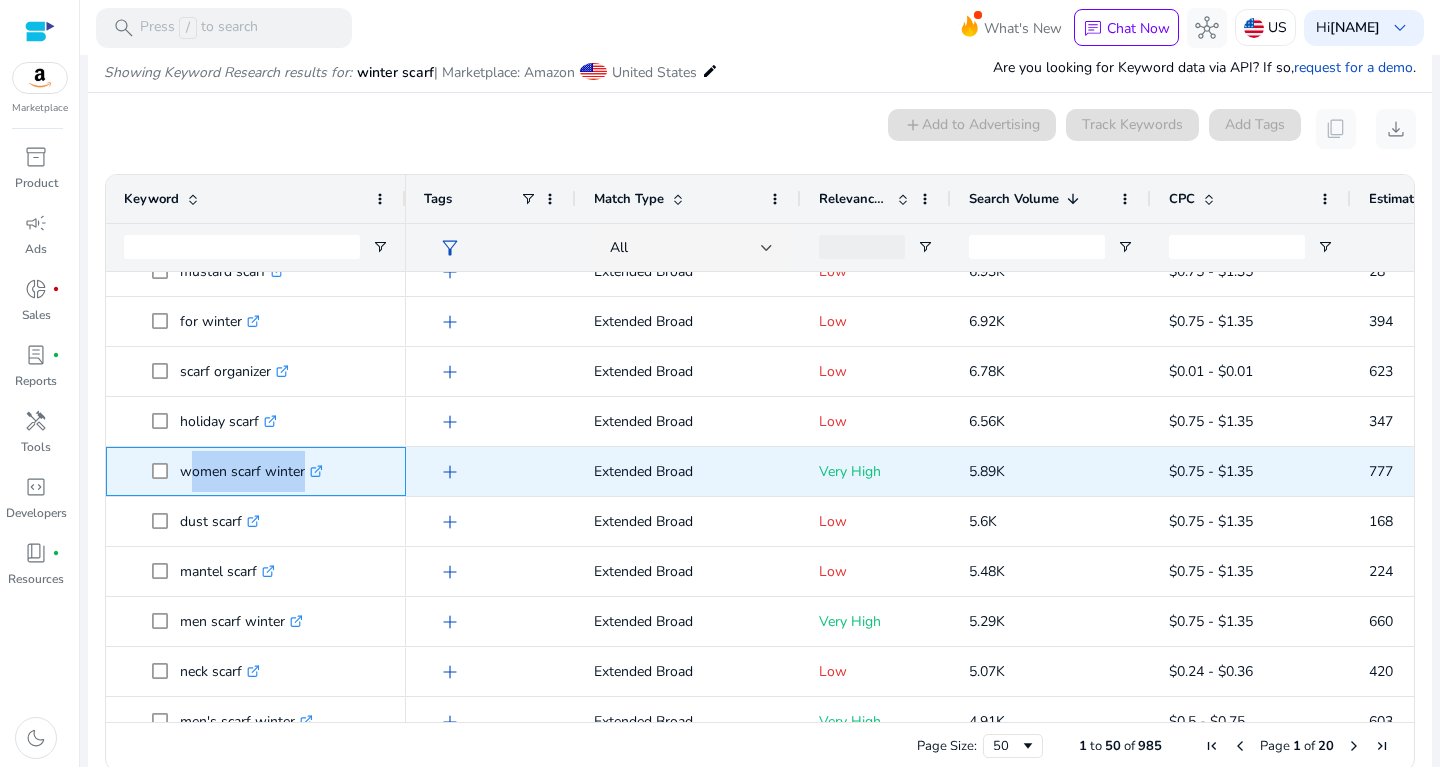 copy on "women scarf winter" 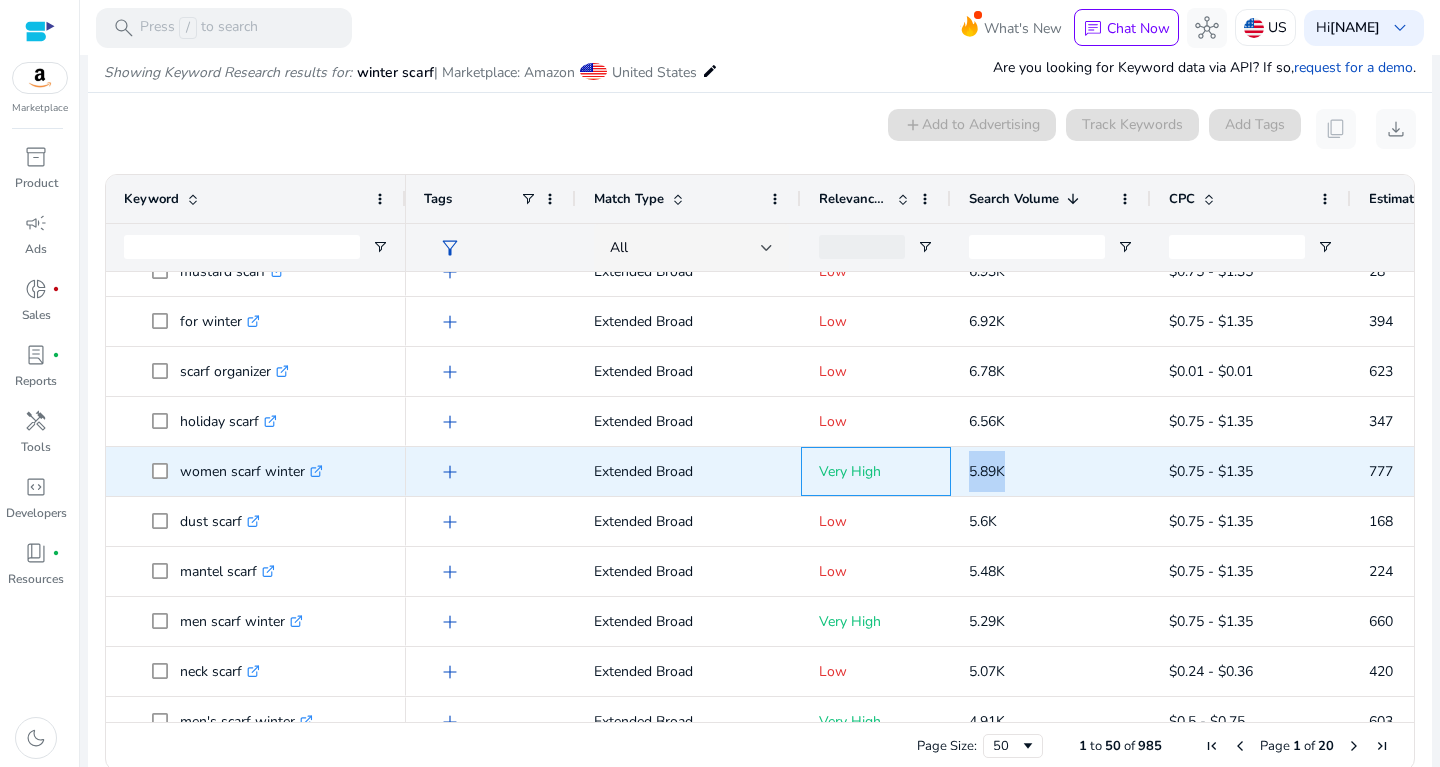 drag, startPoint x: 948, startPoint y: 478, endPoint x: 1048, endPoint y: 477, distance: 100.005 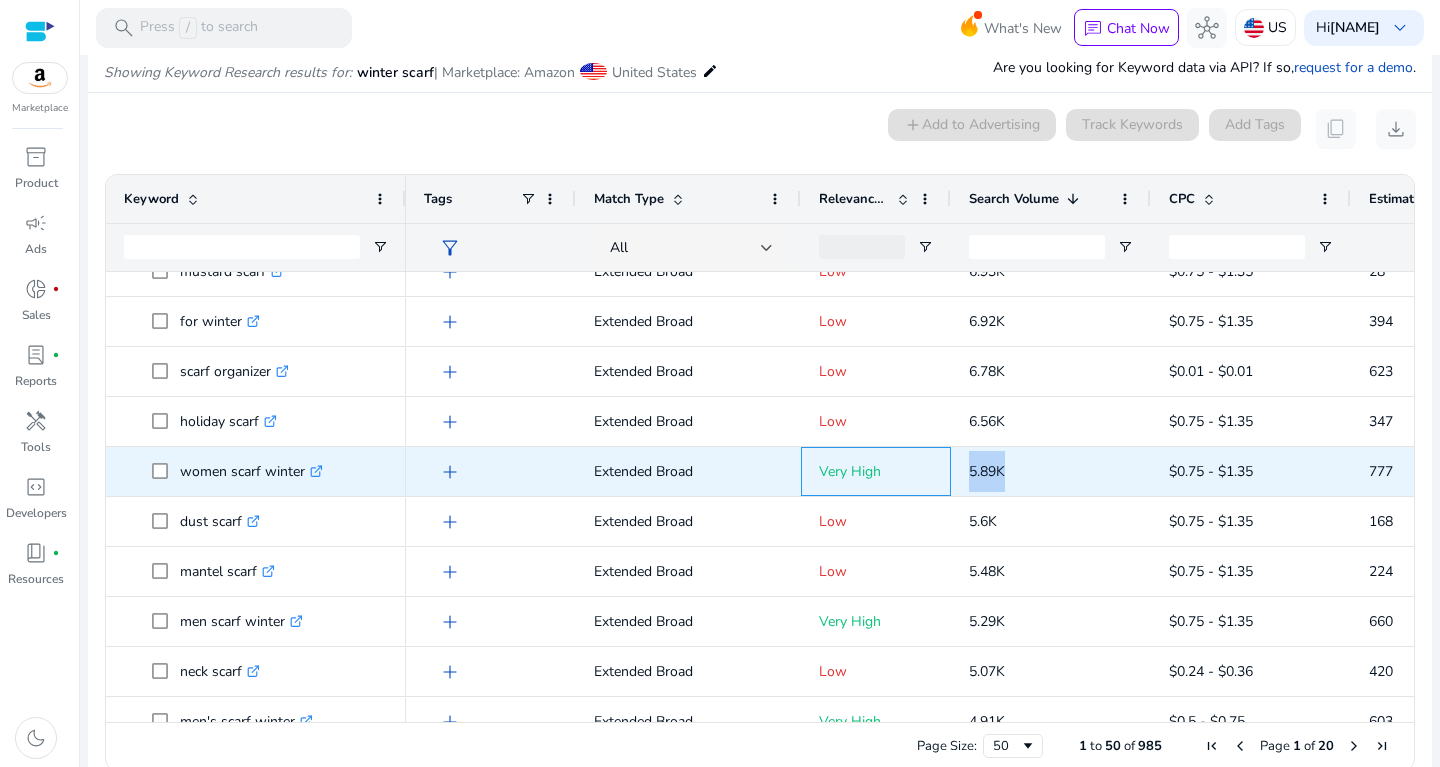 copy on "5.89K" 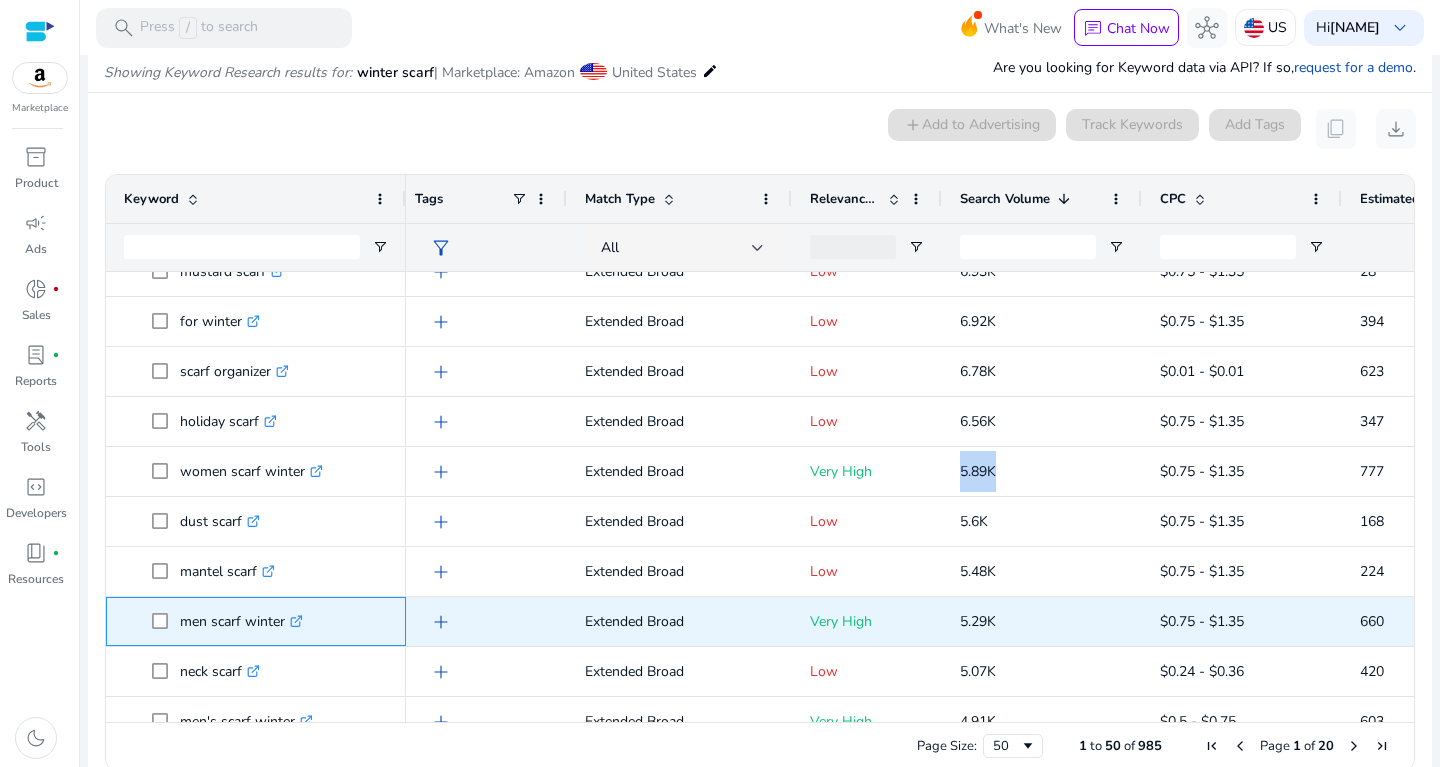 drag, startPoint x: 182, startPoint y: 624, endPoint x: 289, endPoint y: 607, distance: 108.34205 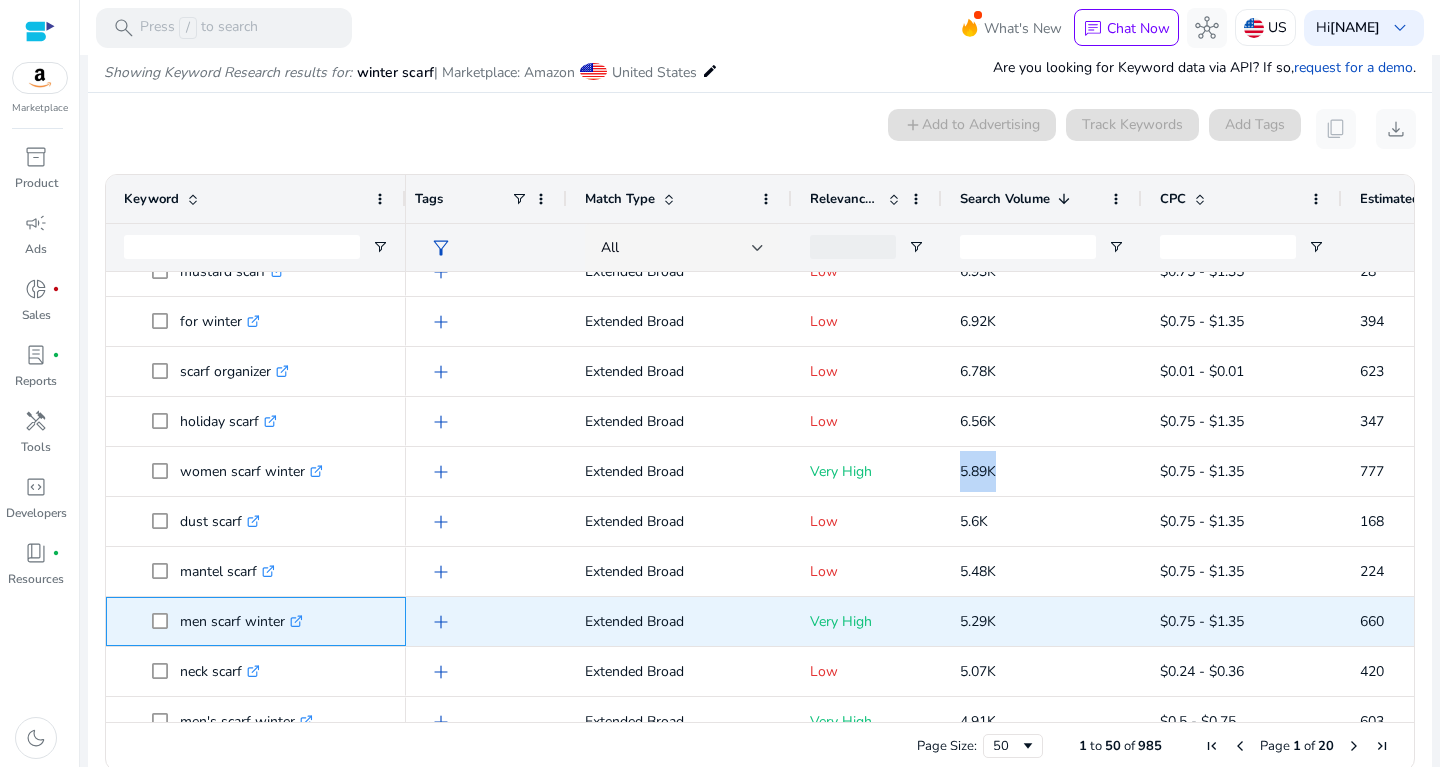 copy on "men scarf winter" 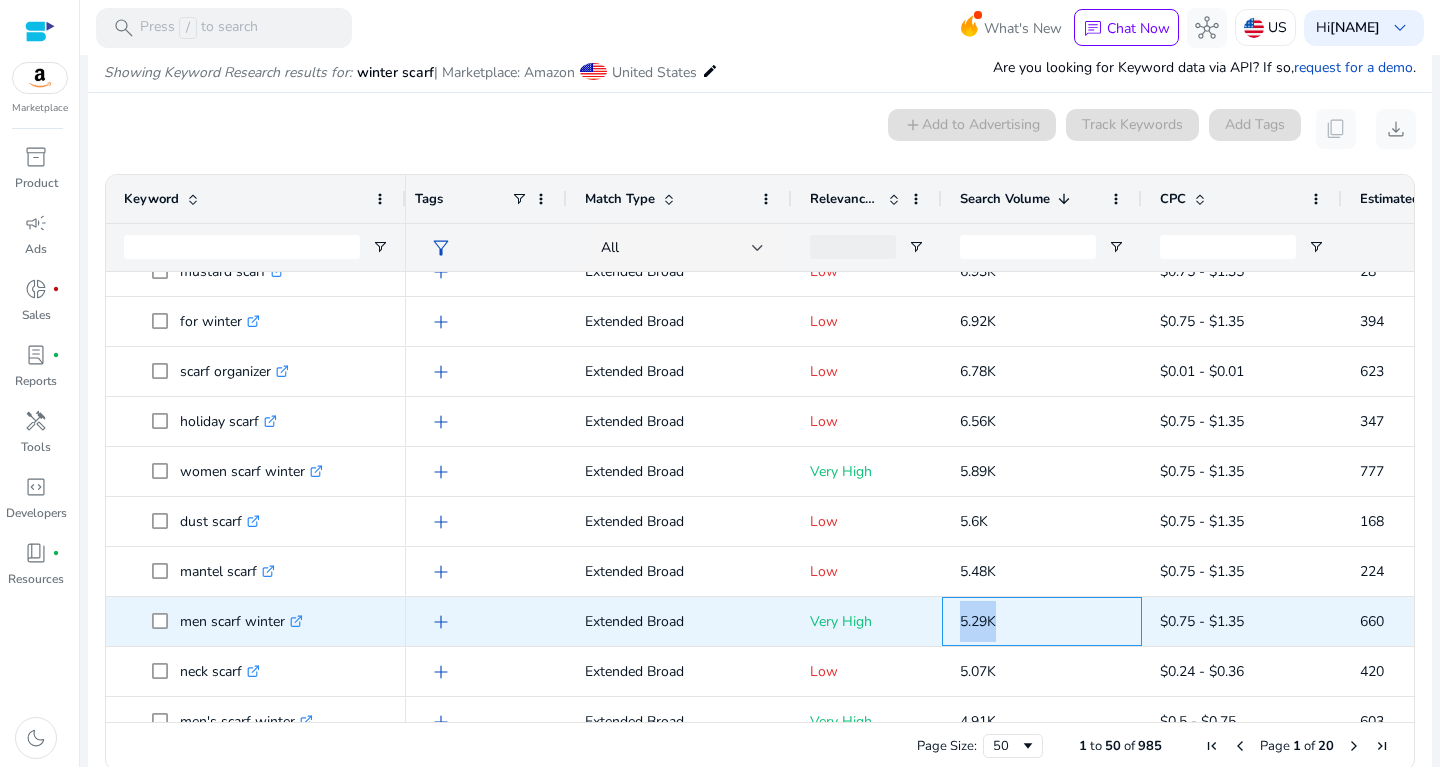 drag, startPoint x: 959, startPoint y: 626, endPoint x: 1003, endPoint y: 623, distance: 44.102154 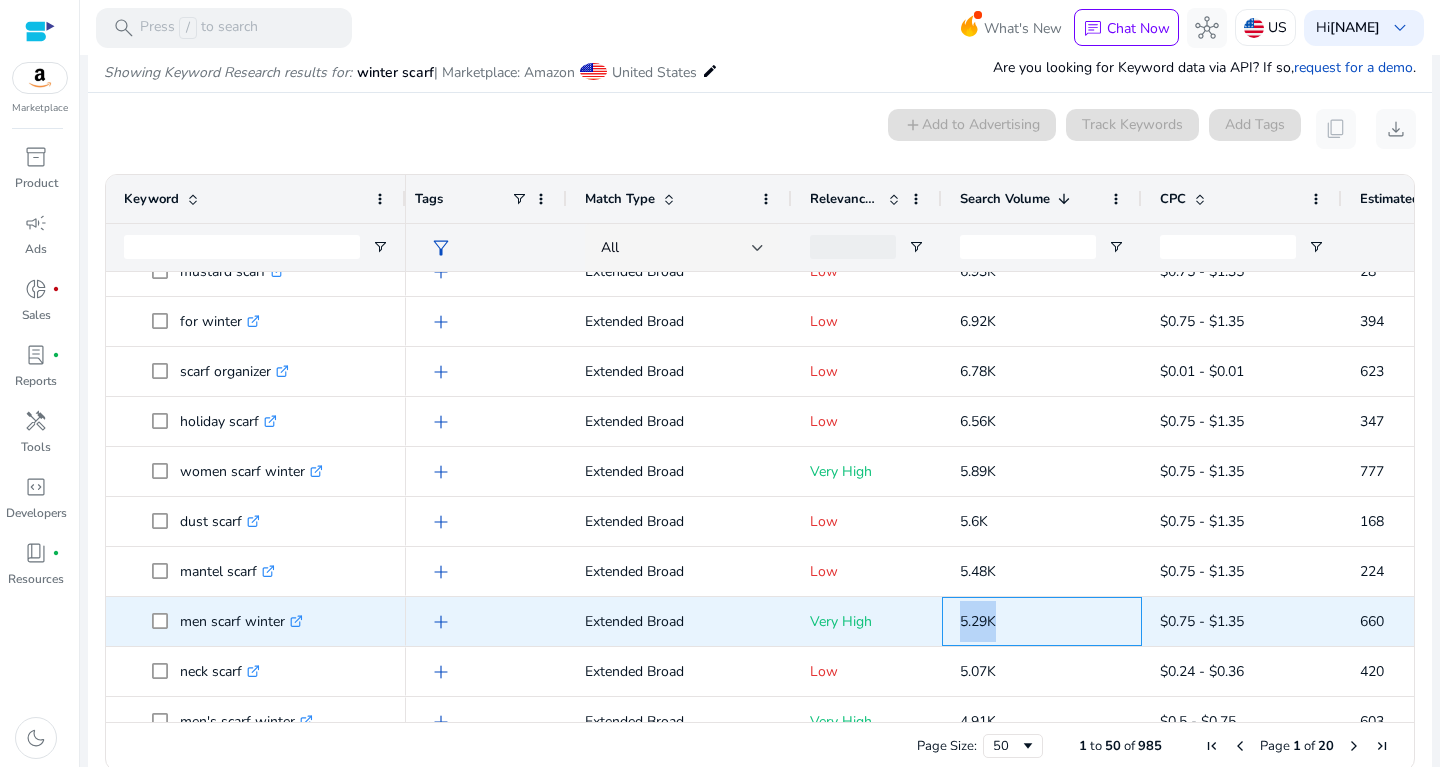 copy on "5.29K" 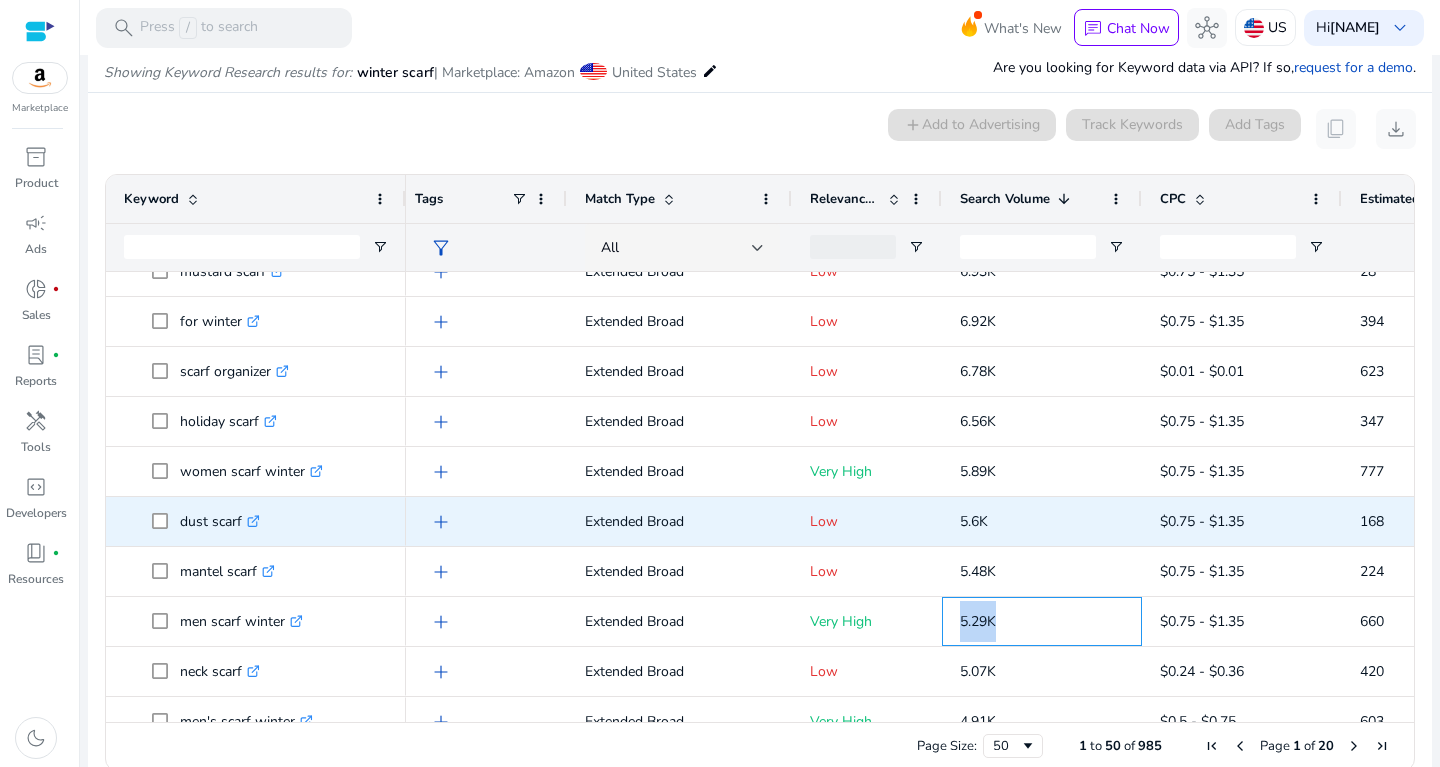 scroll, scrollTop: 1097, scrollLeft: 0, axis: vertical 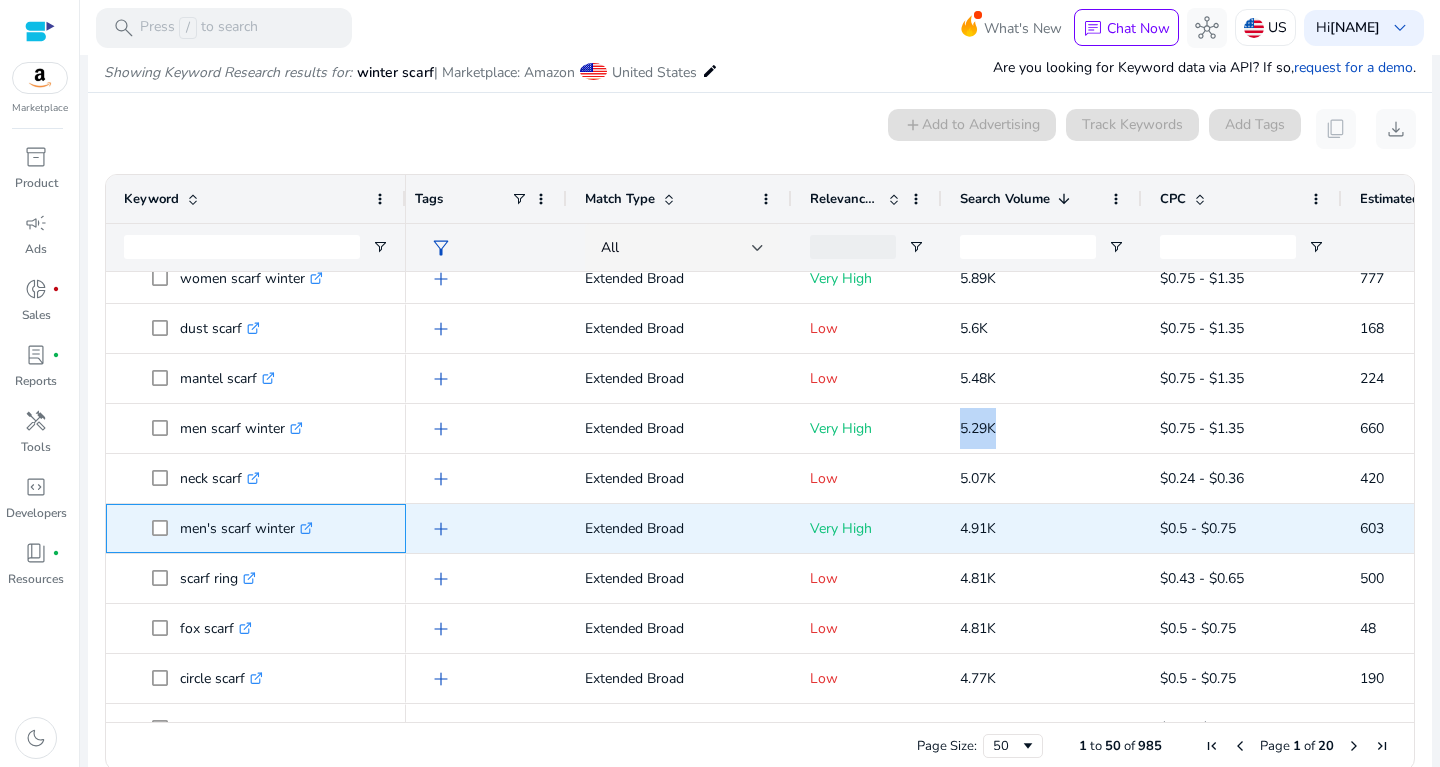 drag, startPoint x: 184, startPoint y: 522, endPoint x: 296, endPoint y: 528, distance: 112.1606 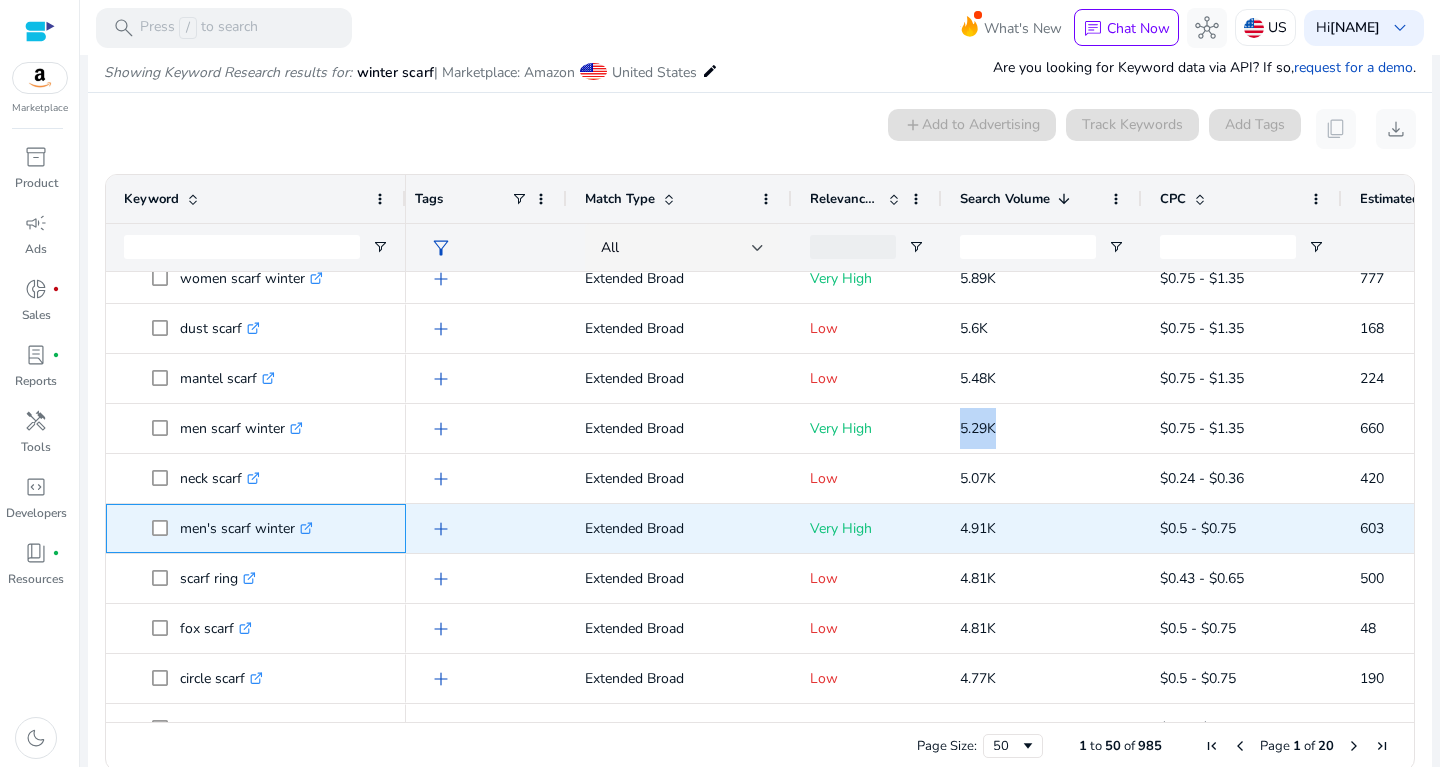 copy on "men's scarf winter" 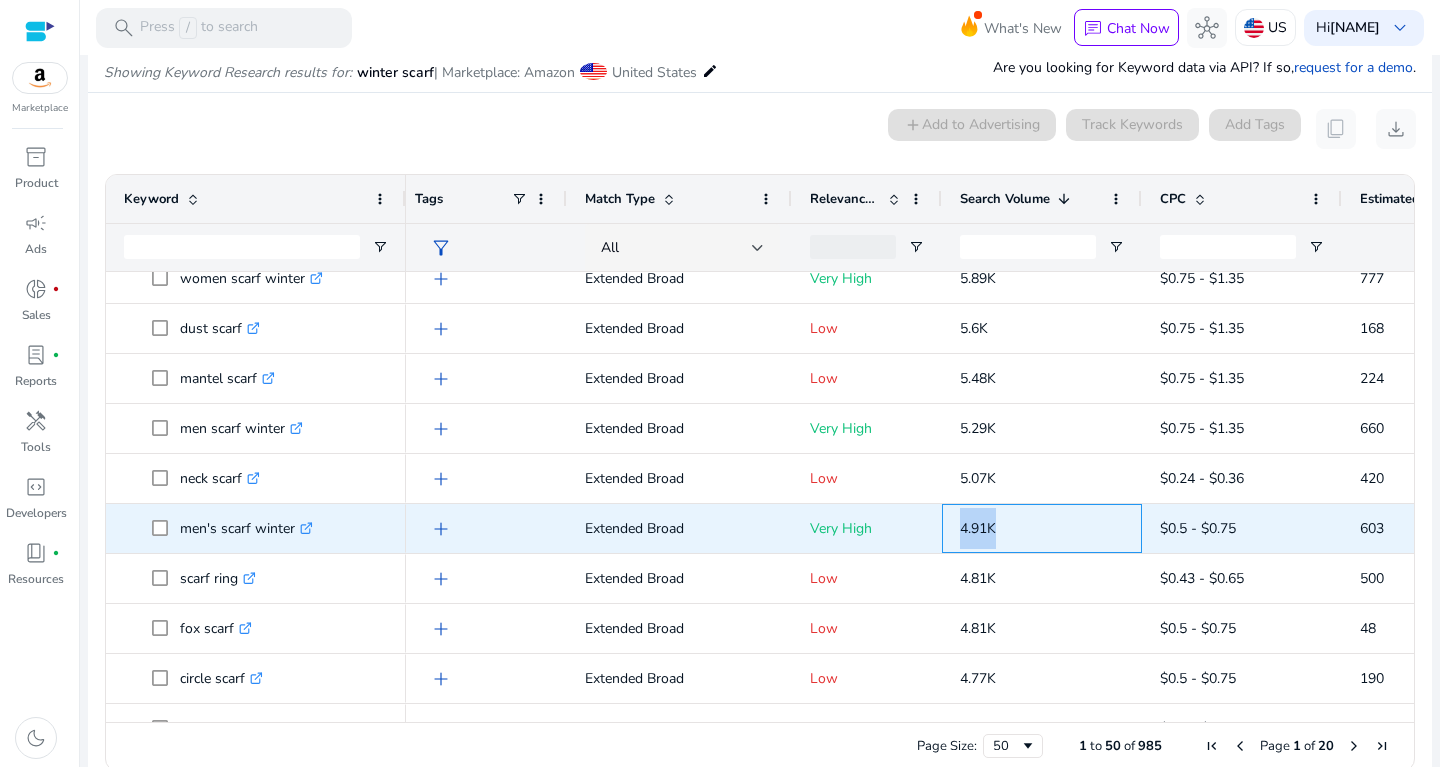 drag, startPoint x: 967, startPoint y: 526, endPoint x: 1011, endPoint y: 534, distance: 44.72136 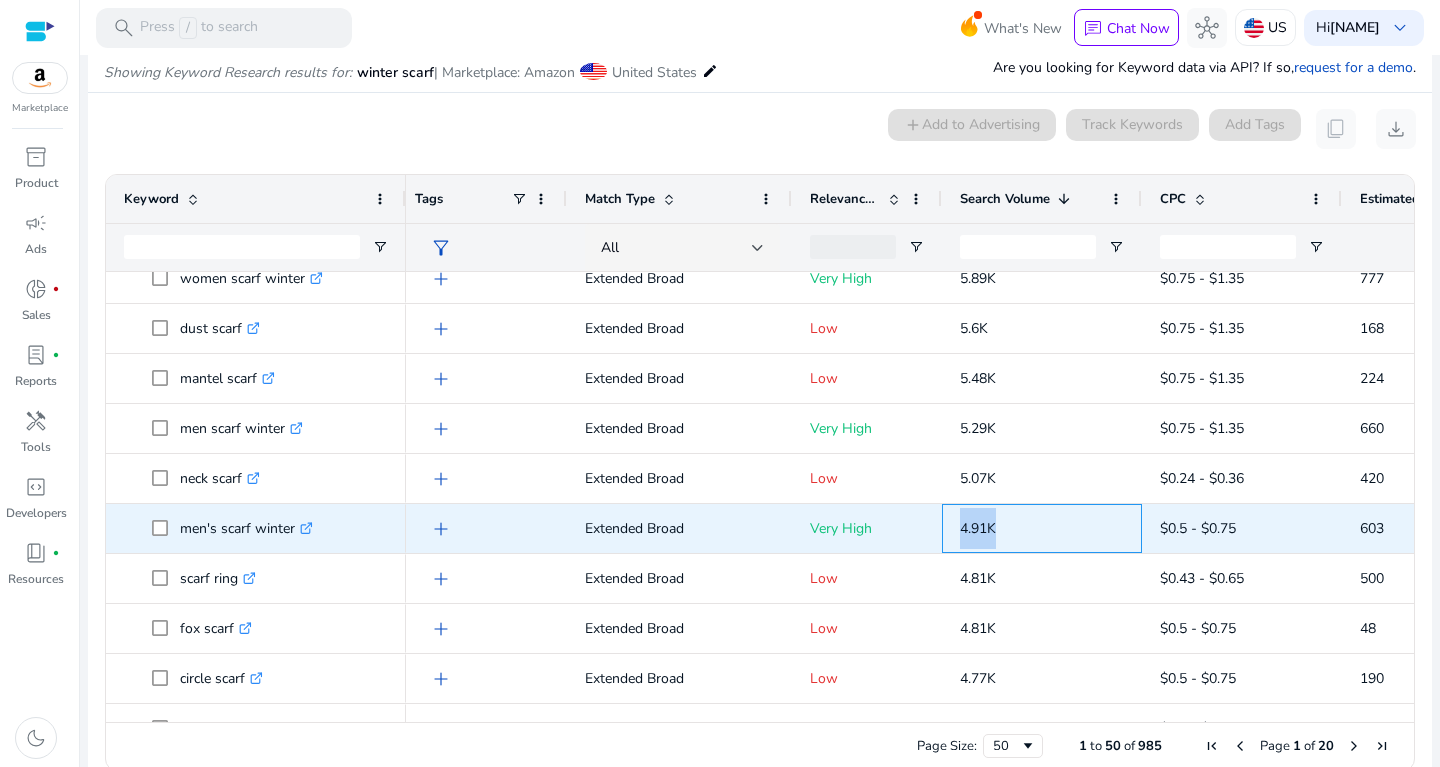 copy on "4.91K" 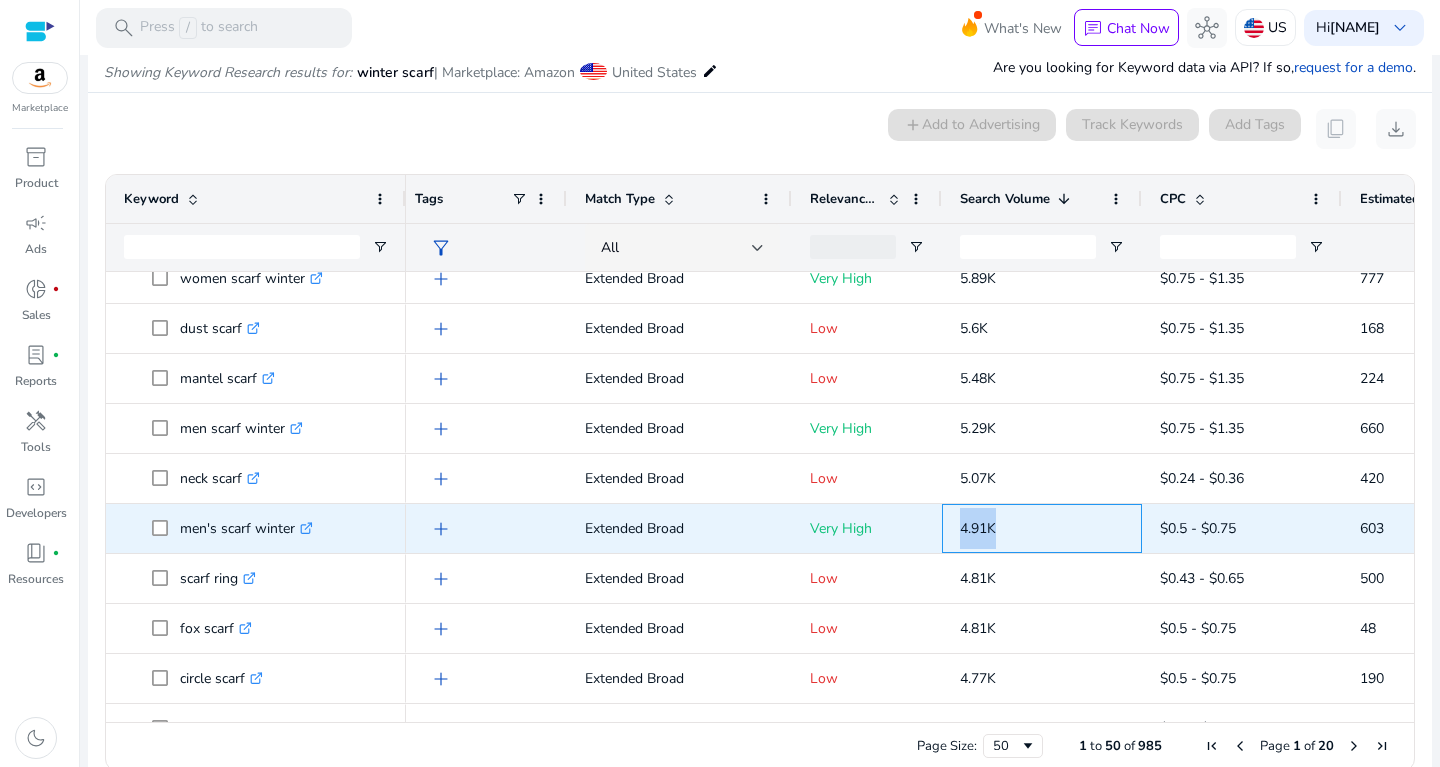 scroll, scrollTop: 1240, scrollLeft: 0, axis: vertical 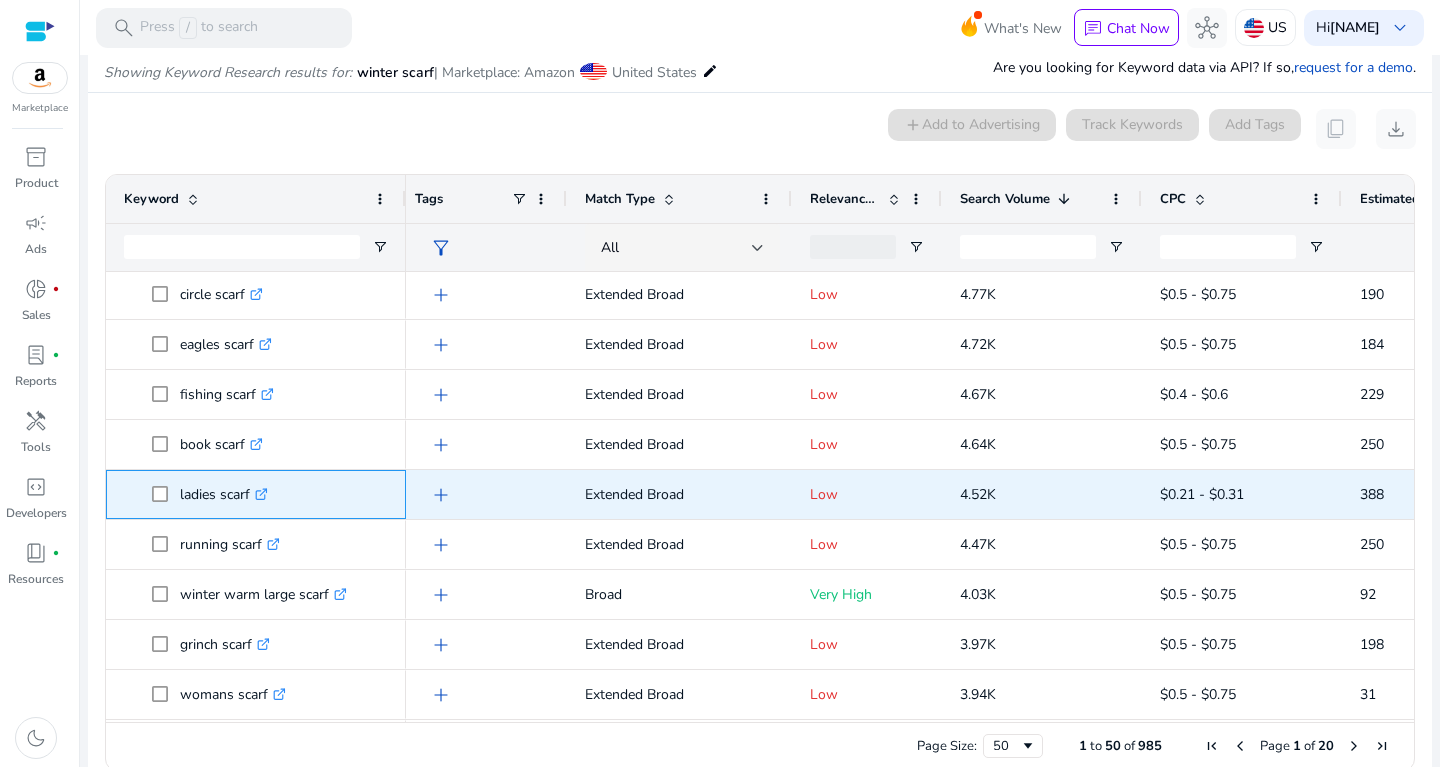 drag, startPoint x: 179, startPoint y: 481, endPoint x: 250, endPoint y: 490, distance: 71.568146 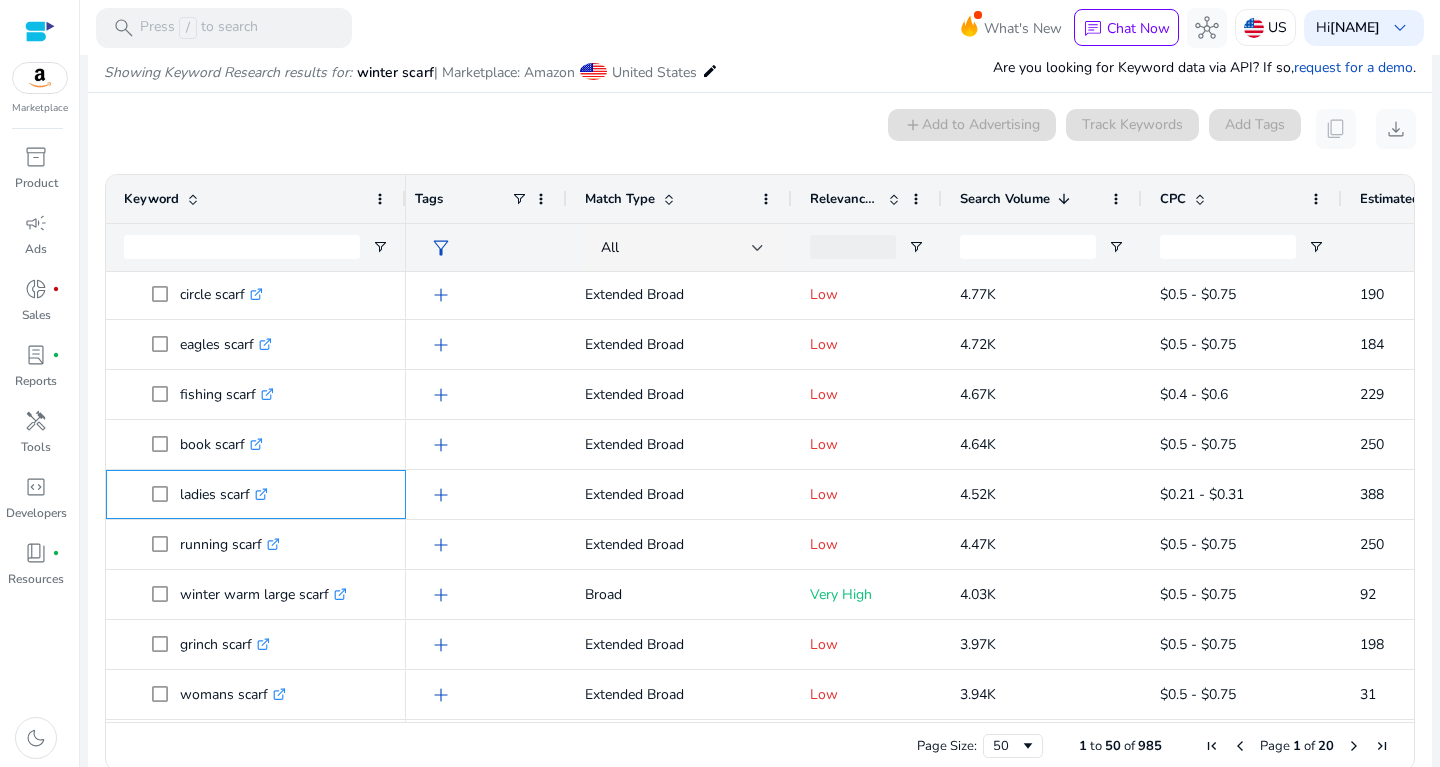 copy on "ladies scarf" 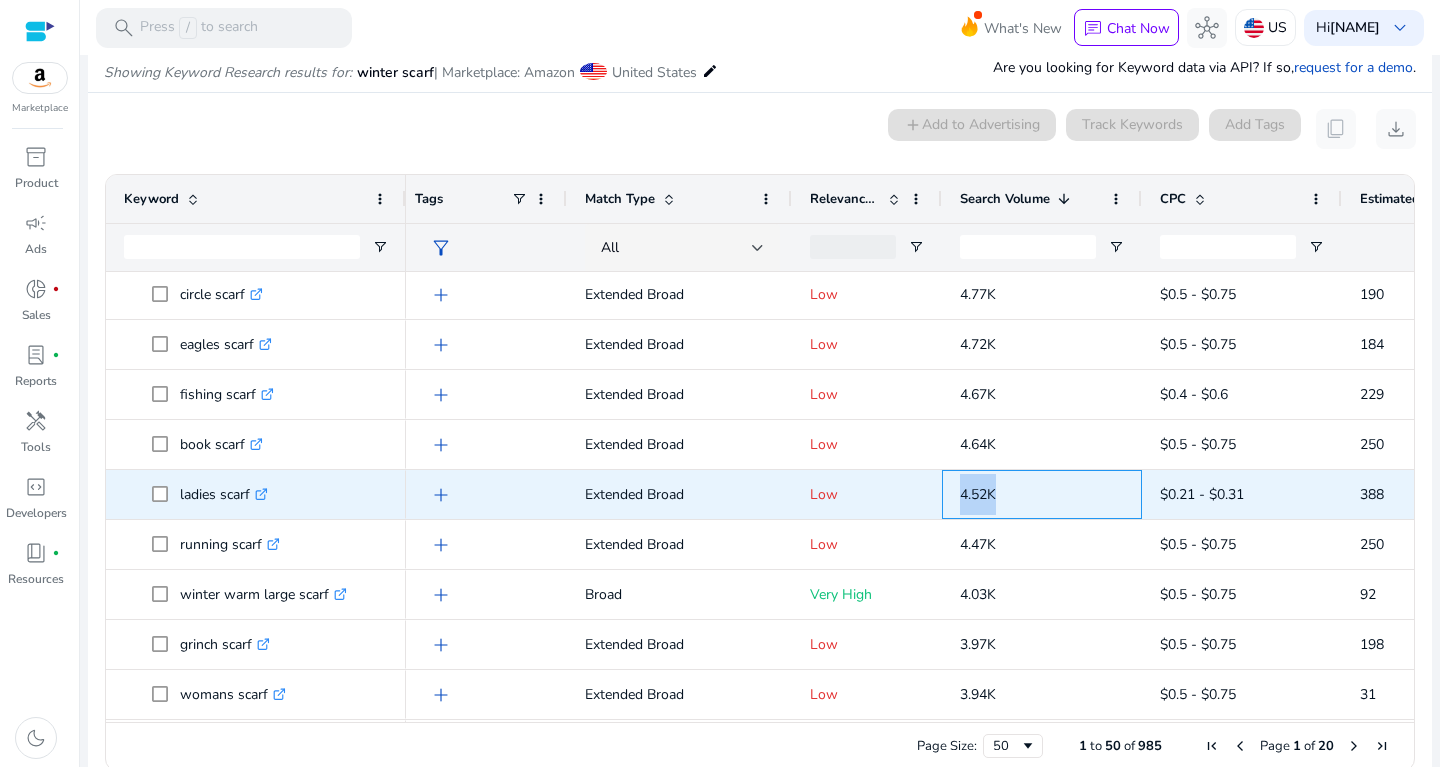 drag, startPoint x: 959, startPoint y: 493, endPoint x: 1016, endPoint y: 497, distance: 57.14018 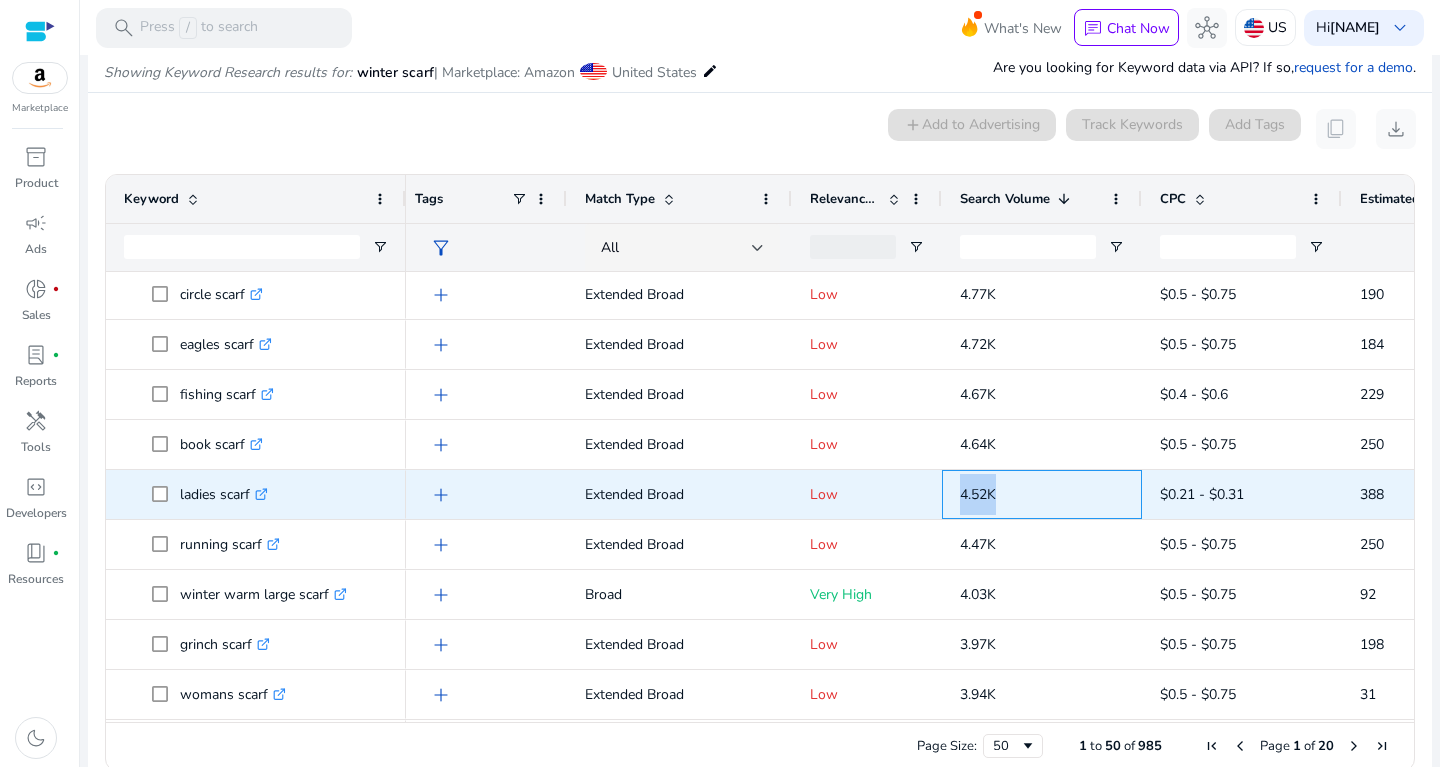 copy on "4.52K" 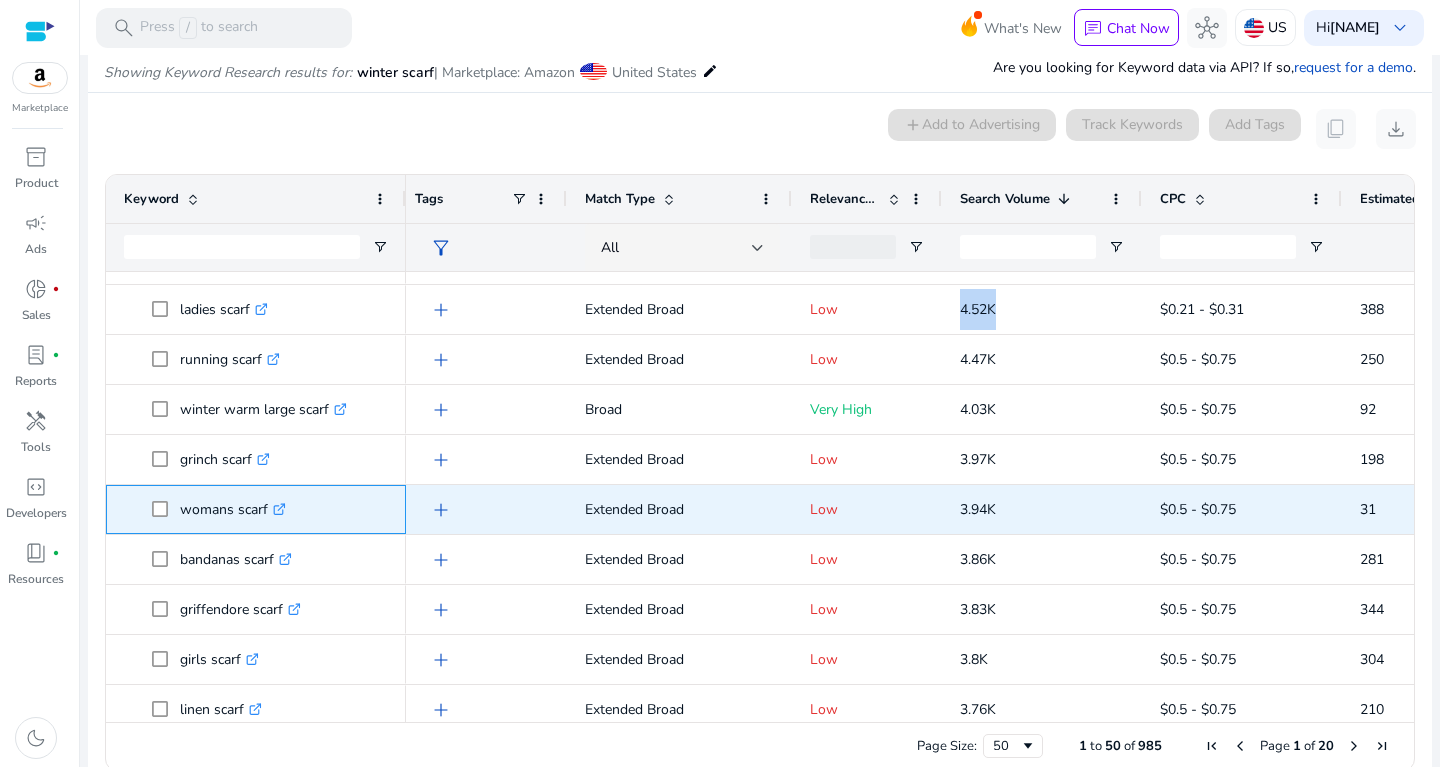 drag, startPoint x: 182, startPoint y: 504, endPoint x: 271, endPoint y: 499, distance: 89.140335 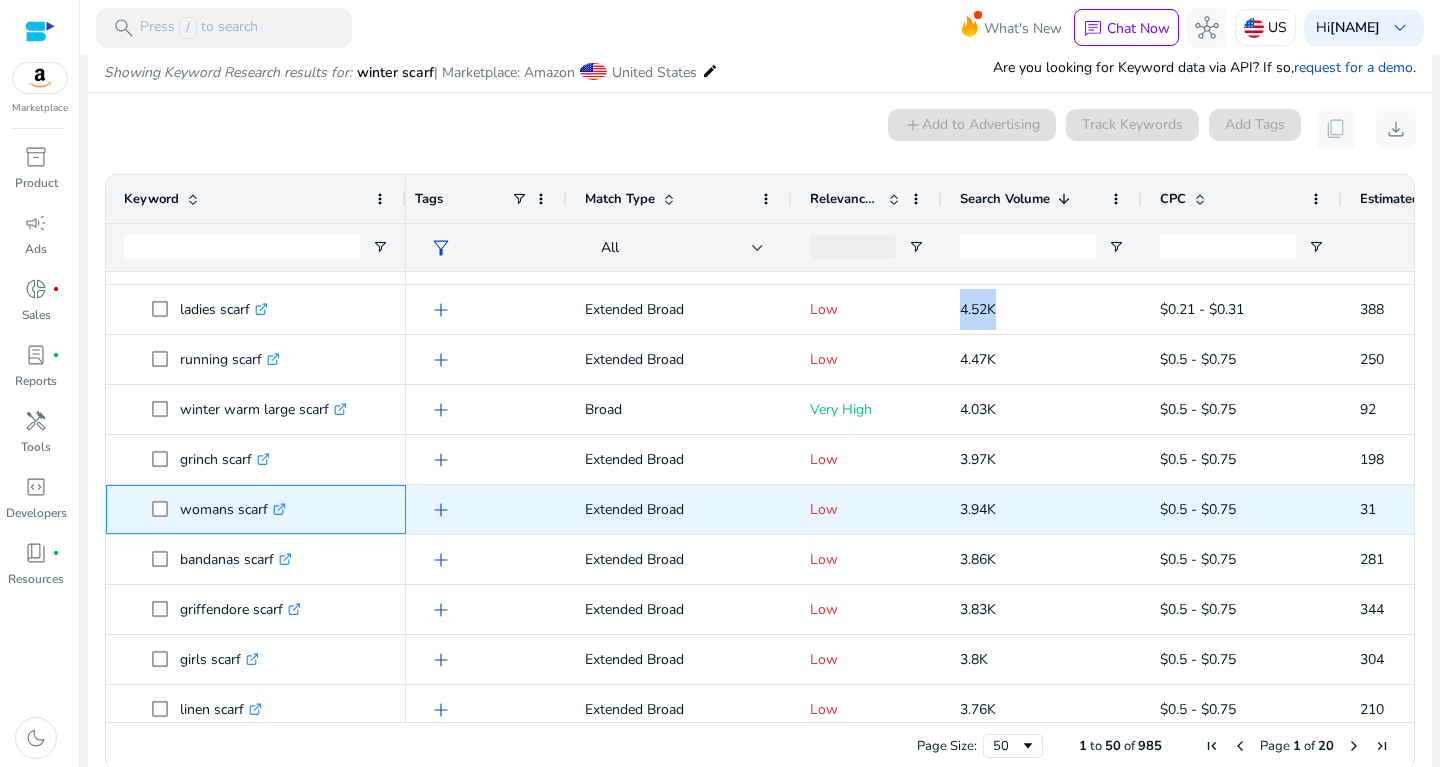 copy on "womans scarf" 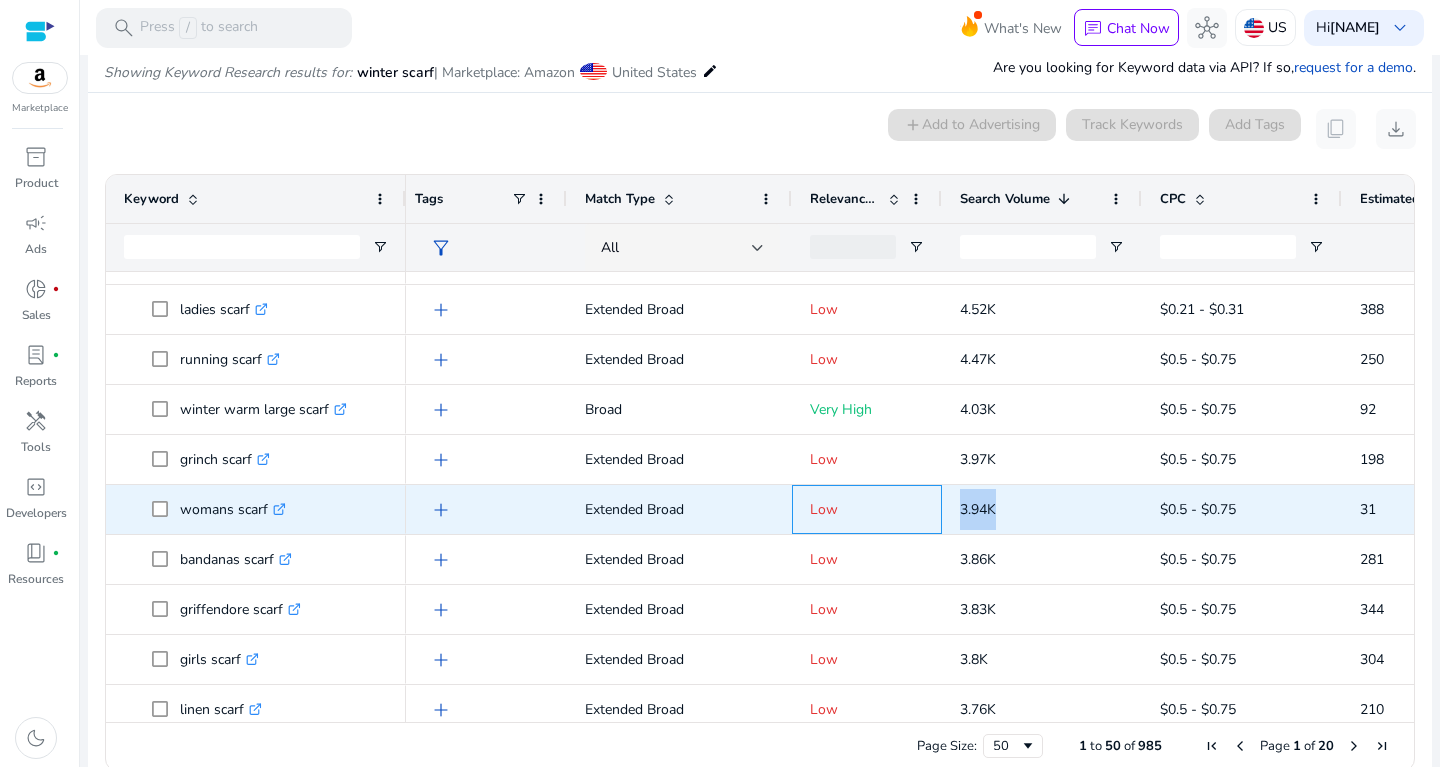 drag, startPoint x: 934, startPoint y: 495, endPoint x: 1012, endPoint y: 515, distance: 80.523285 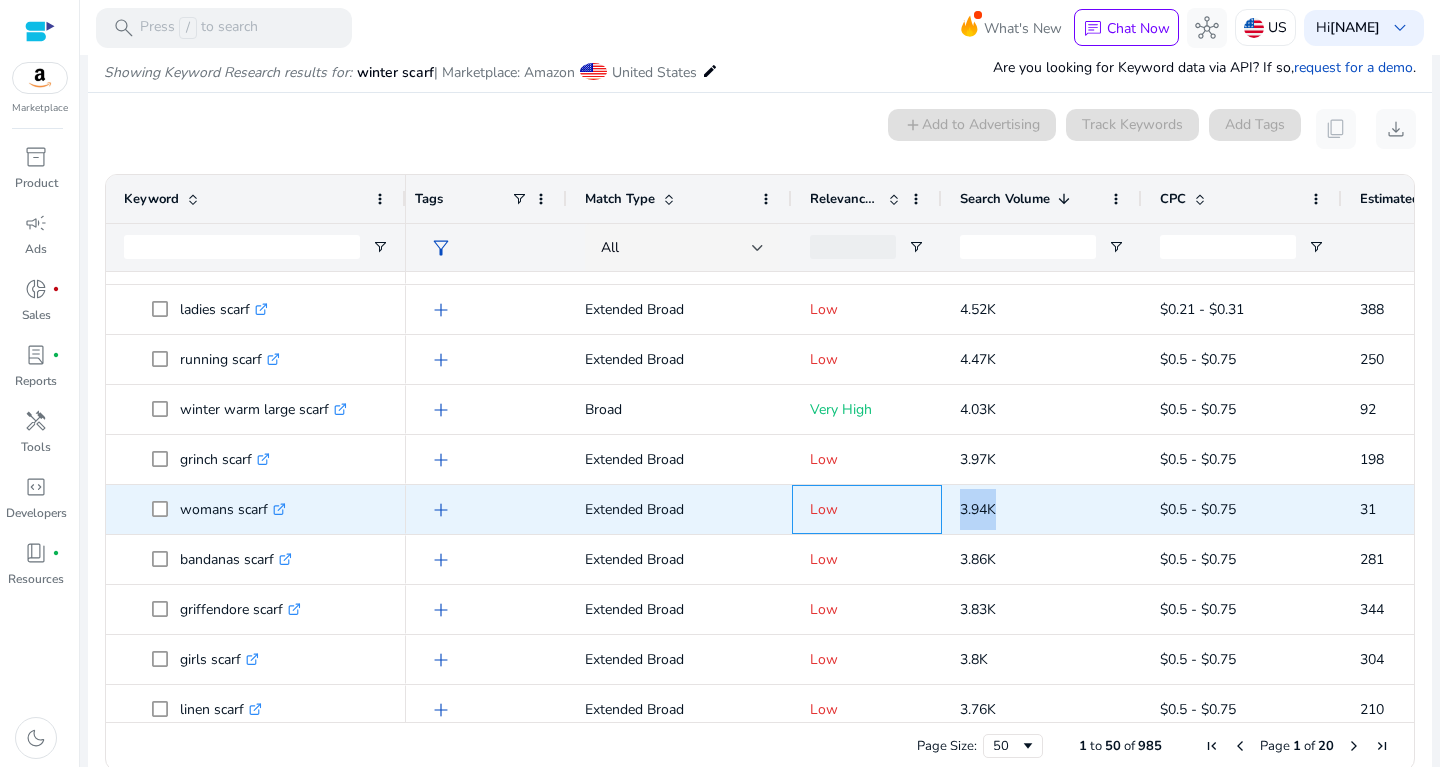 copy on "3.94K" 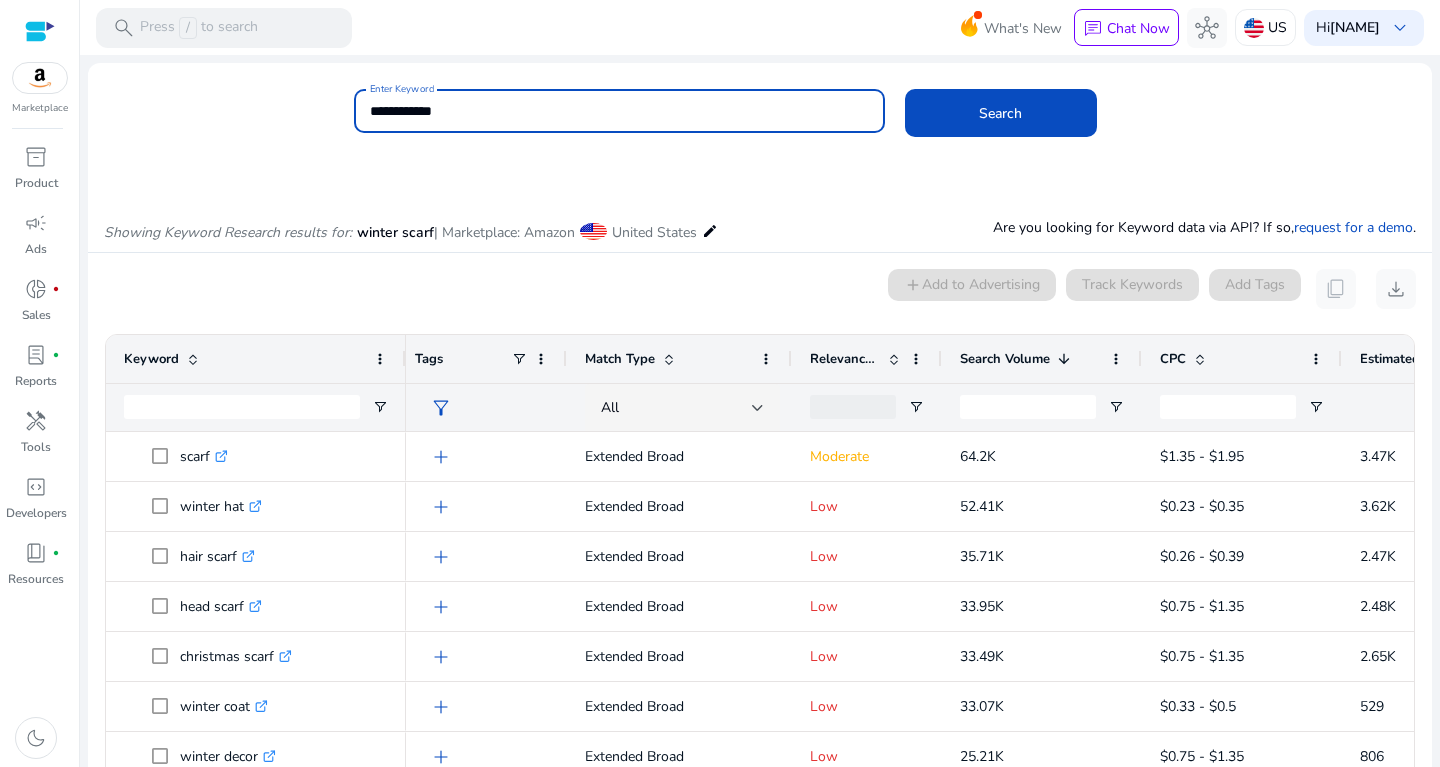 drag, startPoint x: 463, startPoint y: 110, endPoint x: 325, endPoint y: 102, distance: 138.23169 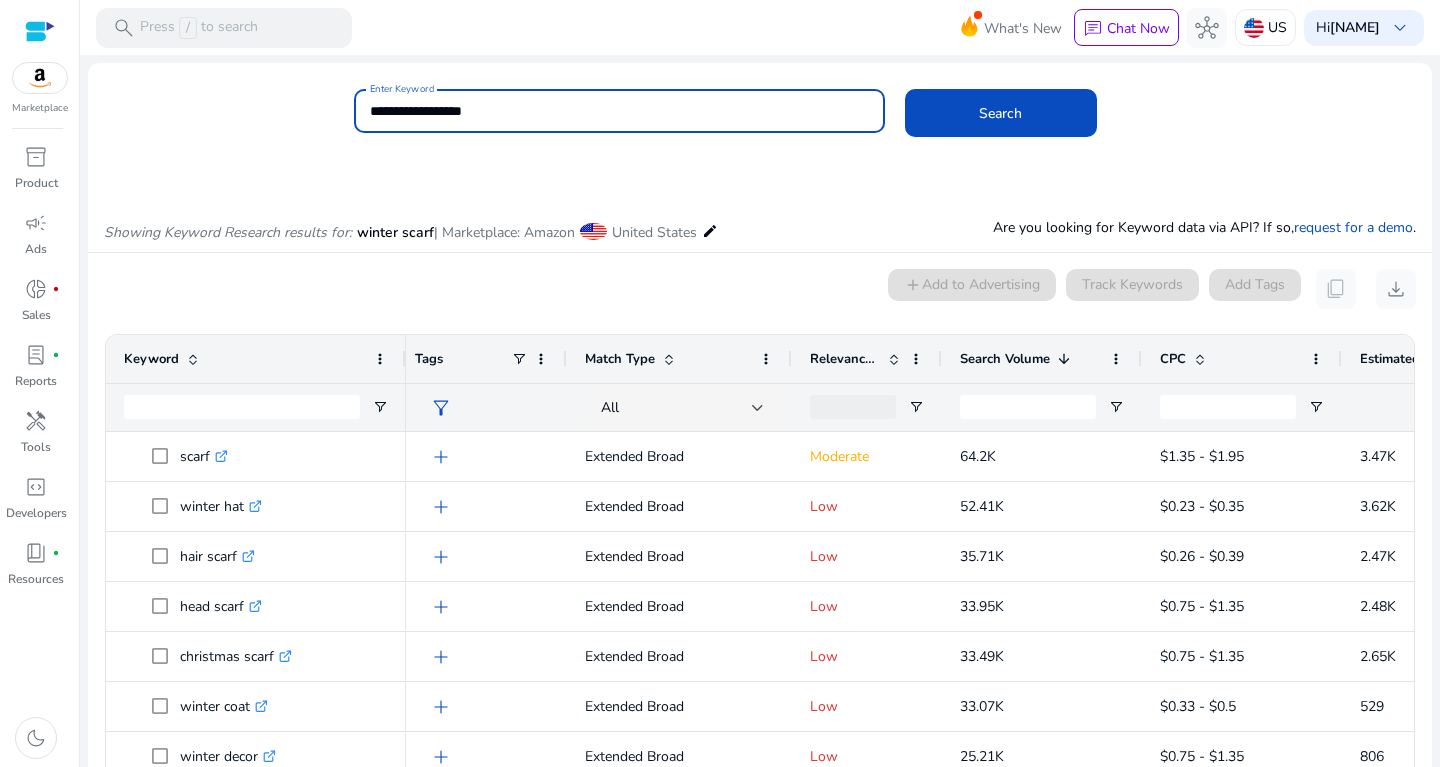 type on "**********" 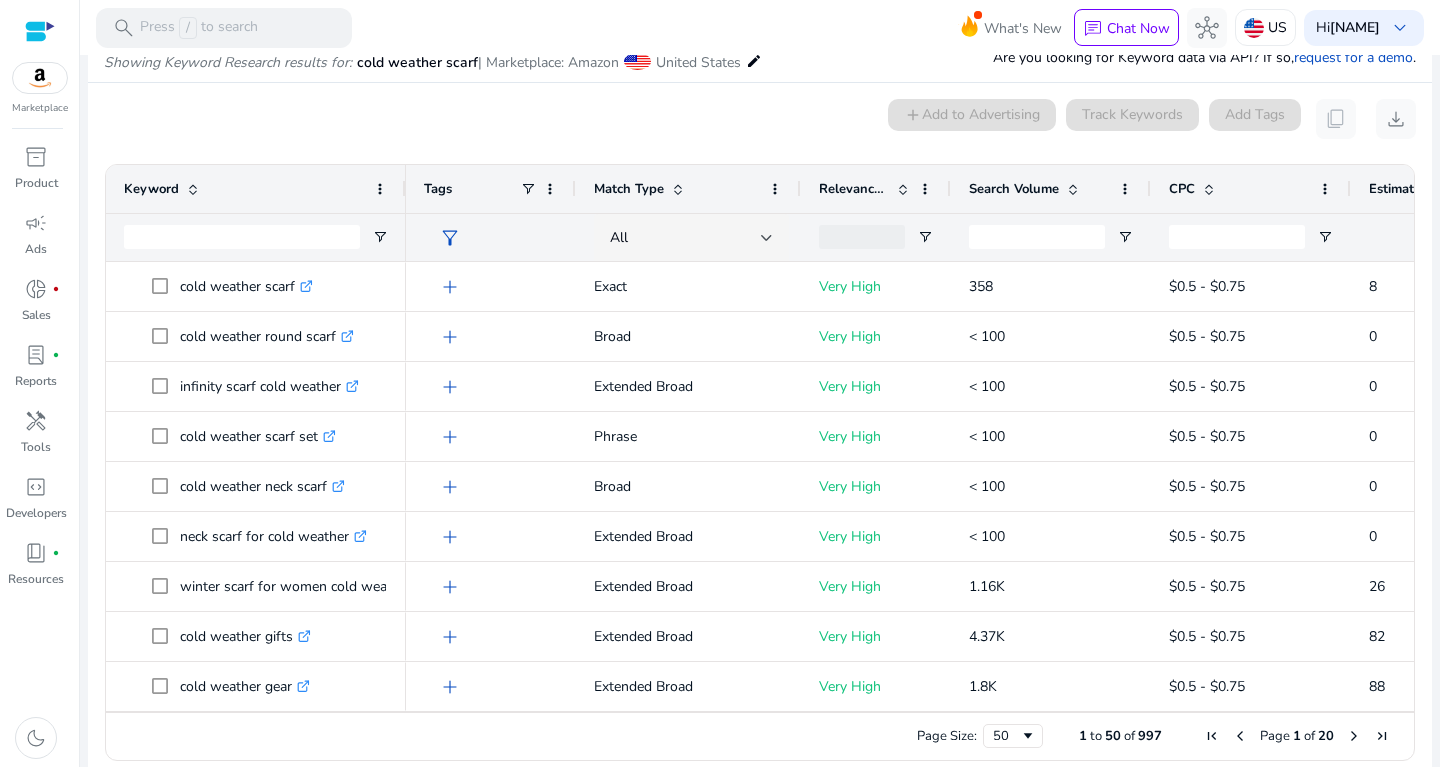 click at bounding box center [1070, 189] 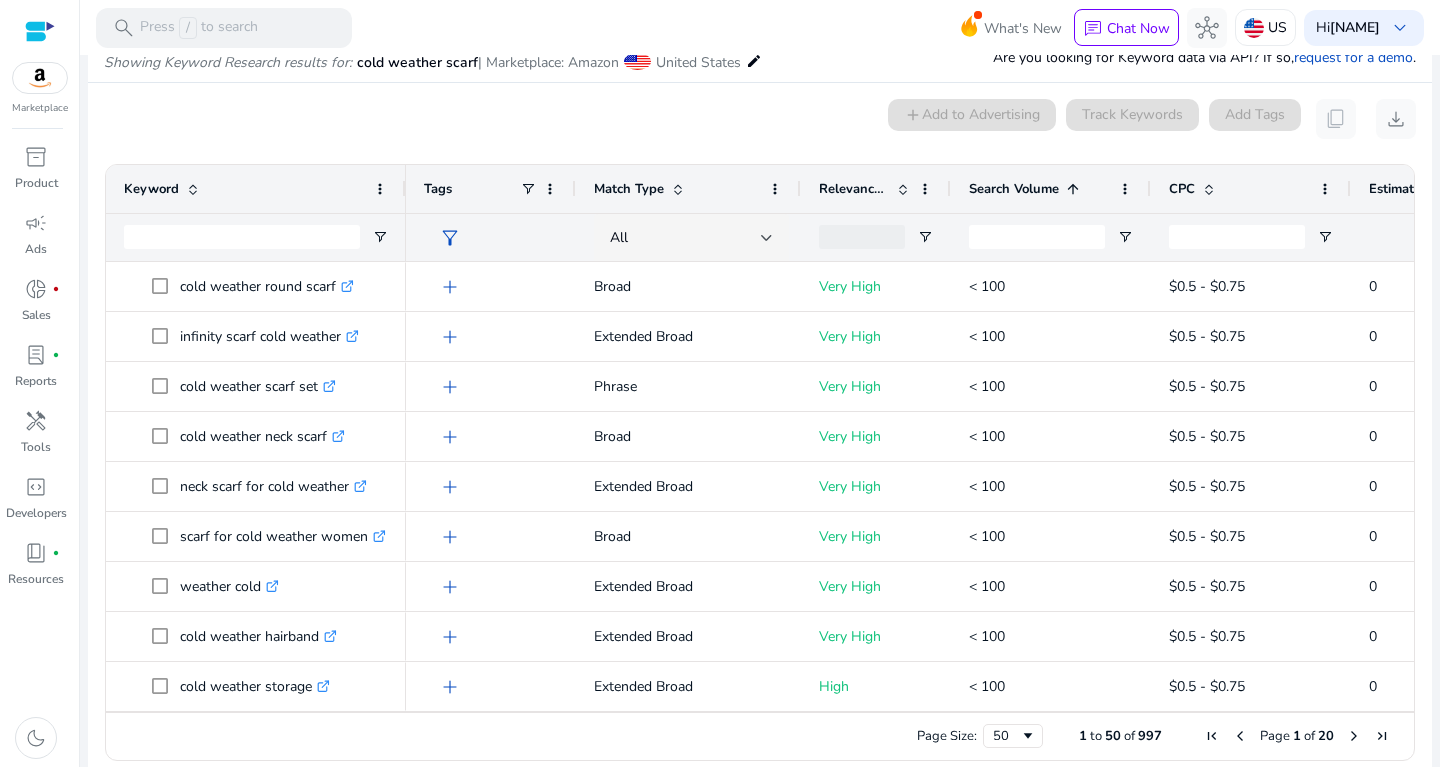 click at bounding box center (1073, 189) 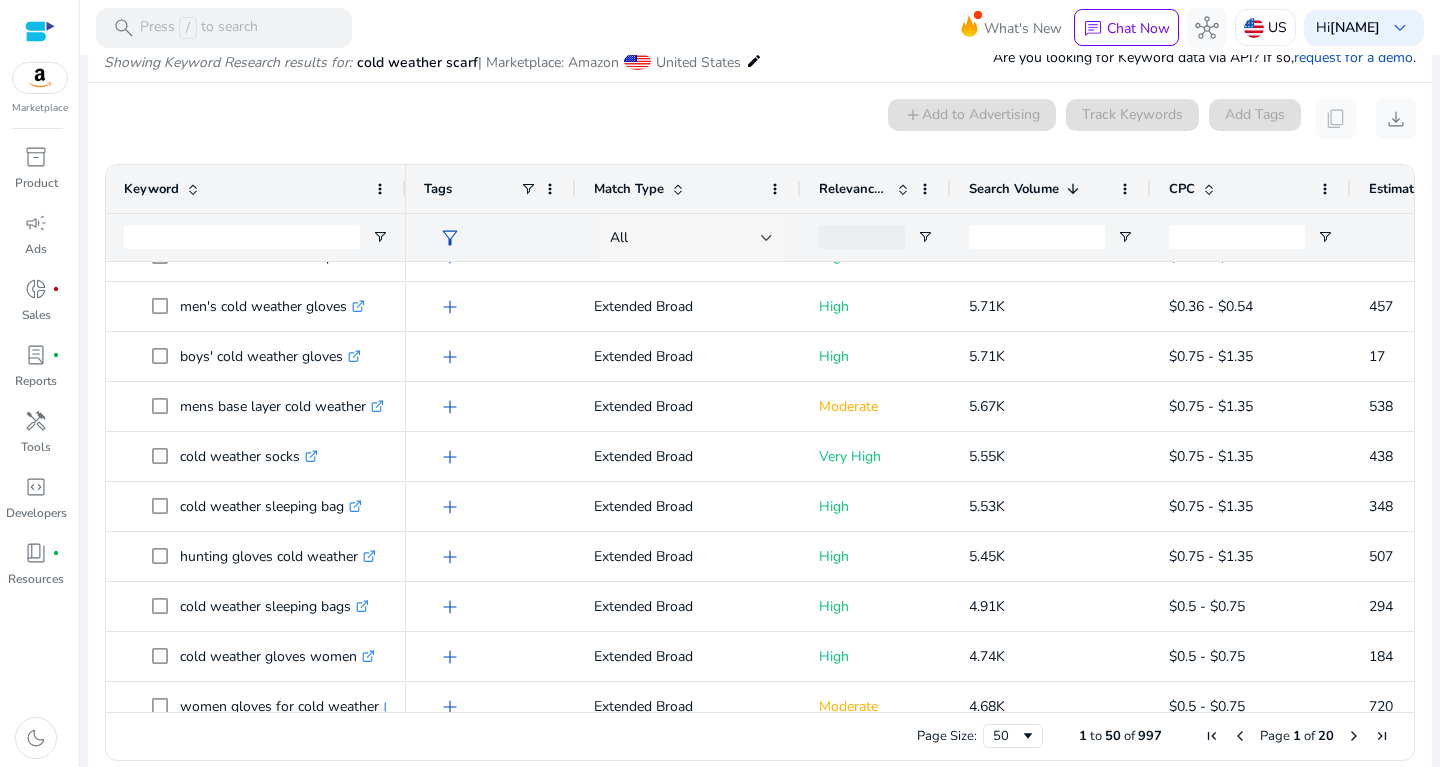 scroll, scrollTop: 0, scrollLeft: 0, axis: both 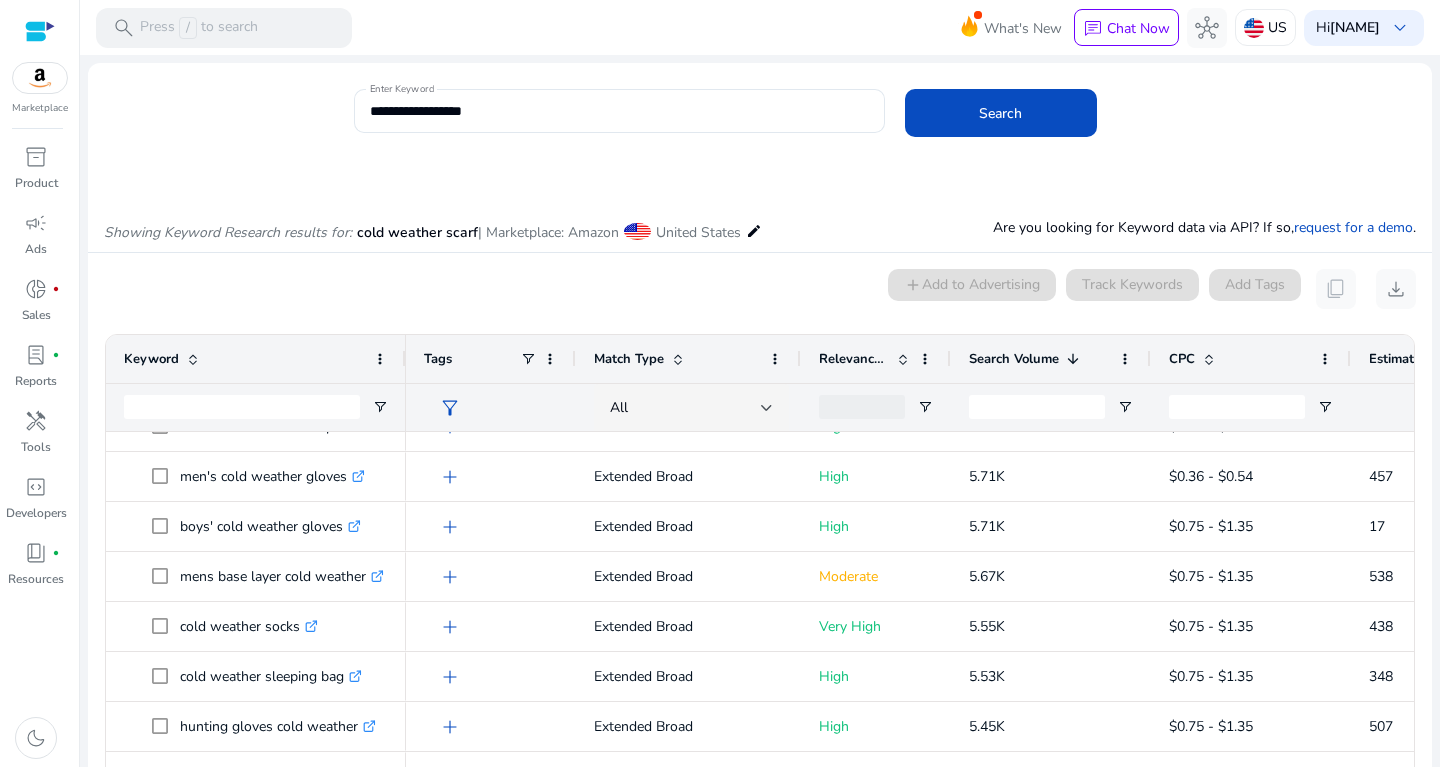 drag, startPoint x: 497, startPoint y: 124, endPoint x: 272, endPoint y: 143, distance: 225.8008 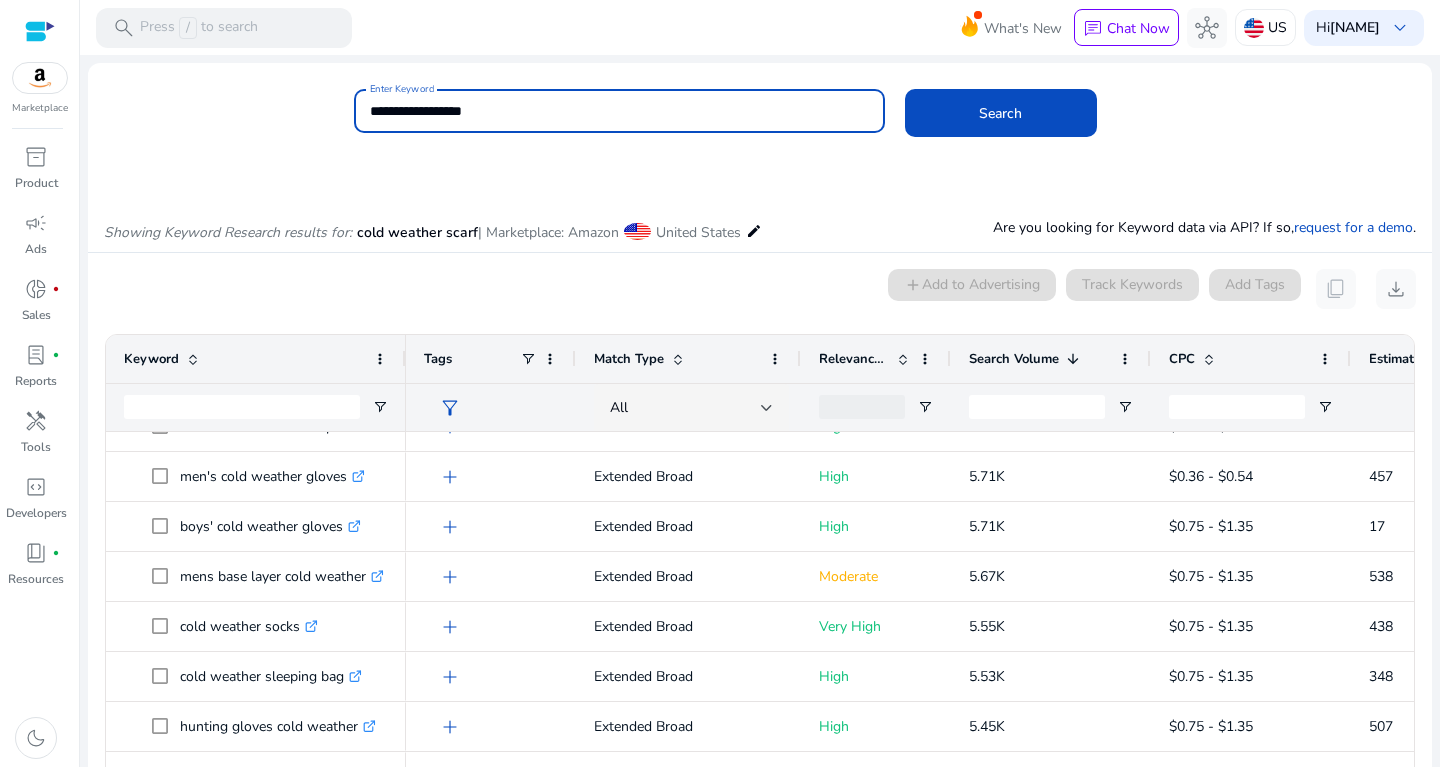 drag, startPoint x: 526, startPoint y: 107, endPoint x: 271, endPoint y: 119, distance: 255.2822 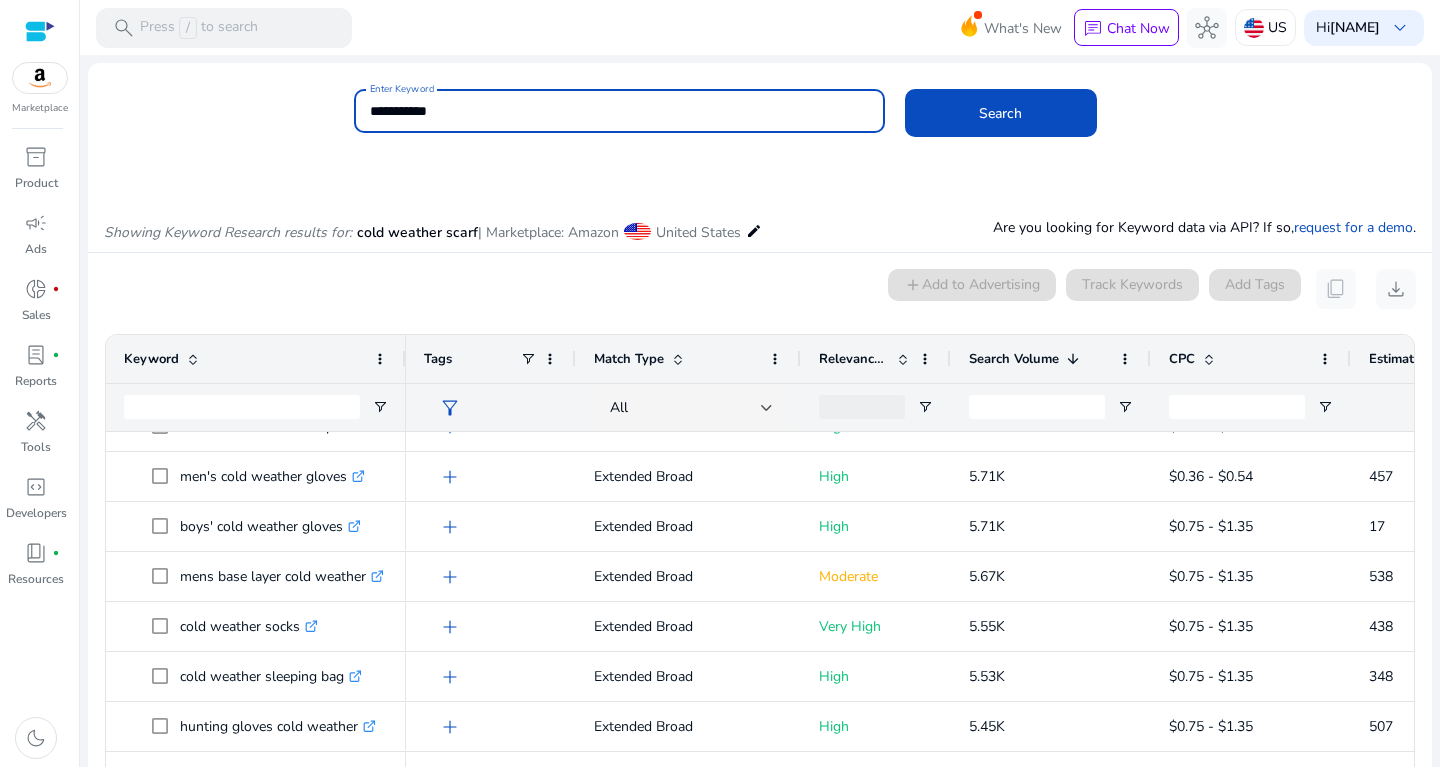 type on "**********" 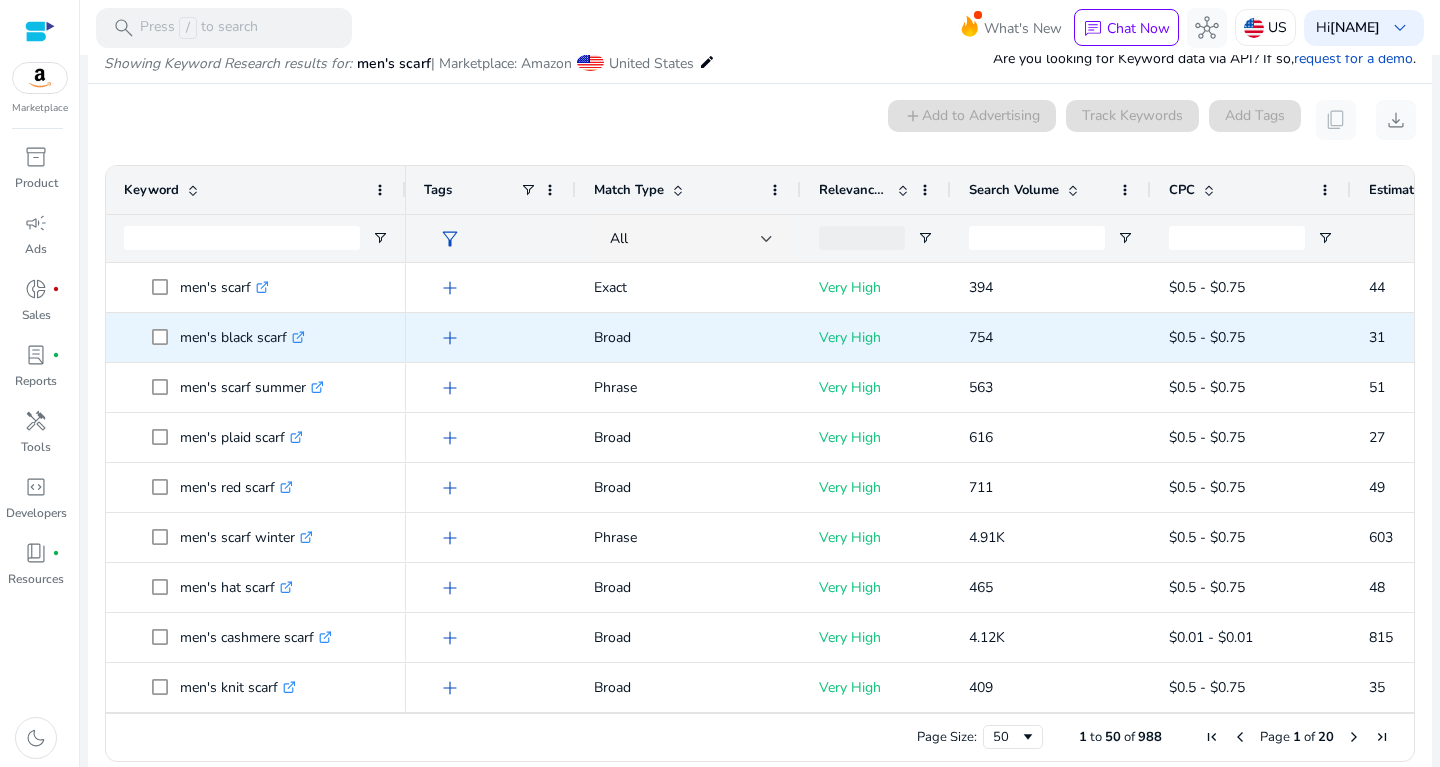 scroll, scrollTop: 170, scrollLeft: 0, axis: vertical 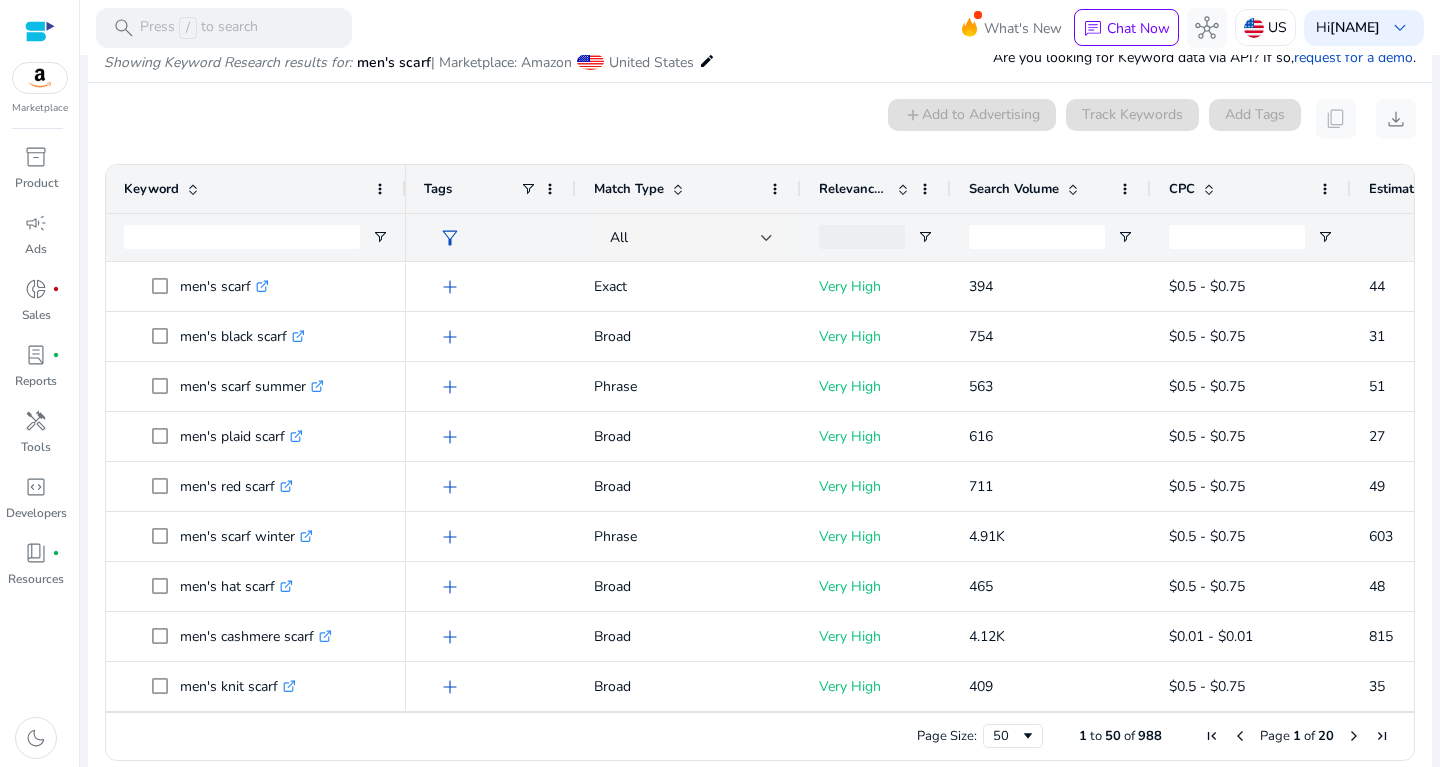 click at bounding box center (1073, 189) 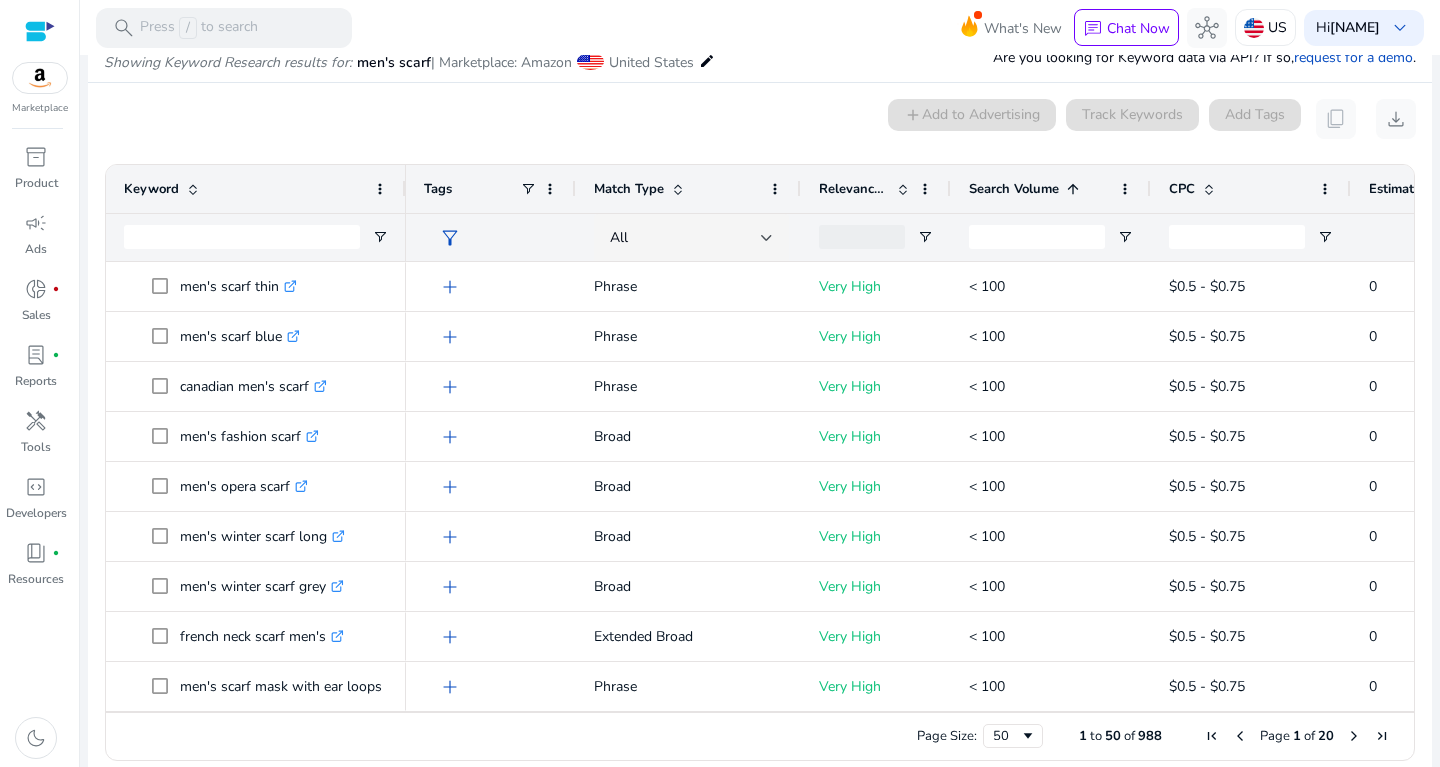 click at bounding box center [1073, 189] 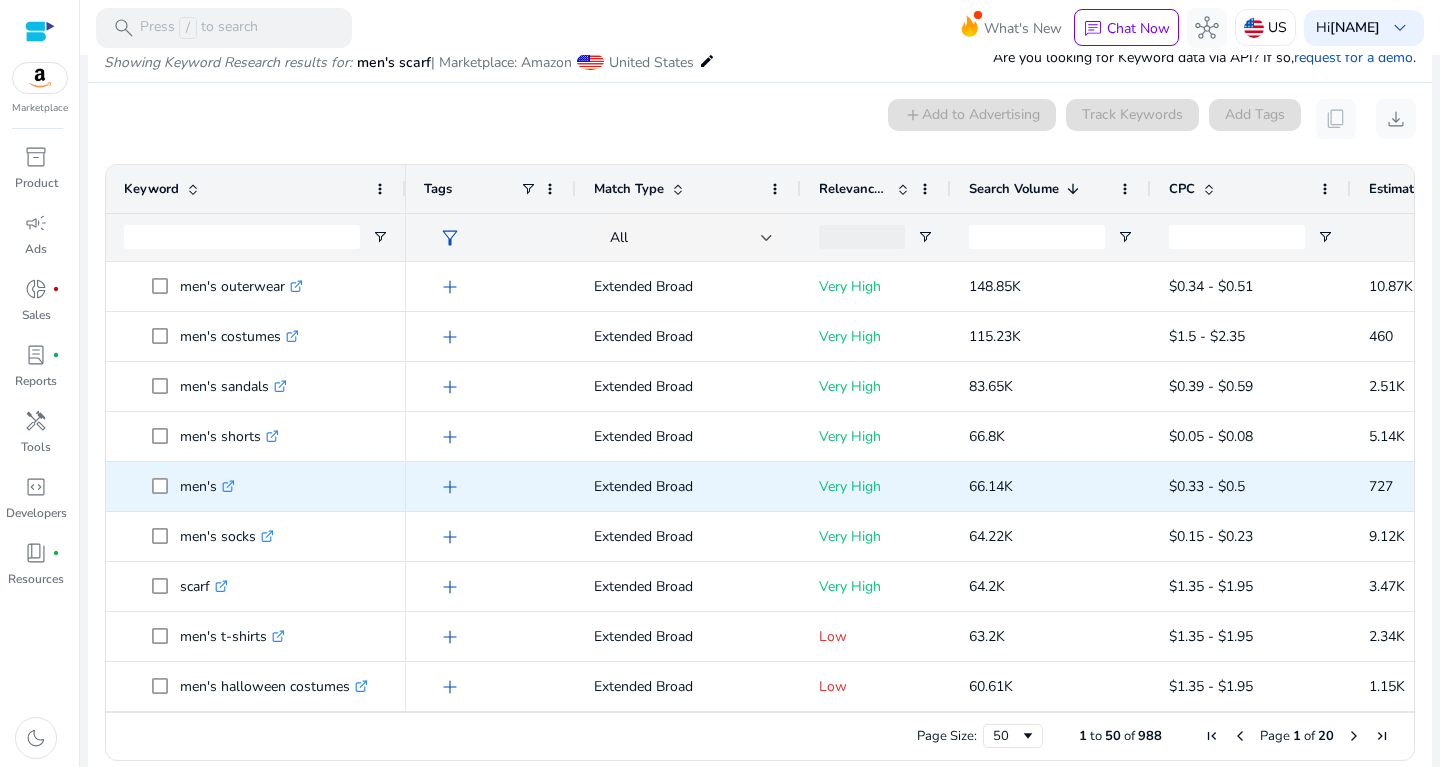 scroll, scrollTop: 32, scrollLeft: 0, axis: vertical 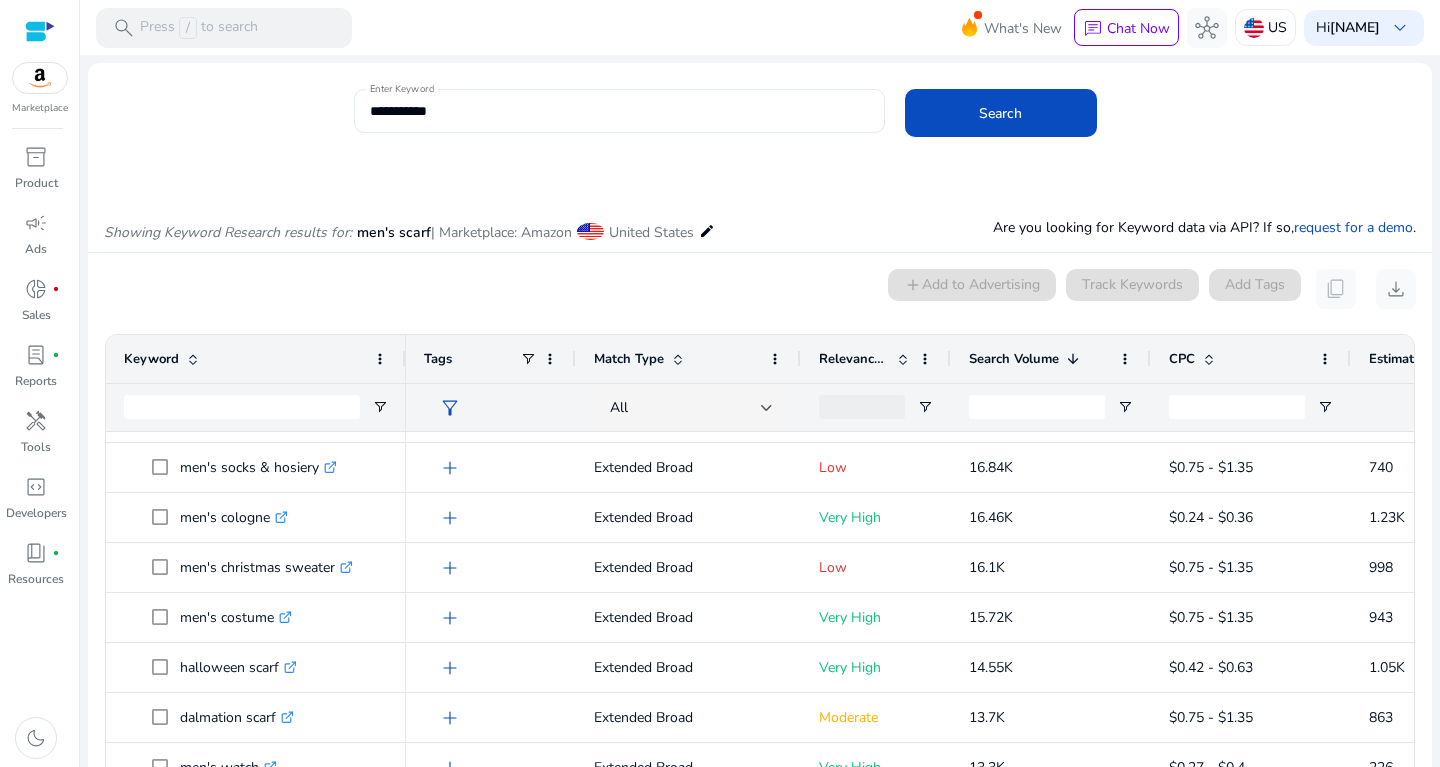 drag, startPoint x: 595, startPoint y: 132, endPoint x: 435, endPoint y: 115, distance: 160.90059 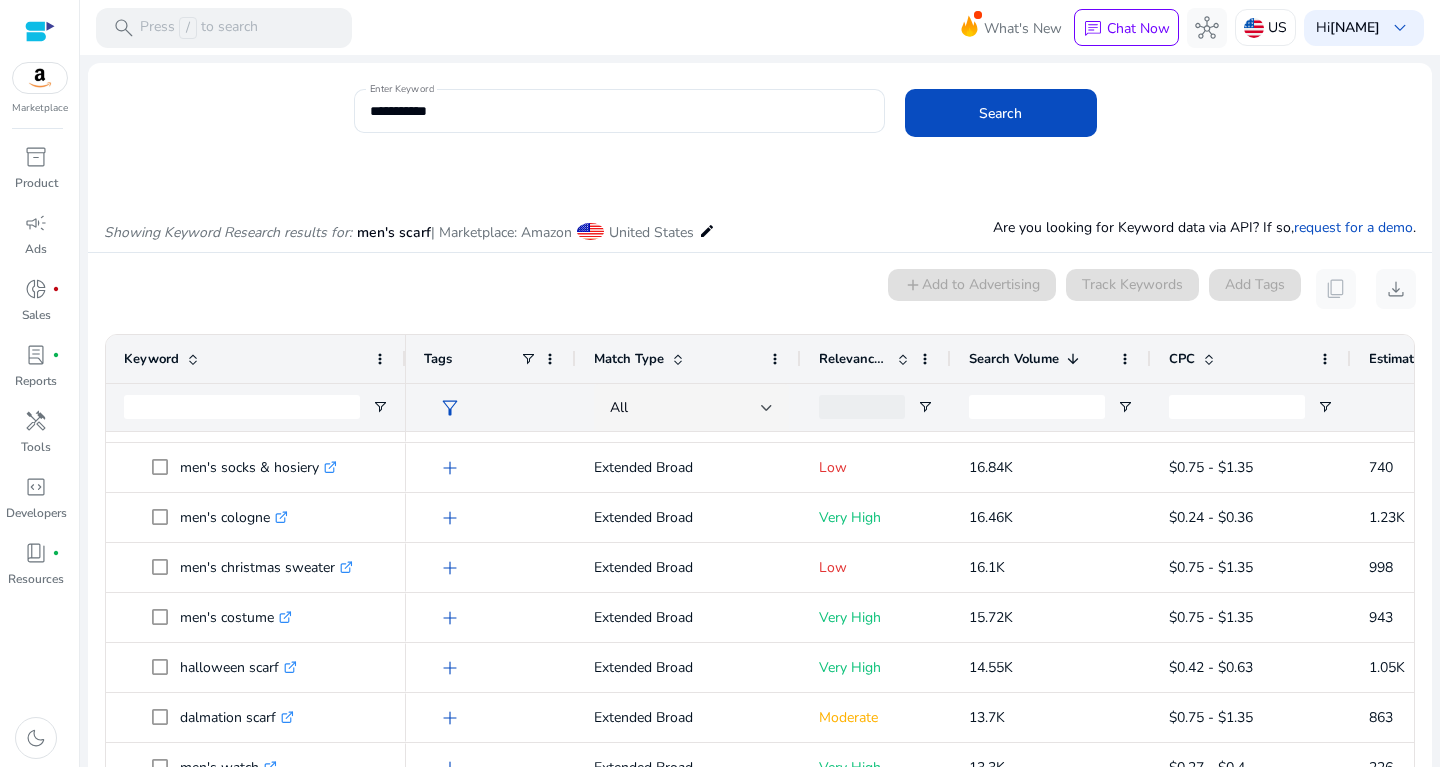 drag, startPoint x: 501, startPoint y: 86, endPoint x: 247, endPoint y: 89, distance: 254.01772 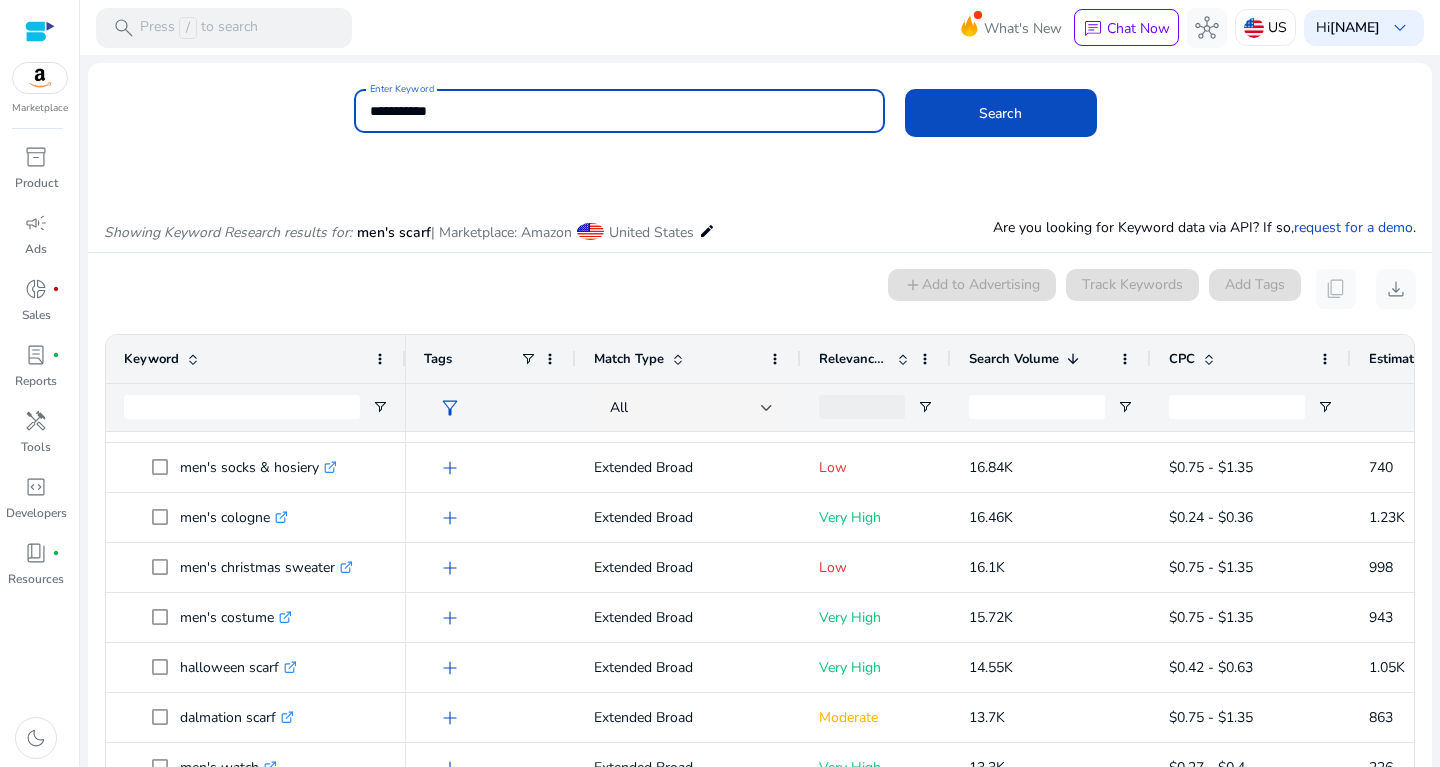 drag, startPoint x: 468, startPoint y: 109, endPoint x: 290, endPoint y: 114, distance: 178.0702 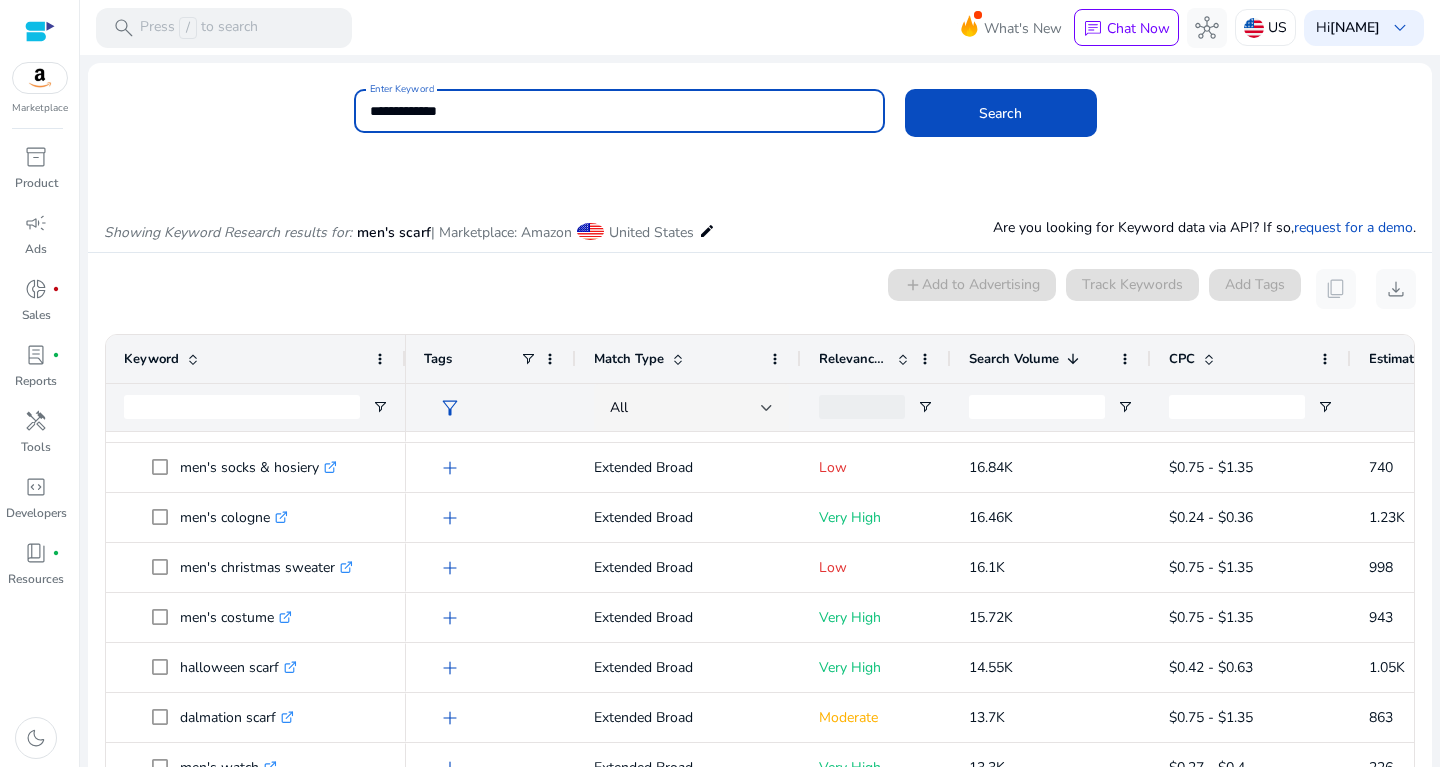 type on "**********" 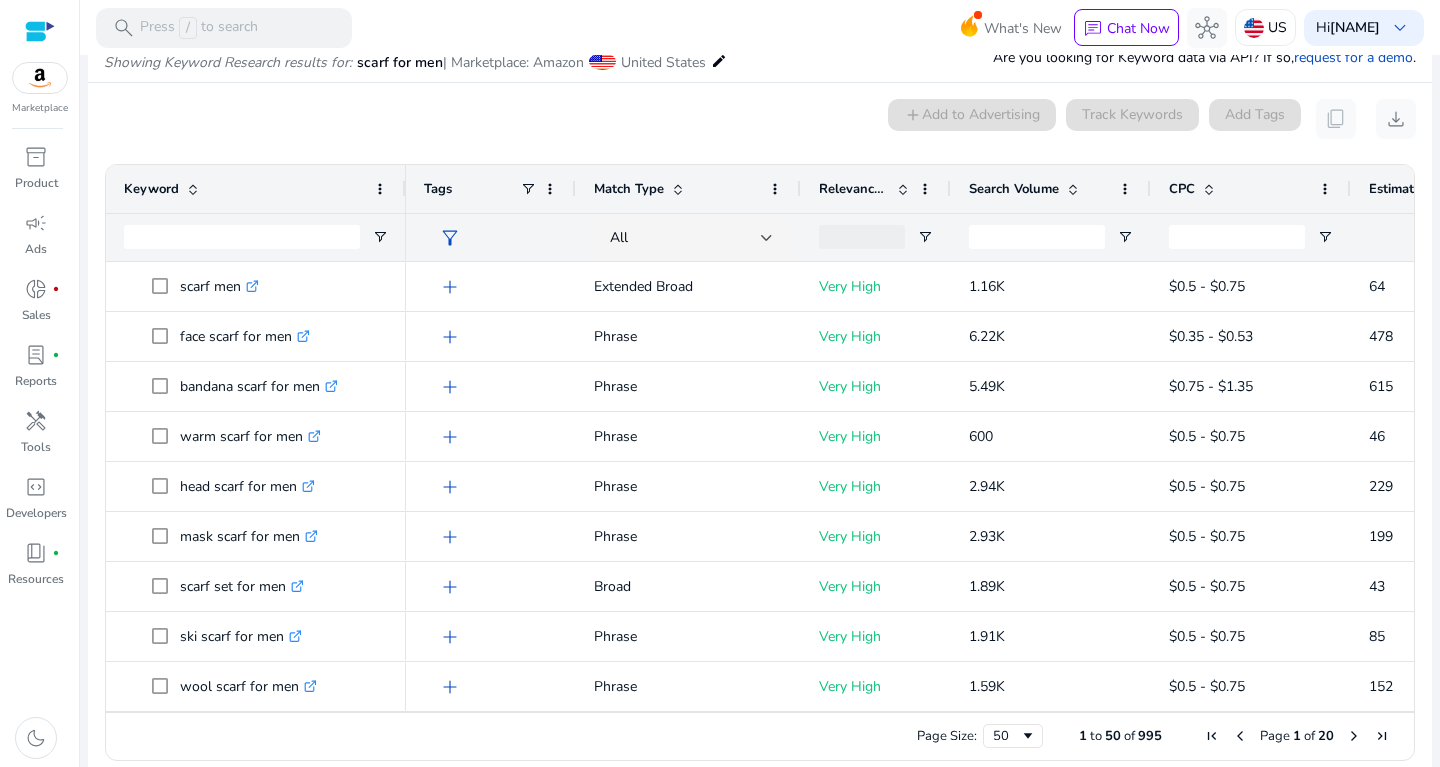 click at bounding box center (1073, 189) 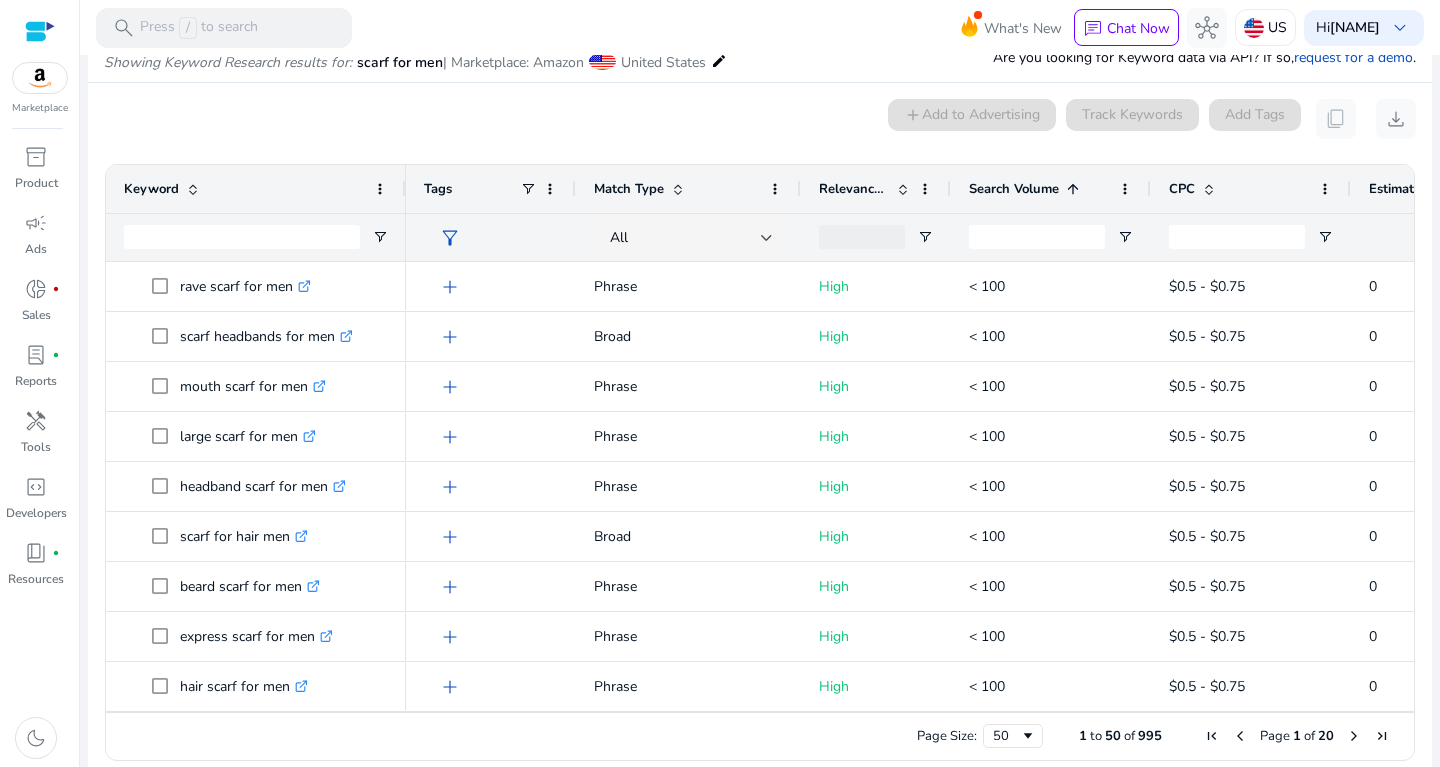 click at bounding box center [1073, 189] 